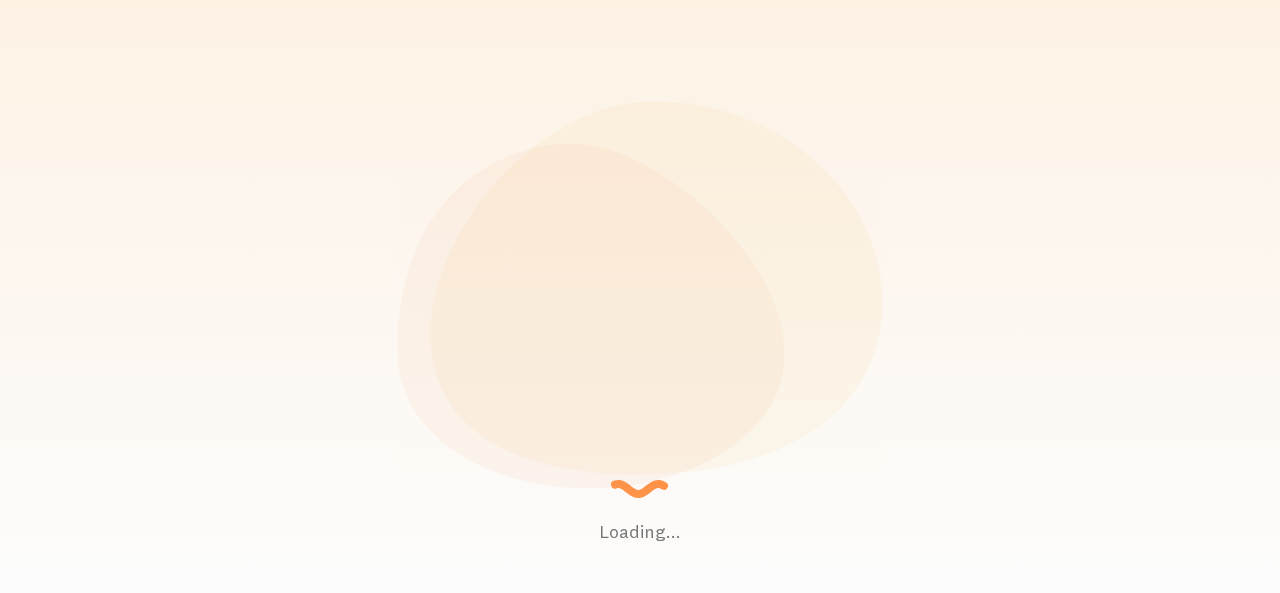 scroll, scrollTop: 0, scrollLeft: 0, axis: both 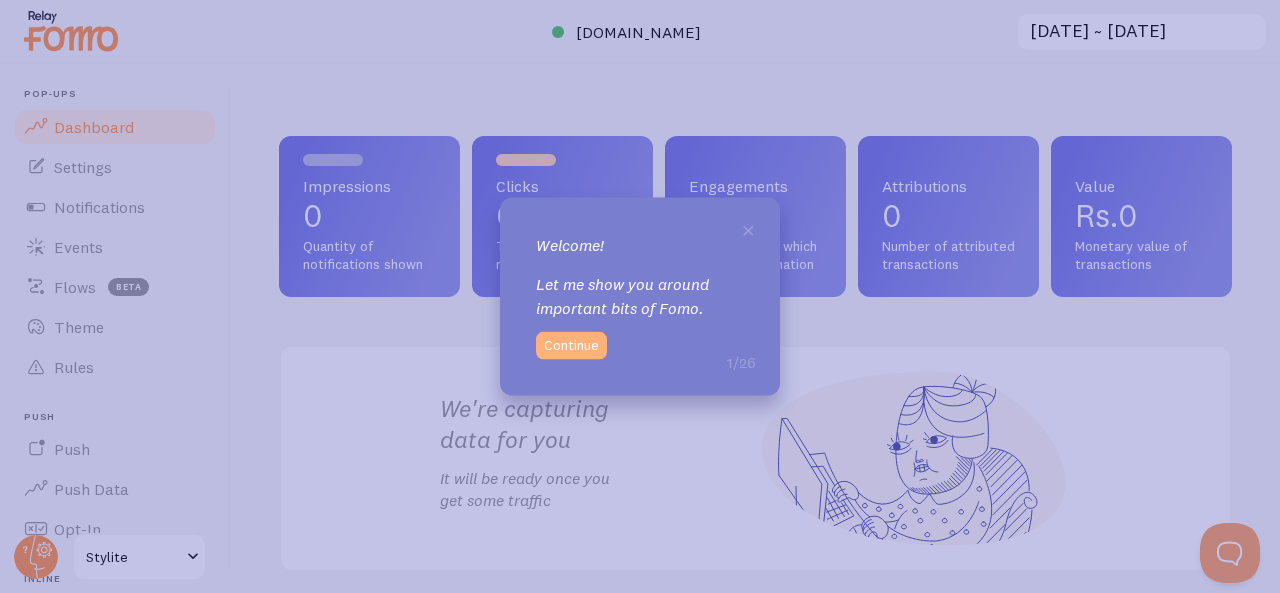 click on "Continue" at bounding box center (571, 346) 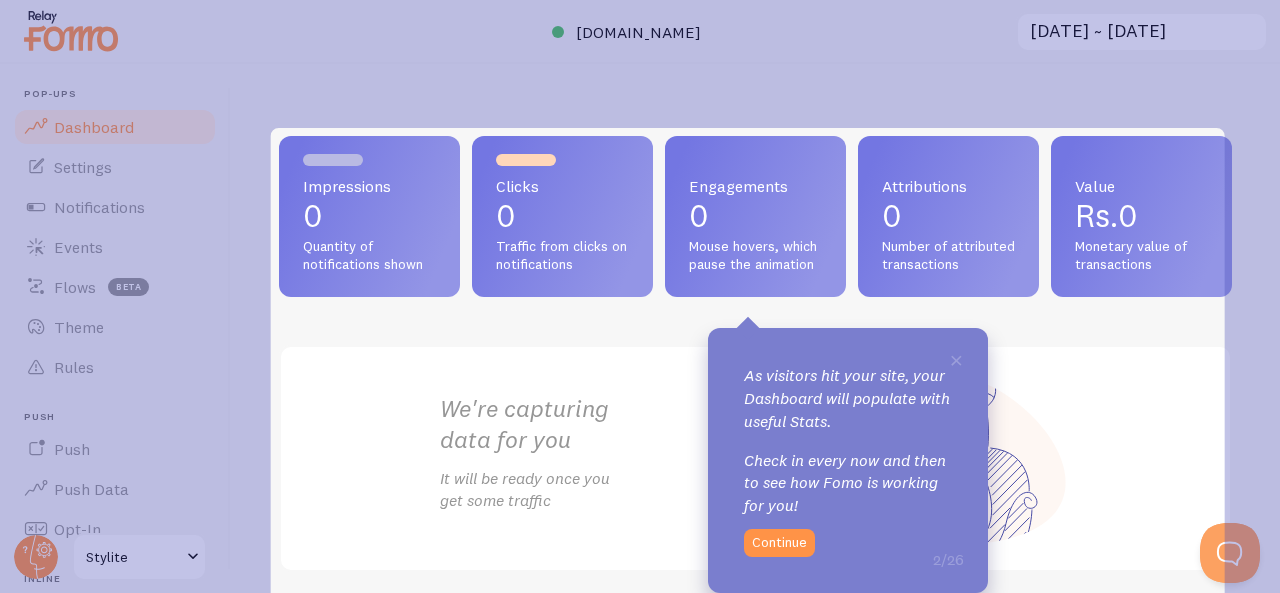 drag, startPoint x: 1274, startPoint y: 212, endPoint x: 1265, endPoint y: 109, distance: 103.392456 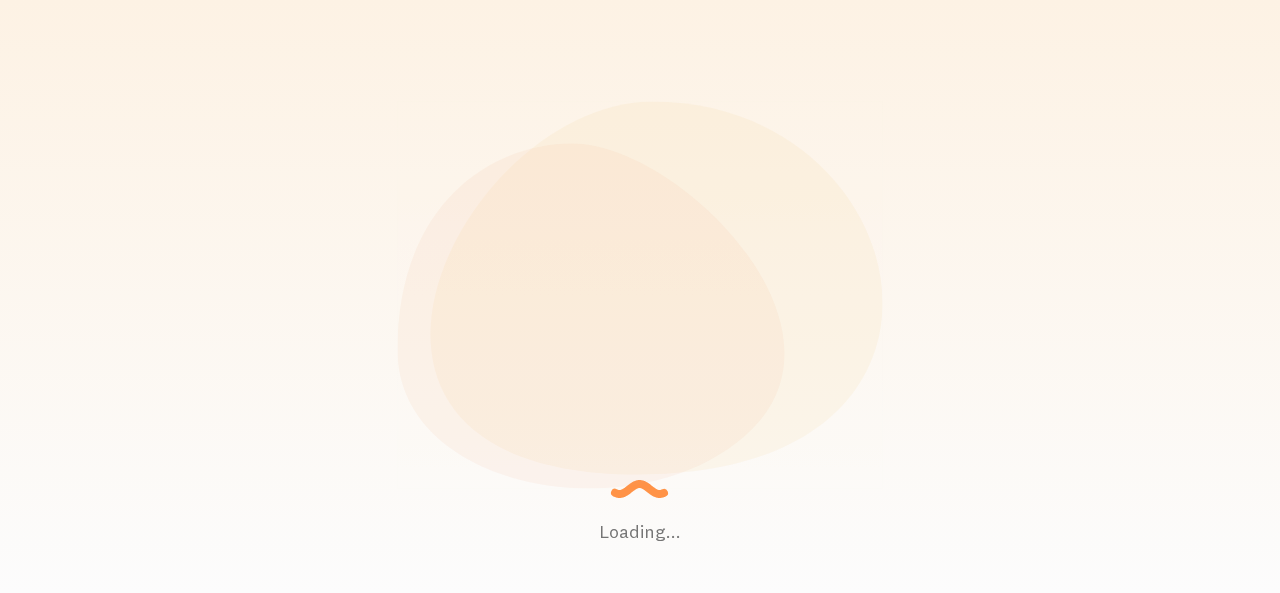 scroll, scrollTop: 0, scrollLeft: 0, axis: both 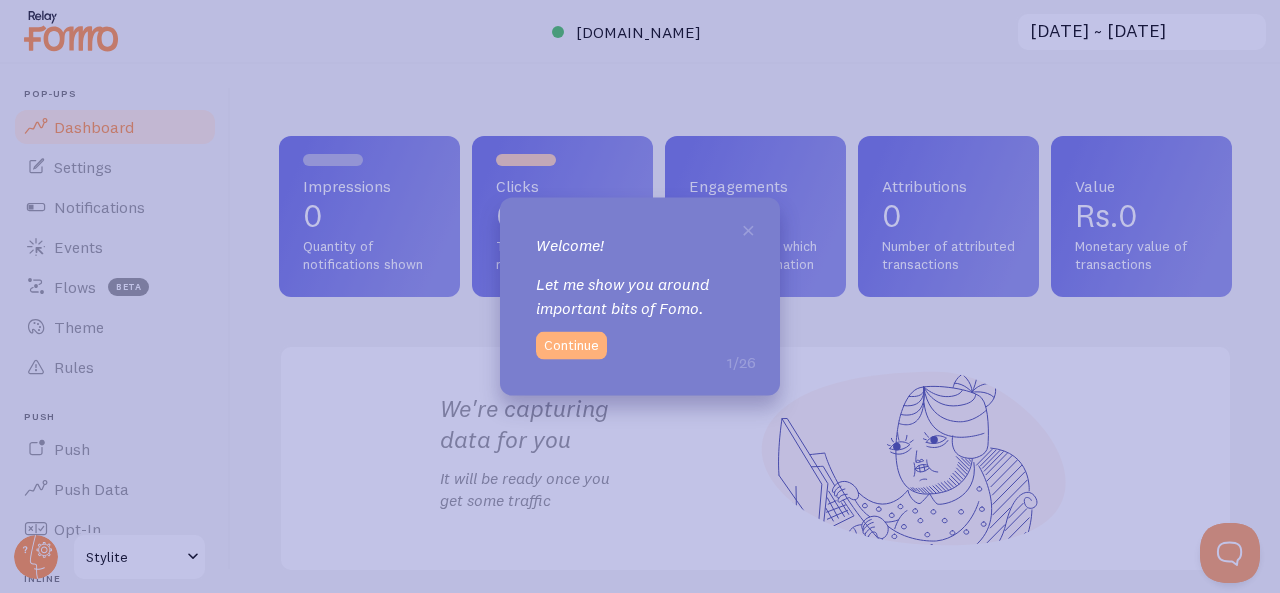 click on "Continue" at bounding box center [571, 346] 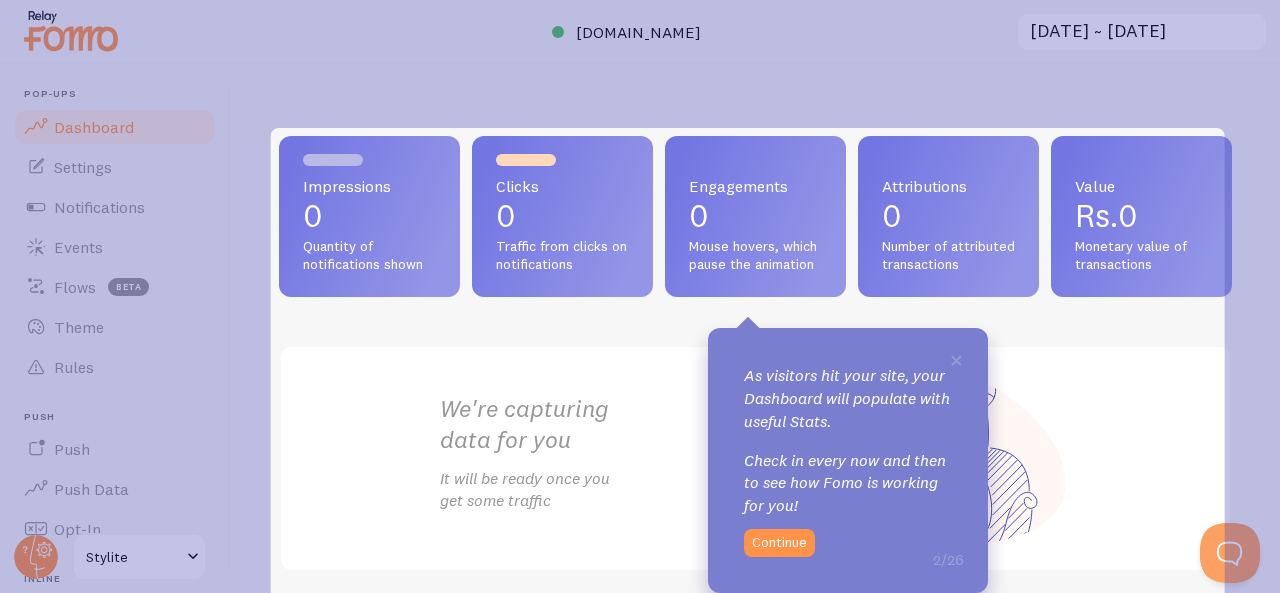 drag, startPoint x: 1270, startPoint y: 235, endPoint x: 1278, endPoint y: 325, distance: 90.35486 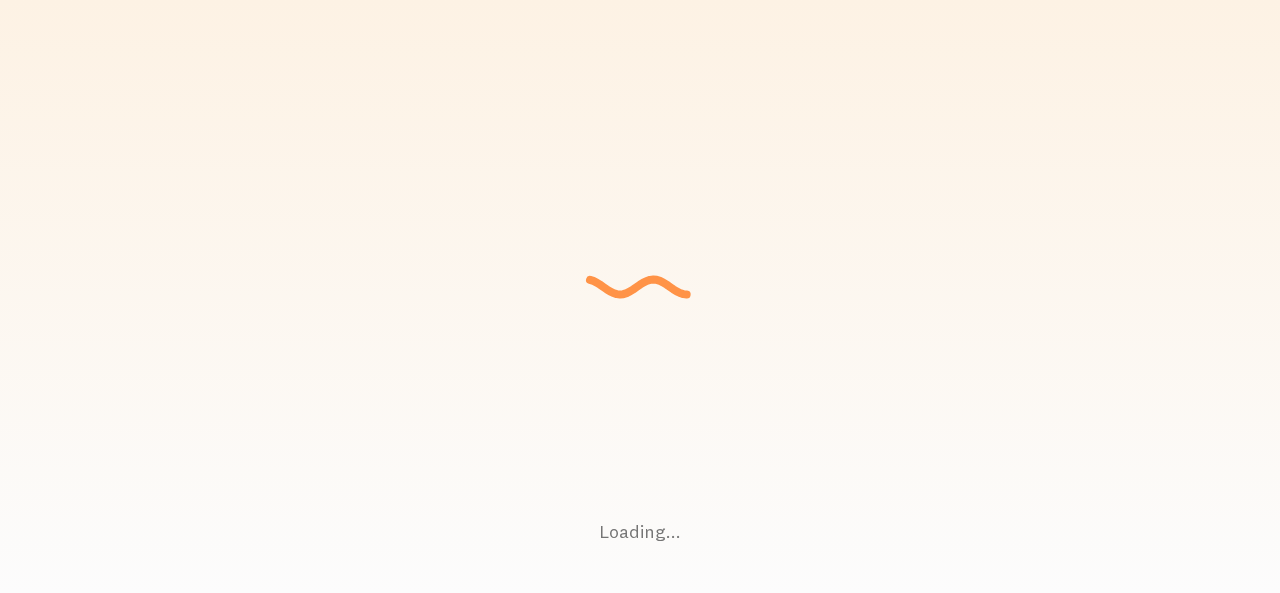scroll, scrollTop: 0, scrollLeft: 0, axis: both 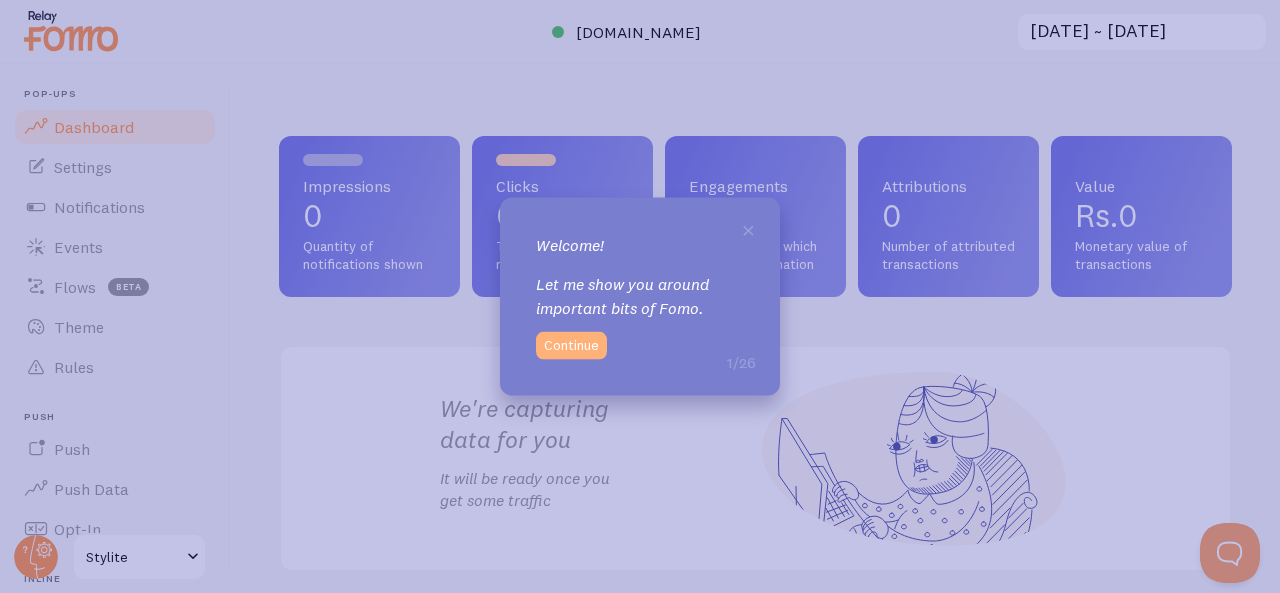 click on "Continue" at bounding box center [571, 346] 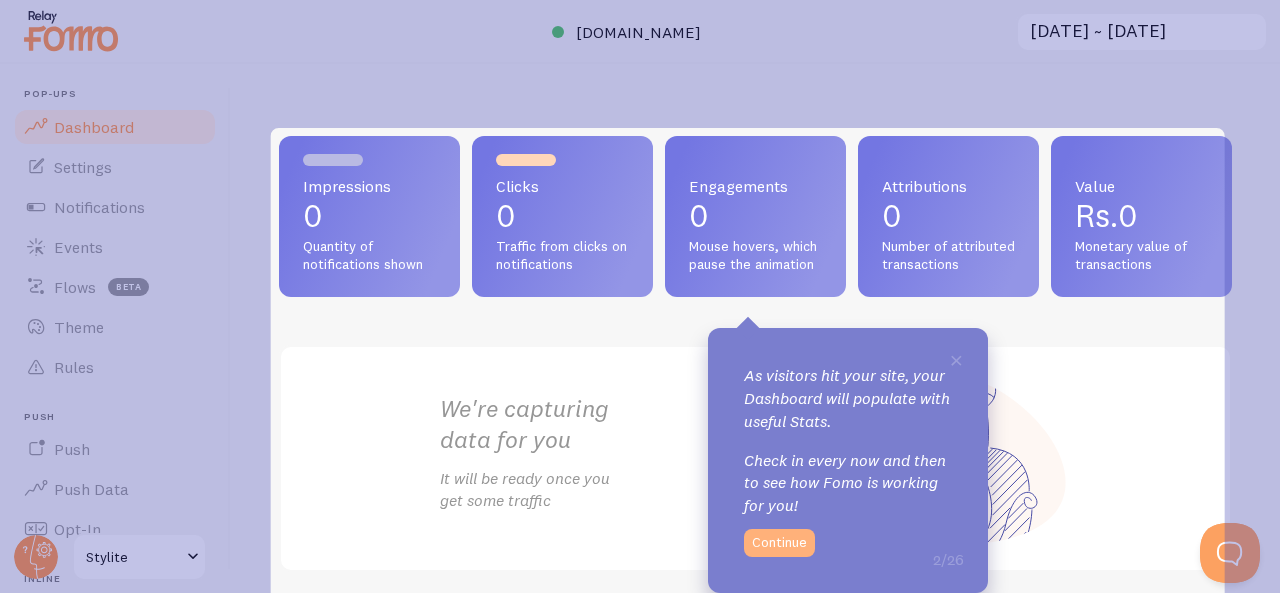 click on "Continue" at bounding box center [779, 543] 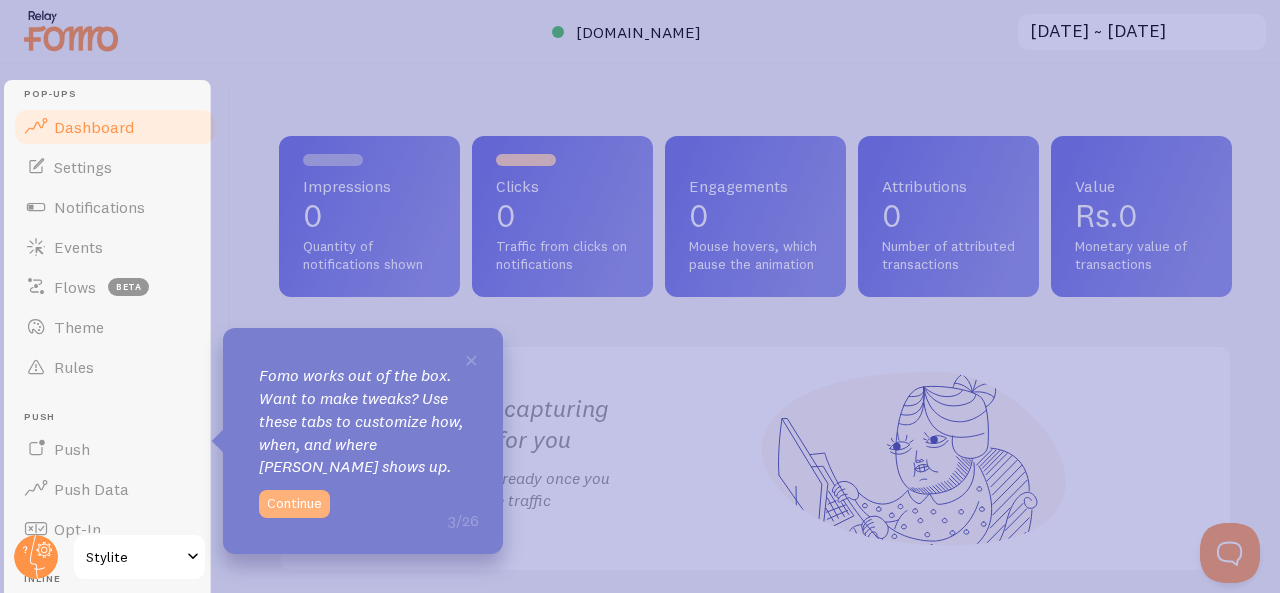 click on "Continue" at bounding box center [294, 504] 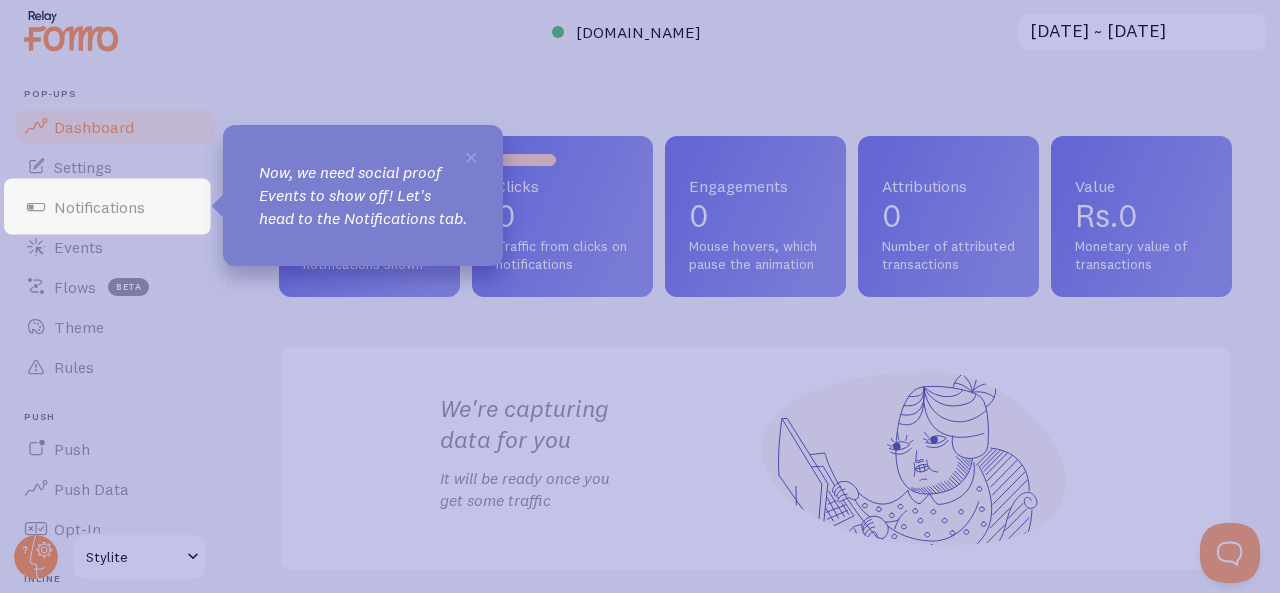 click on "×   Now, we need social proof Events to show off! Let's head to the Notifications tab." at bounding box center [363, 195] 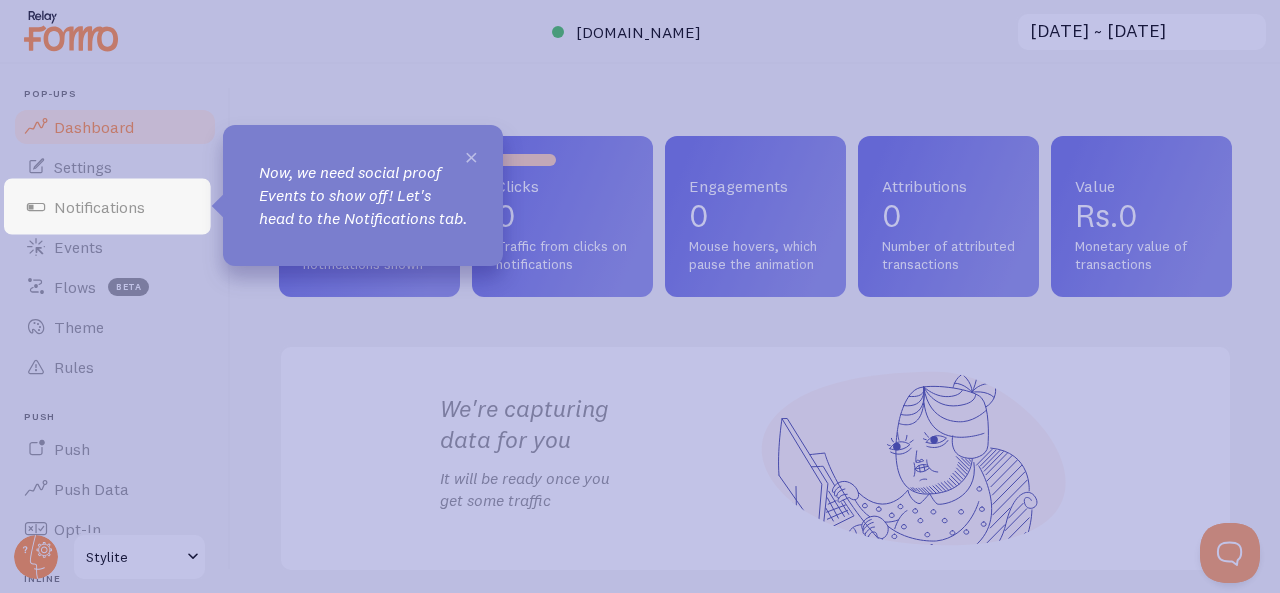 click on "×" at bounding box center [471, 156] 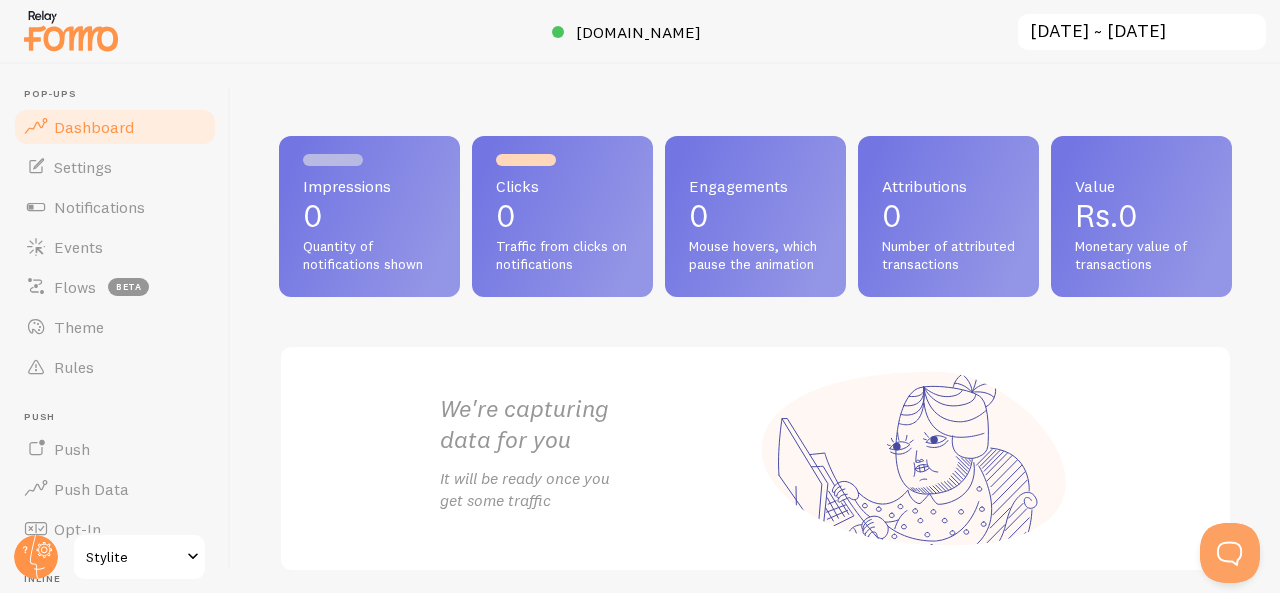 click at bounding box center (193, 557) 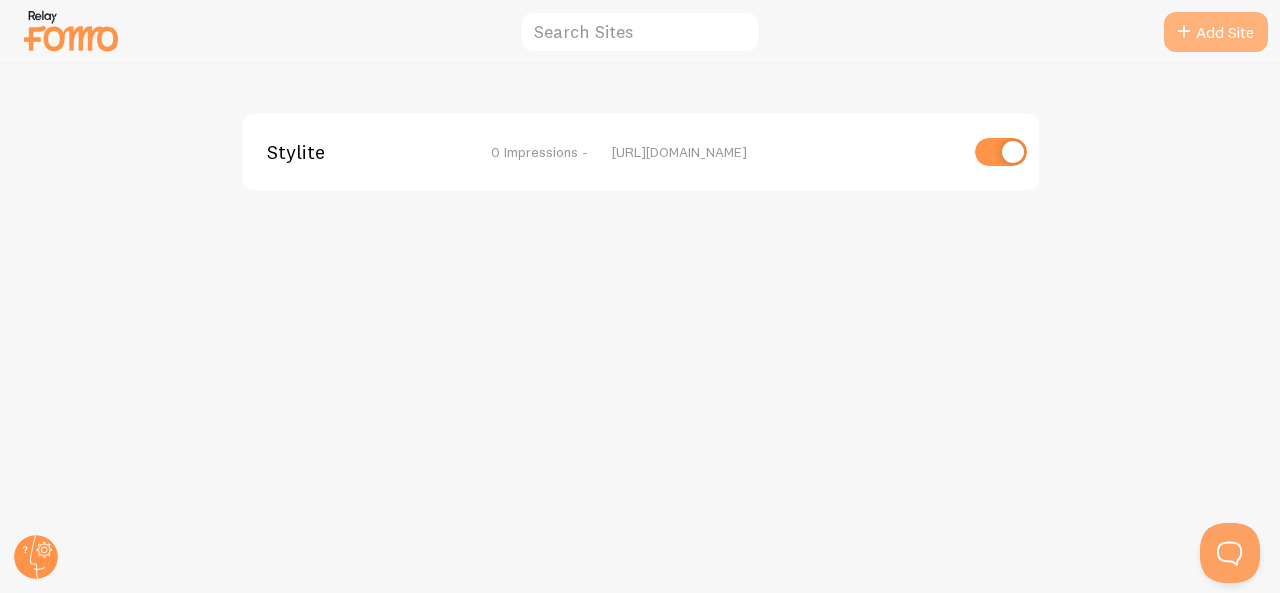 click on "Add Site" at bounding box center (1216, 32) 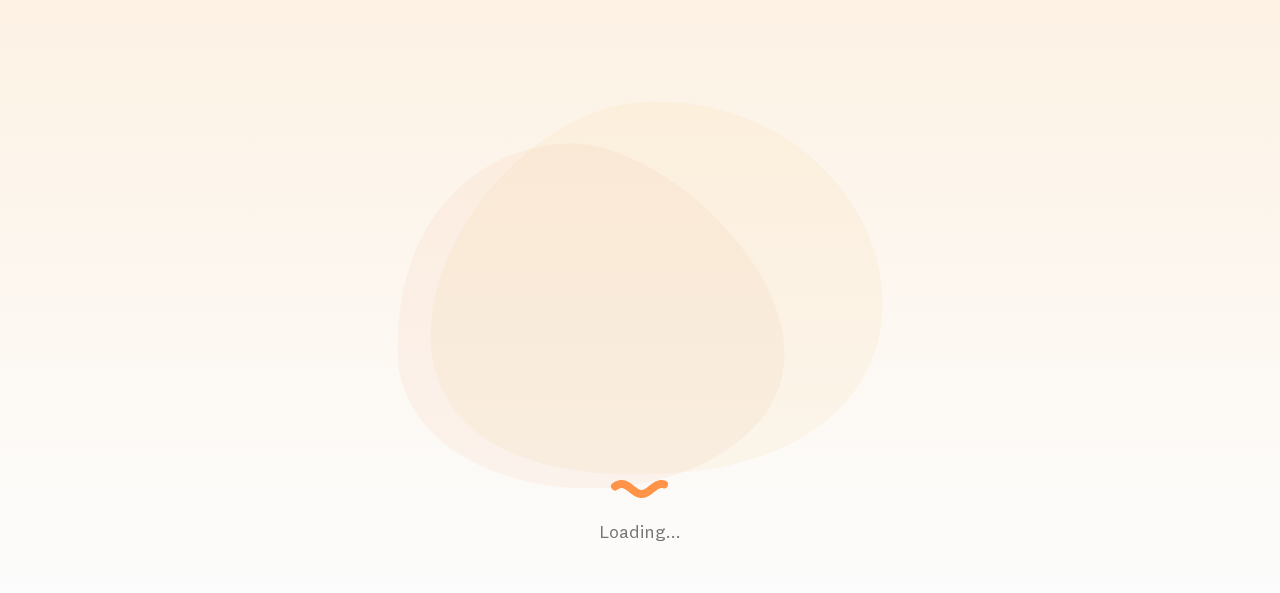 scroll, scrollTop: 0, scrollLeft: 0, axis: both 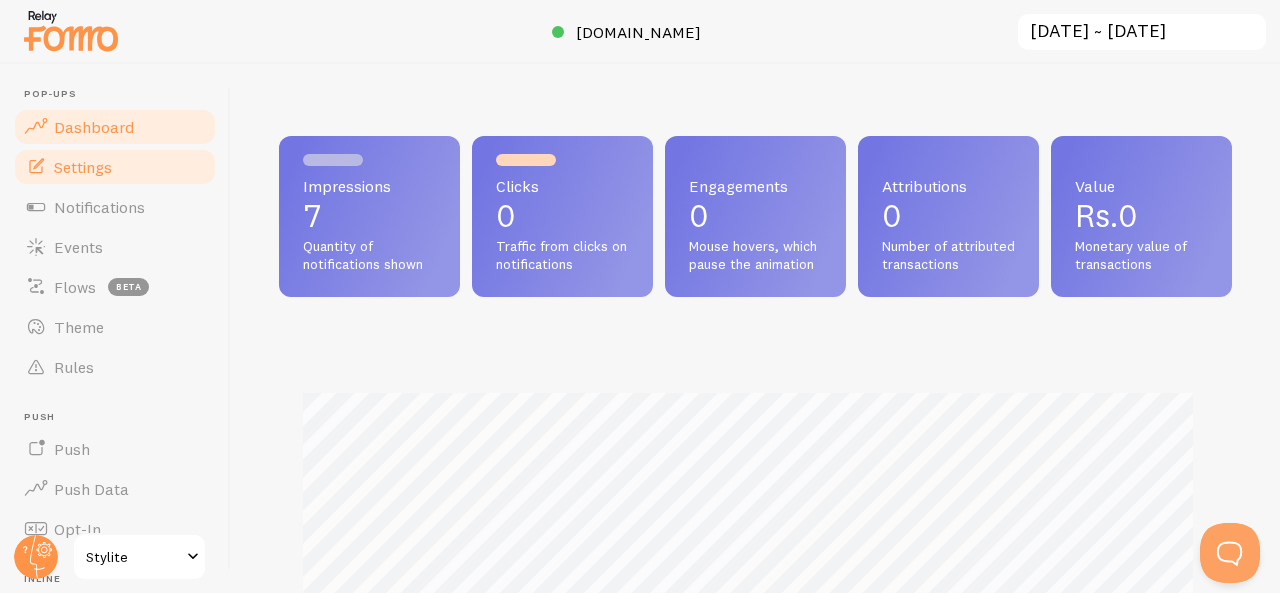 click on "Settings" at bounding box center [83, 167] 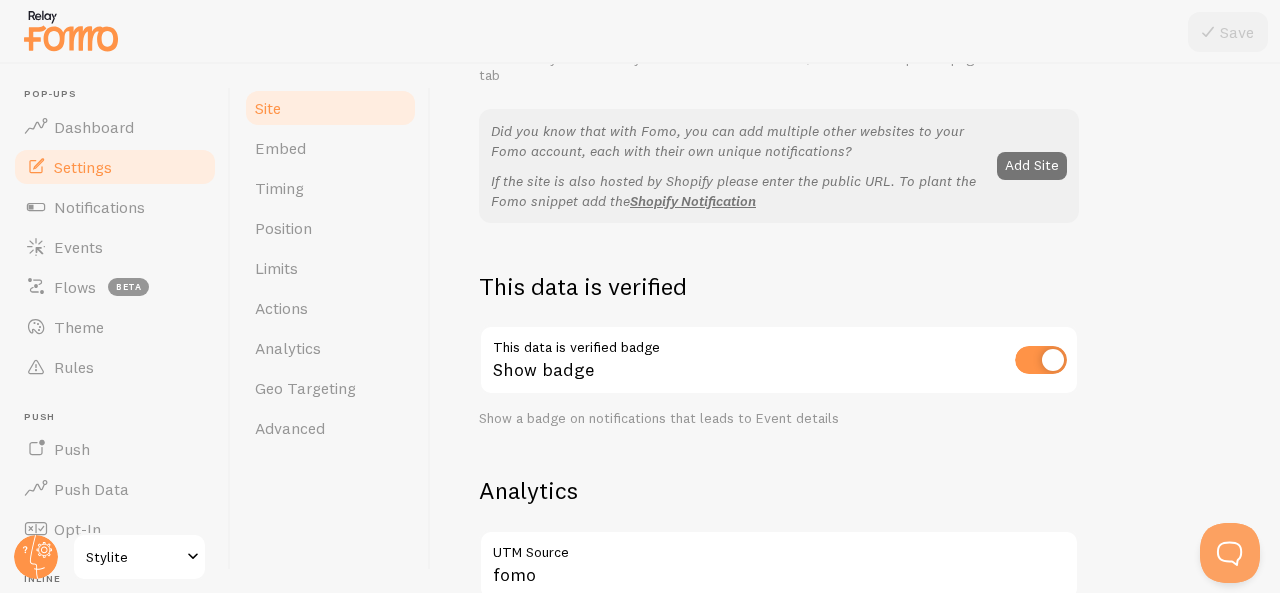 scroll, scrollTop: 418, scrollLeft: 0, axis: vertical 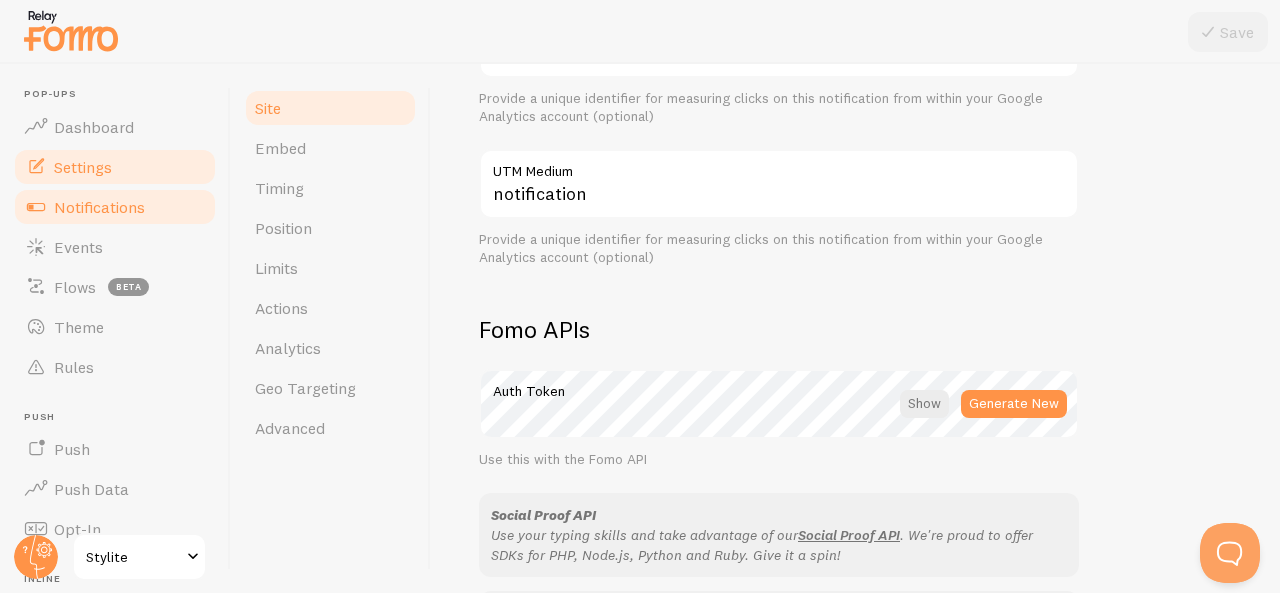 click on "Notifications" at bounding box center (115, 207) 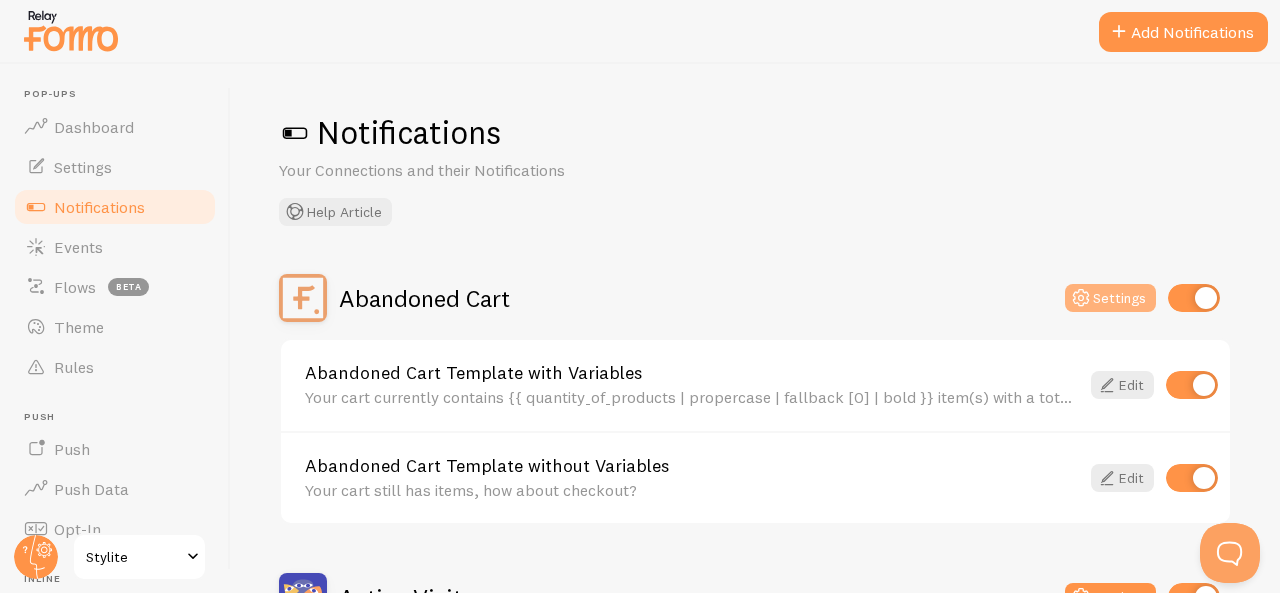 click on "Settings" at bounding box center (1110, 298) 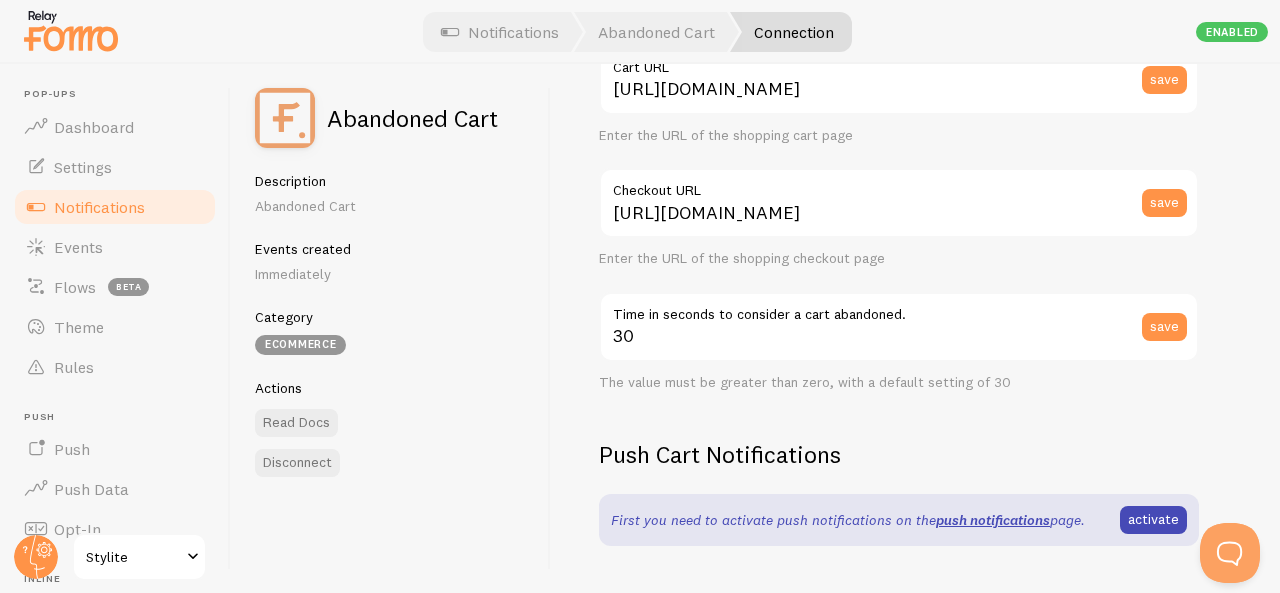 scroll, scrollTop: 0, scrollLeft: 0, axis: both 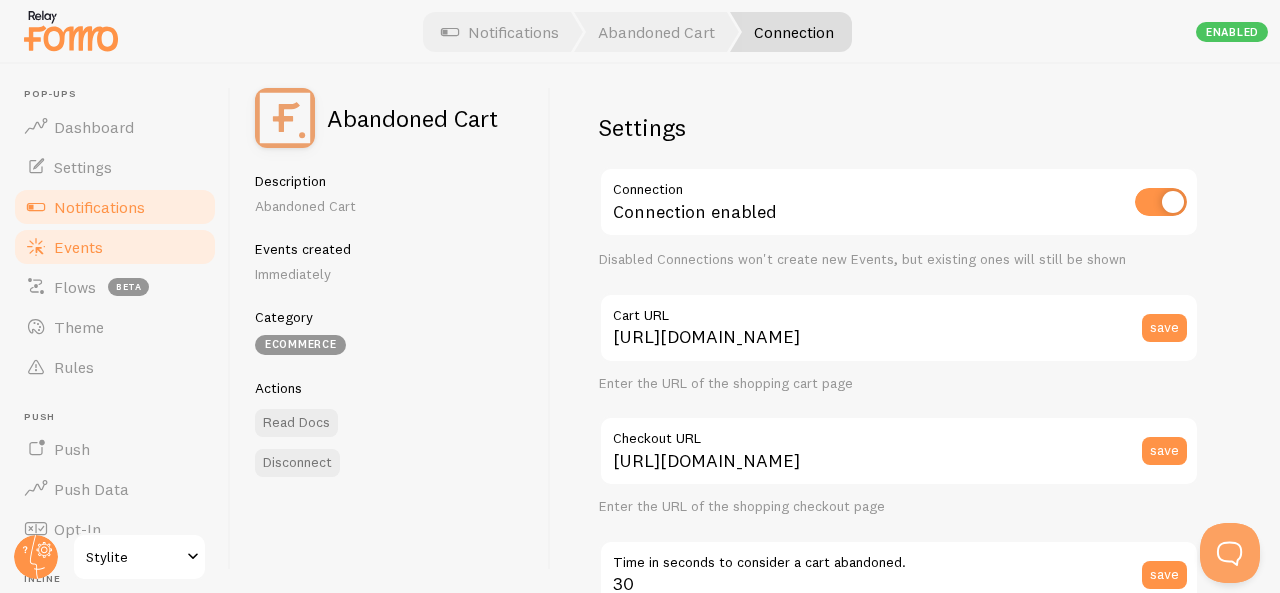 click on "Events" at bounding box center [115, 247] 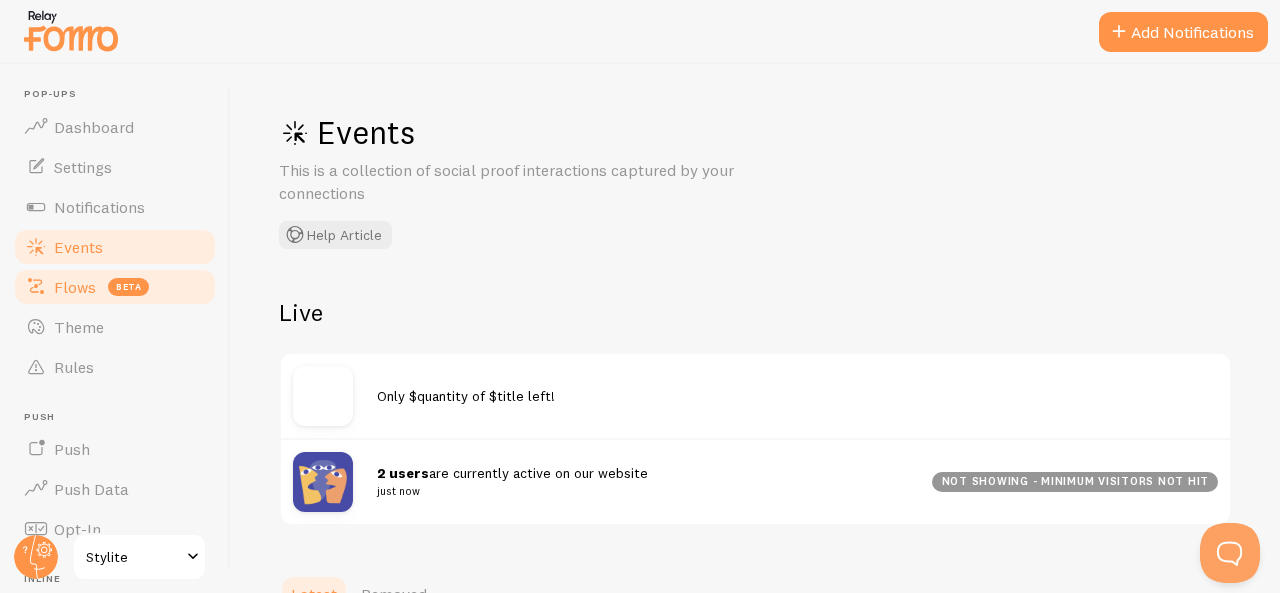 click on "Flows" at bounding box center (75, 287) 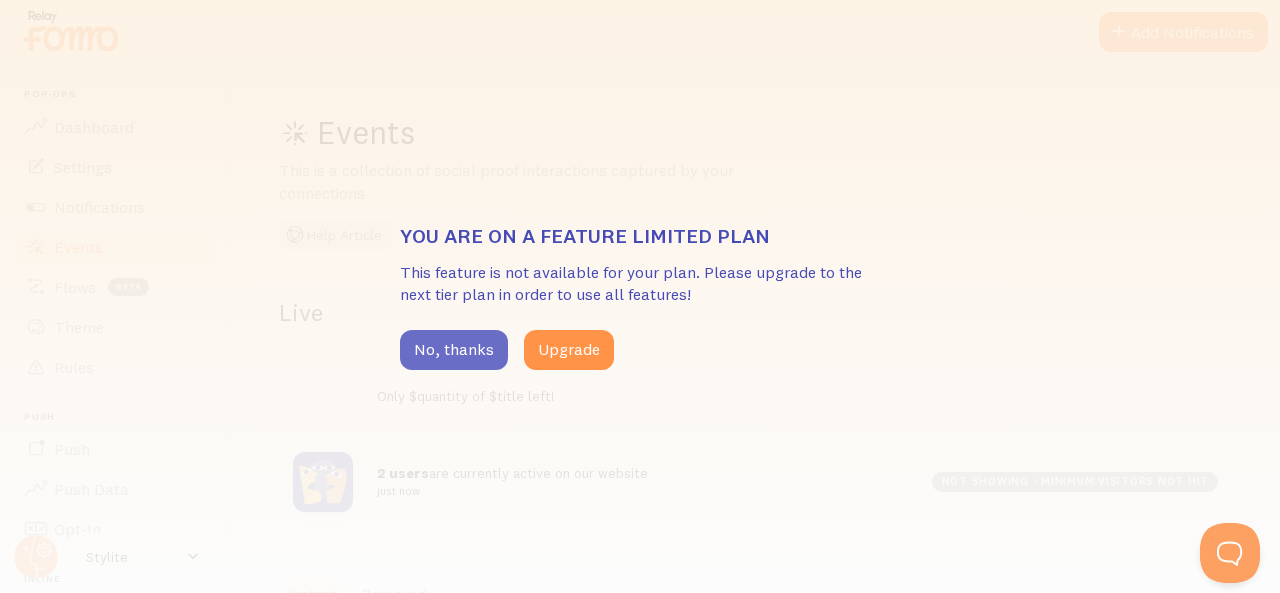 click on "No, thanks" at bounding box center (454, 350) 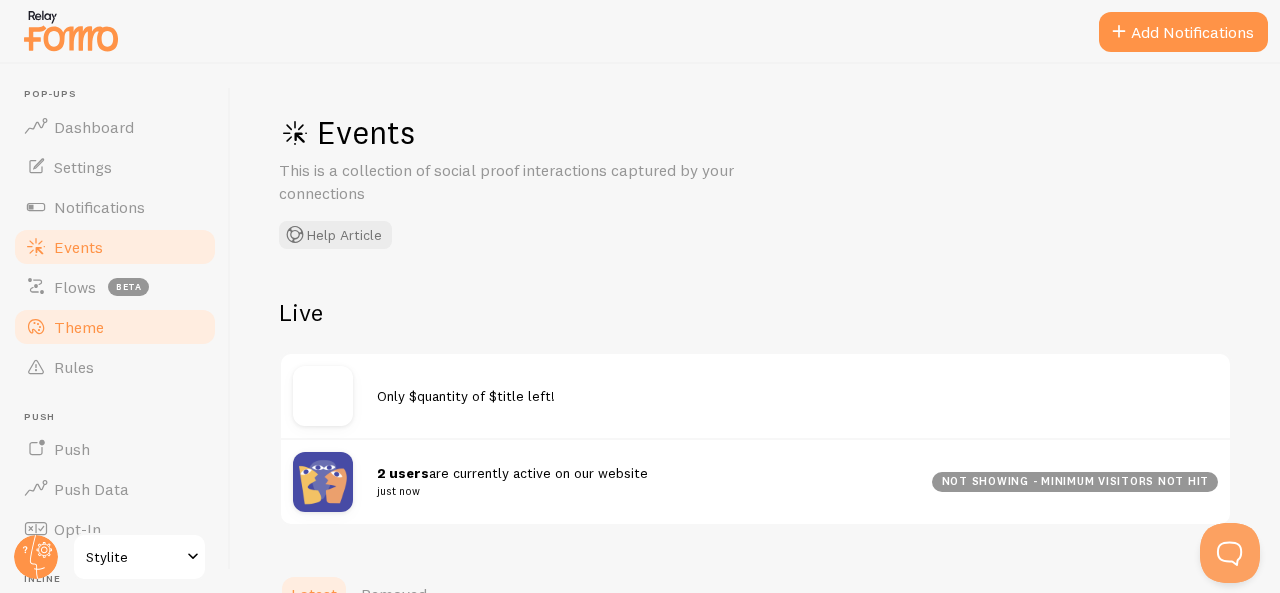click on "Theme" at bounding box center (115, 327) 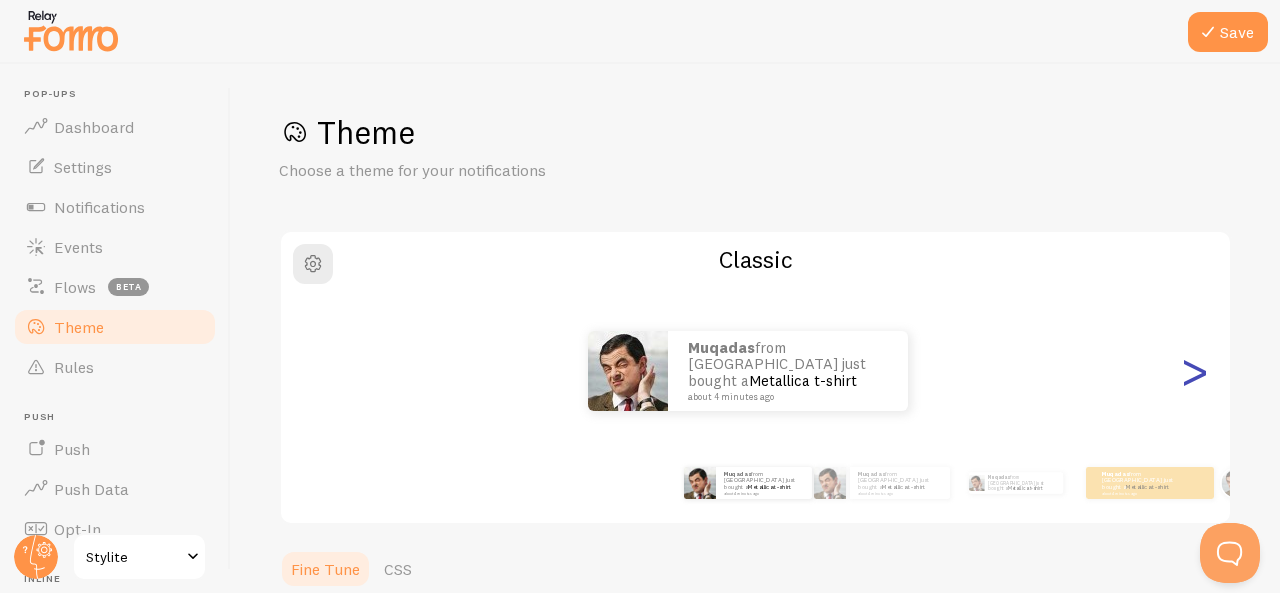 click on ">" at bounding box center [1194, 371] 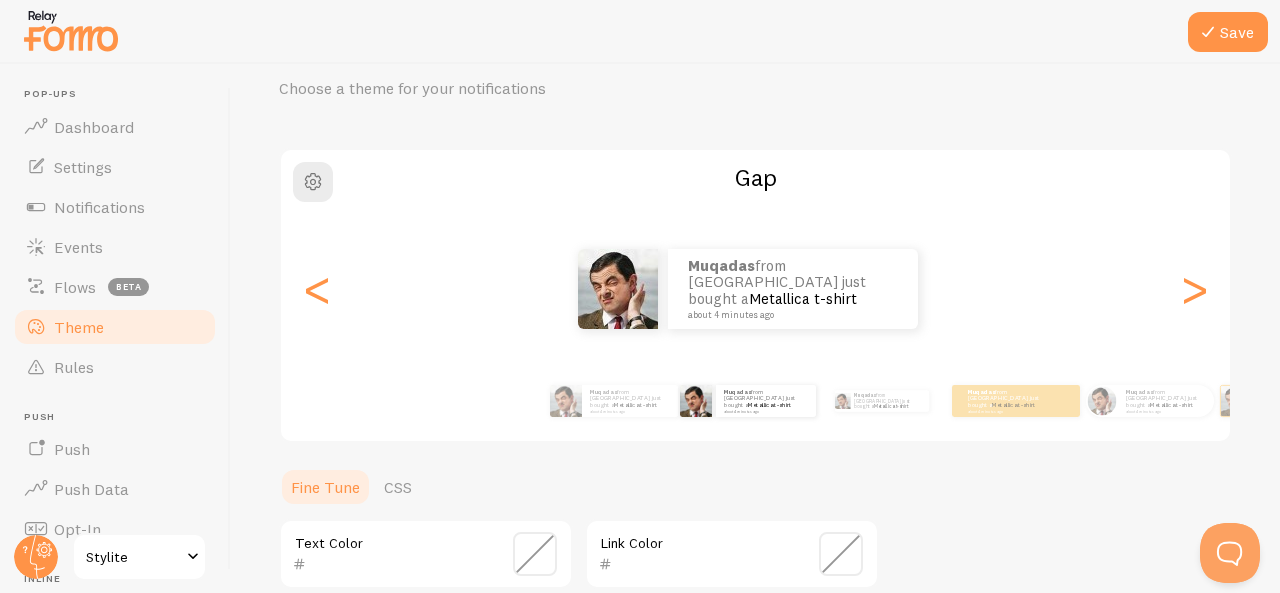 scroll, scrollTop: 83, scrollLeft: 0, axis: vertical 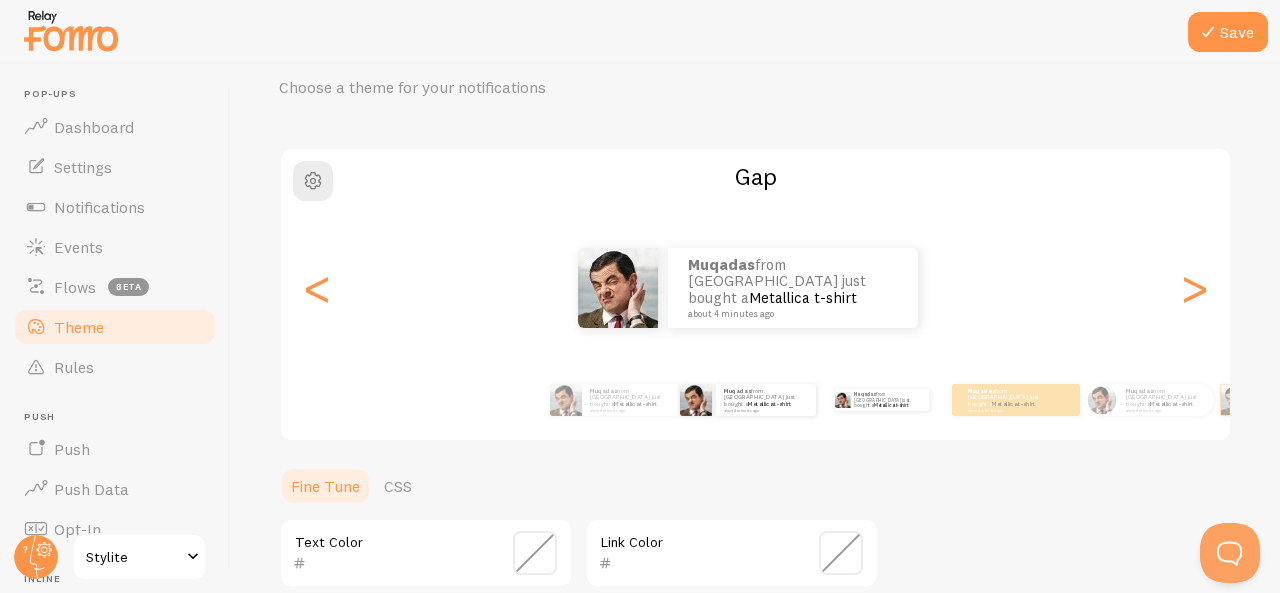 click on "Muqadas  from Pakistan just bought a  Metallica t-shirt   about 4 minutes ago" at bounding box center (882, 400) 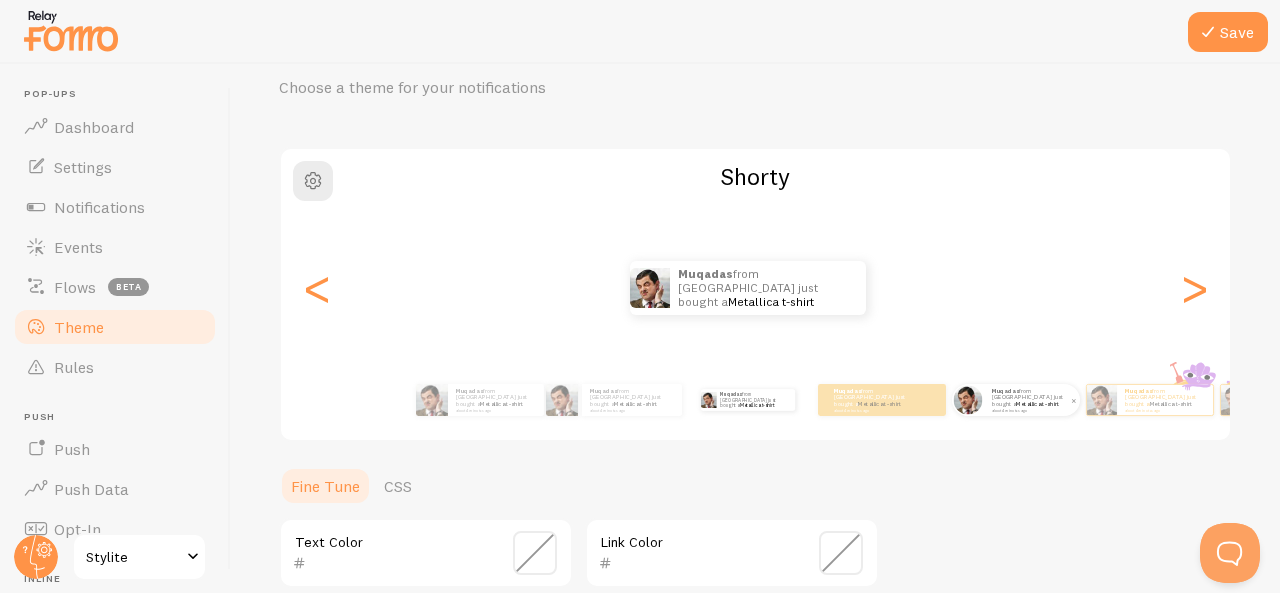 click on "Muqadas  from Pakistan just bought a  Metallica t-shirt   about 4 minutes ago" at bounding box center (1032, 400) 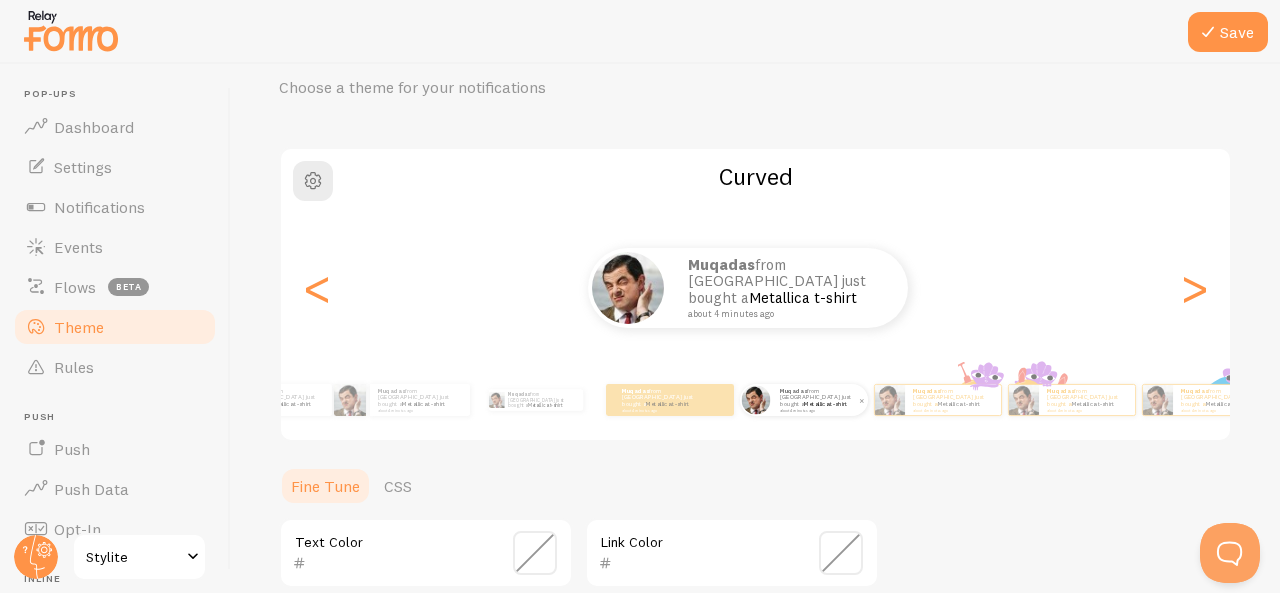 click on "Muqadas  from Pakistan just bought a  Metallica t-shirt   about 4 minutes ago" at bounding box center [1087, 400] 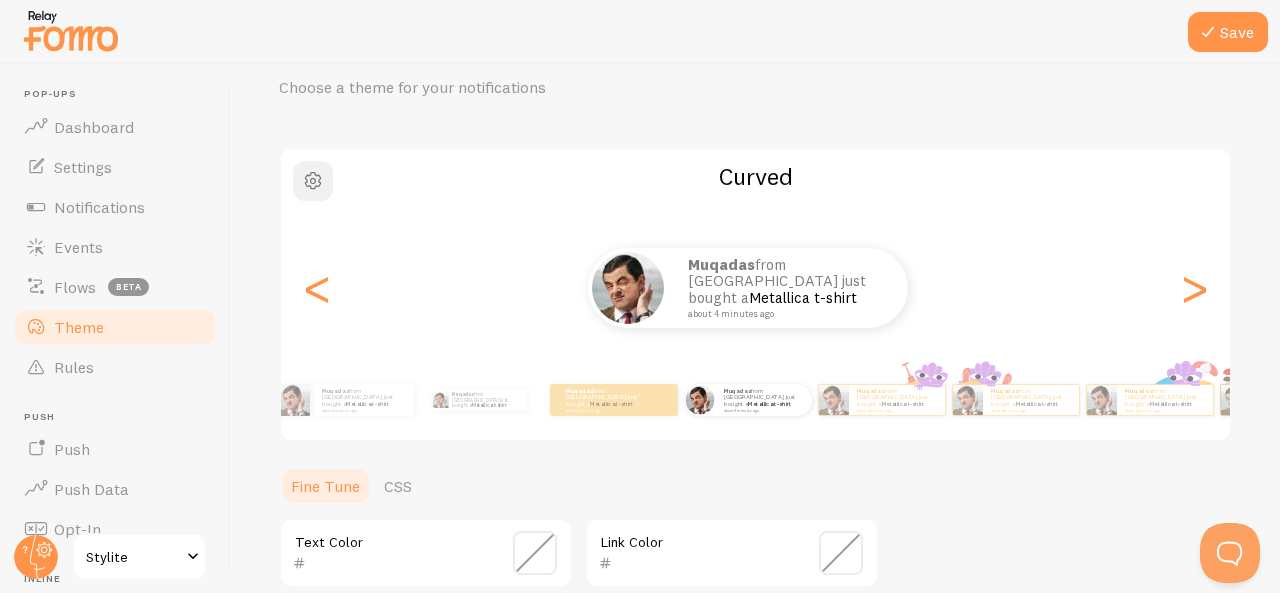 click at bounding box center [313, 181] 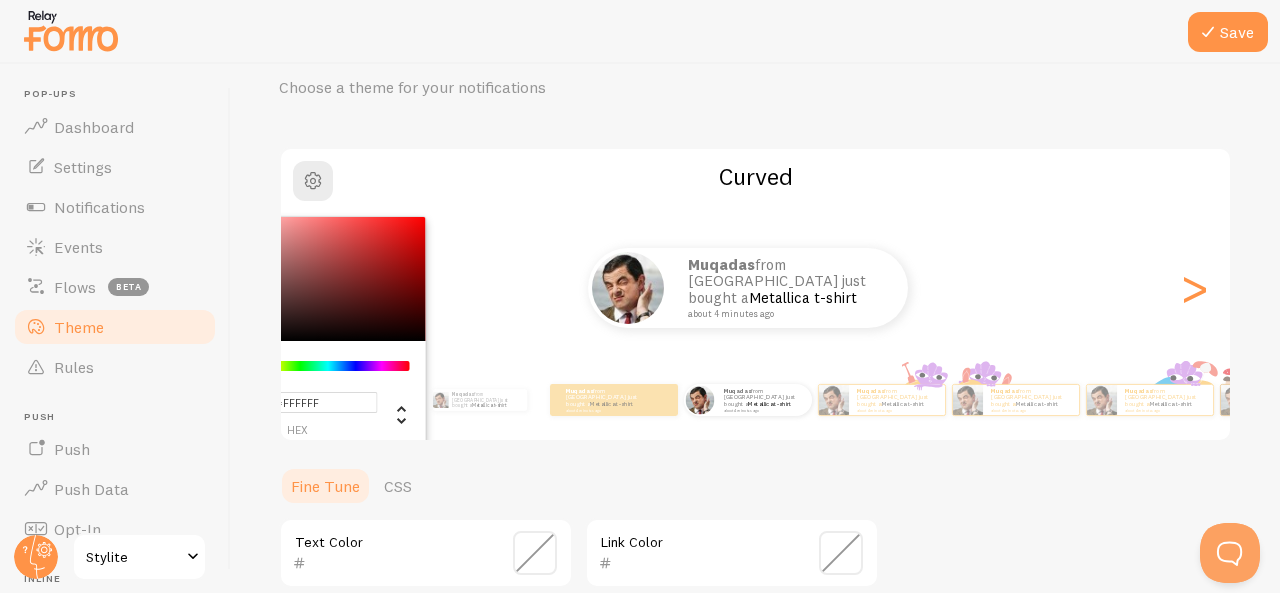 click on "Theme
Choose a theme for your notifications                   #FFFFFF   hex       255   r     255   g     255   b       0   h     0%   s     100%   l
Curved
Muqadas  from Pakistan just bought a  Metallica t-shirt   about 4 minutes ago Muqadas  from Pakistan just bought a  Metallica t-shirt   about 4 minutes ago Muqadas  from Pakistan just bought a  Metallica t-shirt   about 4 minutes ago Muqadas  from Pakistan just bought a  Metallica t-shirt   about 4 minutes ago Muqadas  from Pakistan just bought a  Metallica t-shirt   about 4 minutes ago Muqadas  from Pakistan just bought a  Metallica t-shirt   about 4 minutes ago Muqadas  from Pakistan just bought a  Metallica t-shirt   about 4 minutes ago Muqadas  from Pakistan just bought a  Metallica t-shirt   about 4 minutes ago Muqadas  from Pakistan just bought a  Metallica t-shirt   about 4 minutes ago Muqadas  from Pakistan just bought a  Metallica t-shirt   about 4 minutes ago Muqadas Metallica t-shirt" at bounding box center [755, 503] 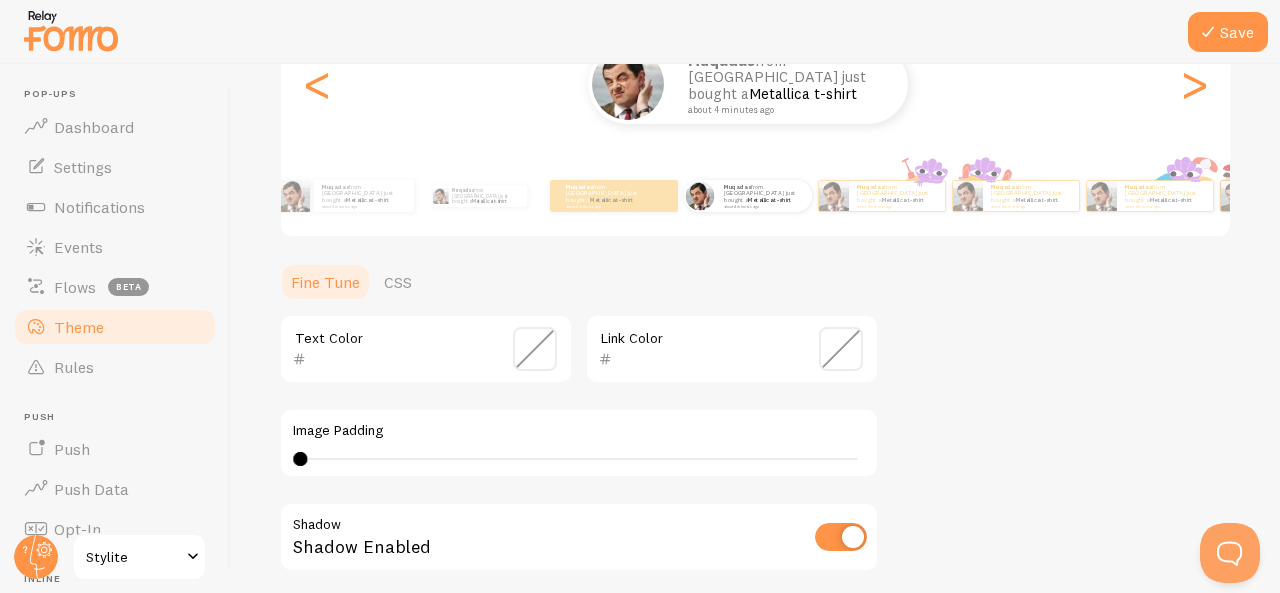 scroll, scrollTop: 289, scrollLeft: 0, axis: vertical 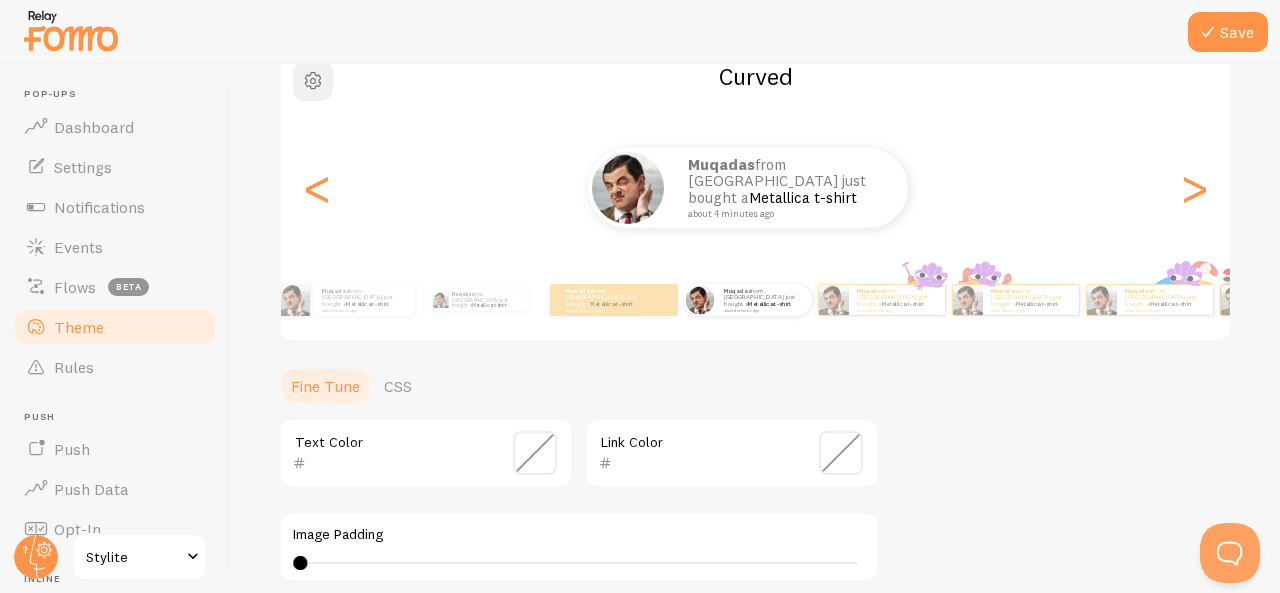 click at bounding box center (313, 81) 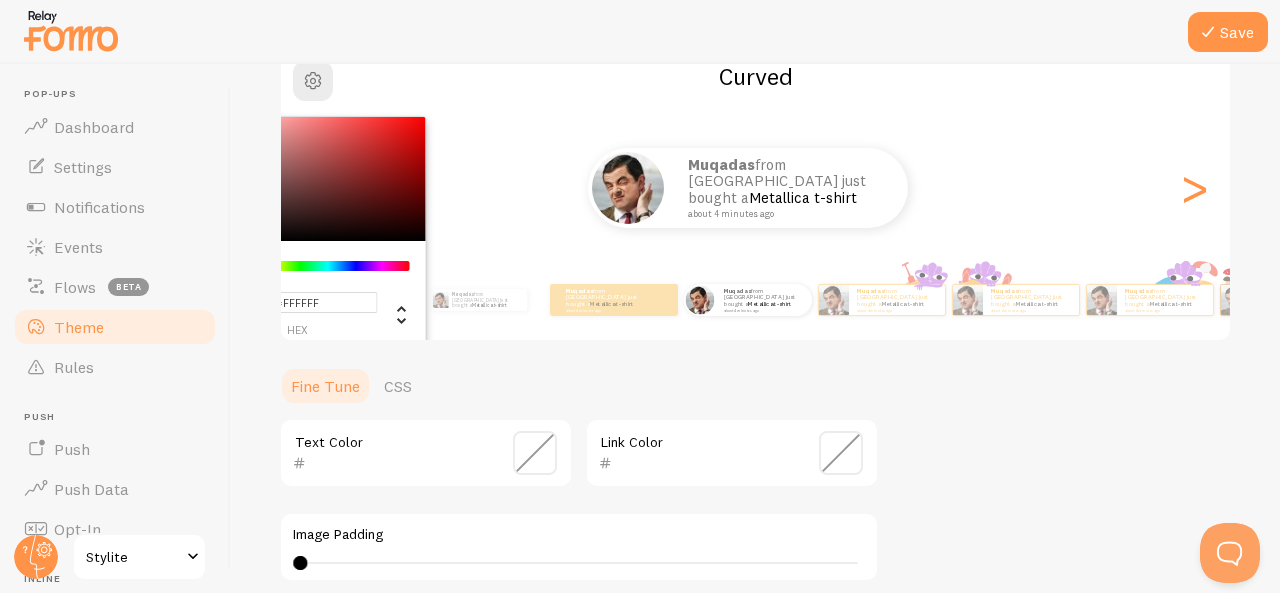 click on "Muqadas  from Pakistan just bought a  Metallica t-shirt   about 4 minutes ago" at bounding box center (748, 188) 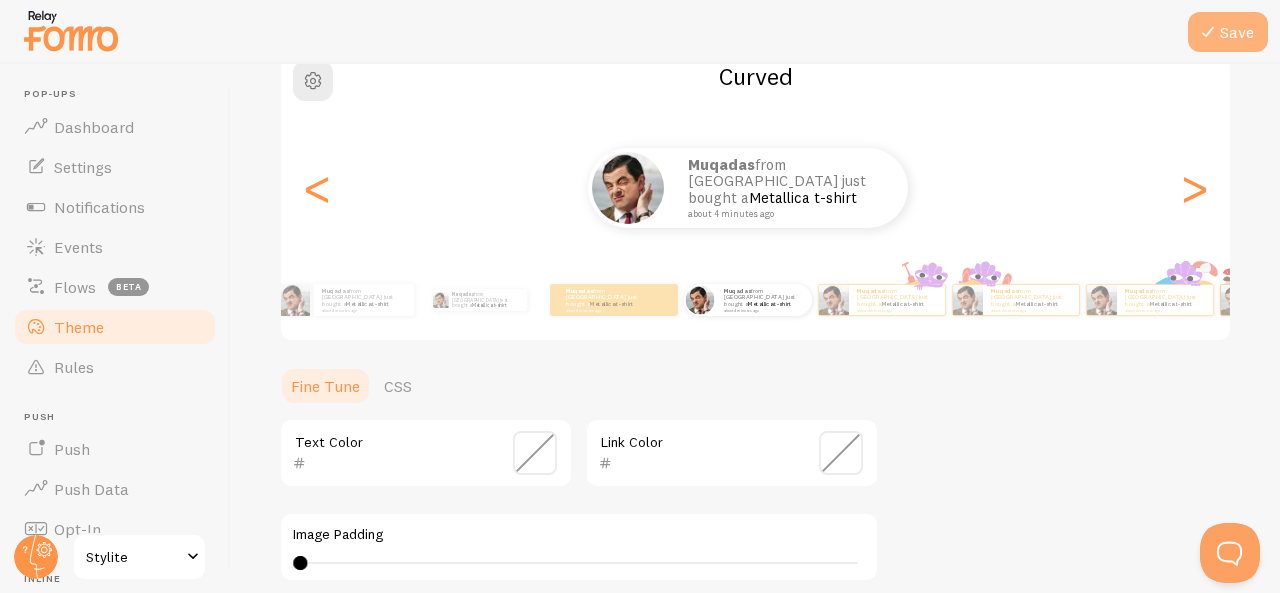 click on "Save" at bounding box center [1228, 32] 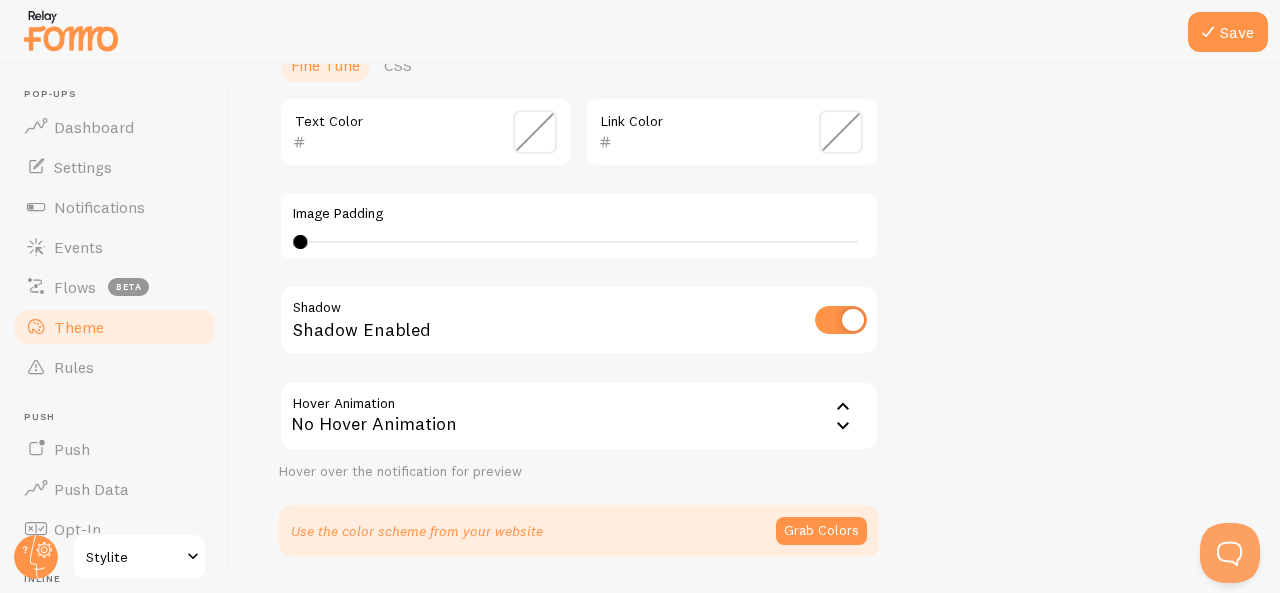 scroll, scrollTop: 563, scrollLeft: 0, axis: vertical 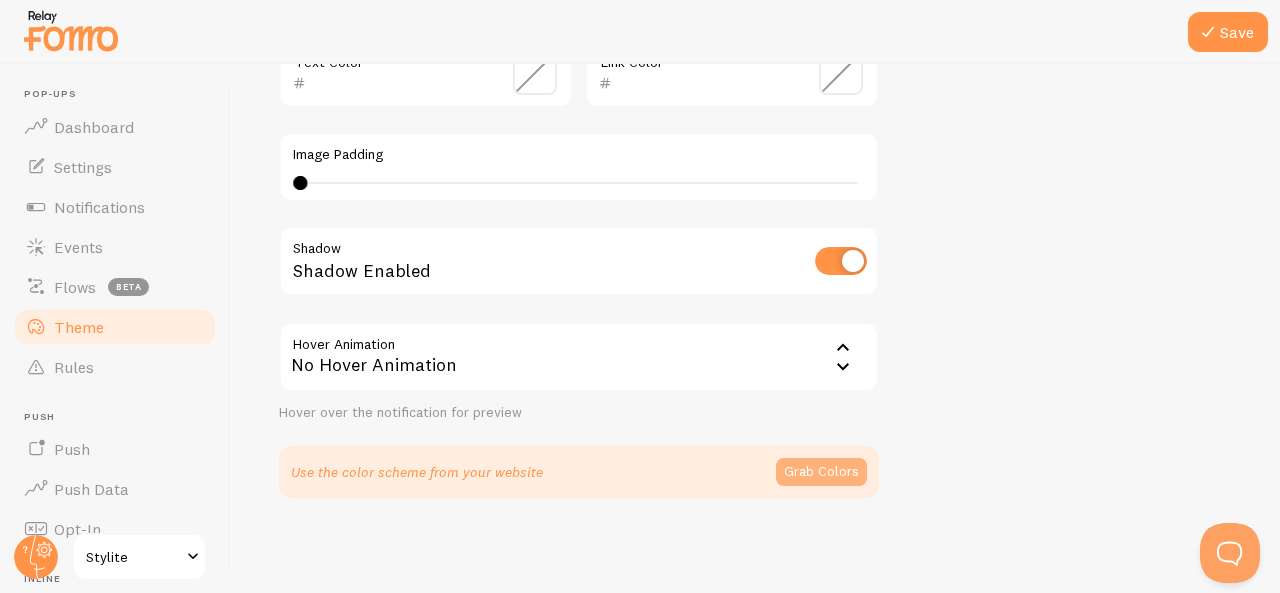 click on "Grab Colors" at bounding box center [821, 472] 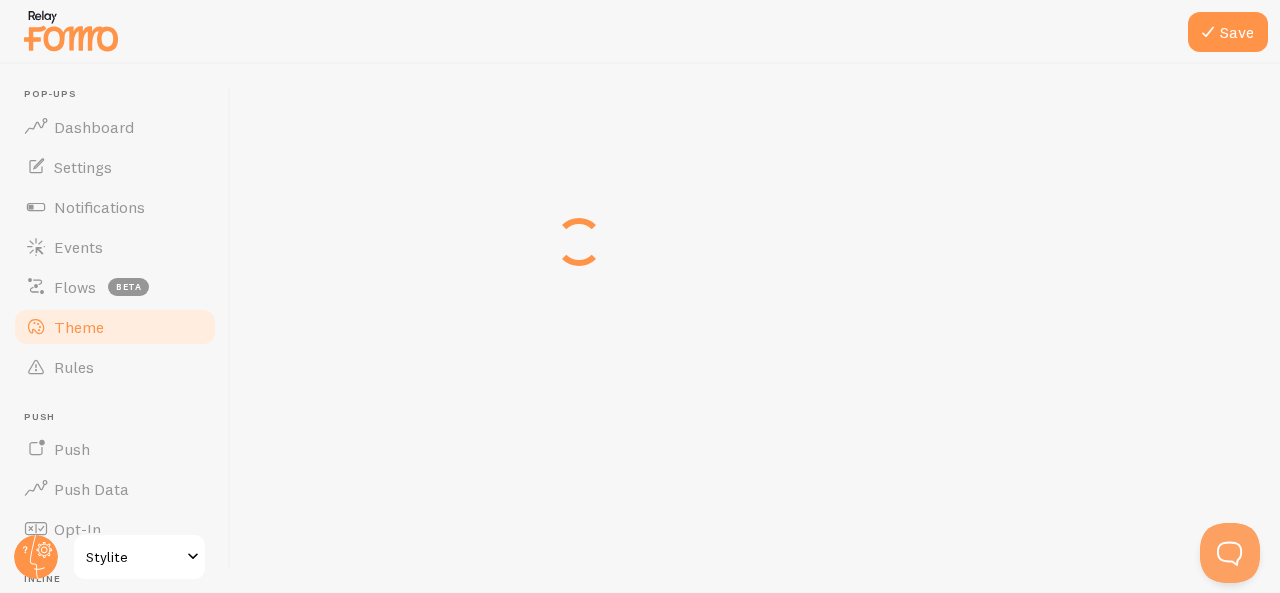 scroll, scrollTop: 555, scrollLeft: 0, axis: vertical 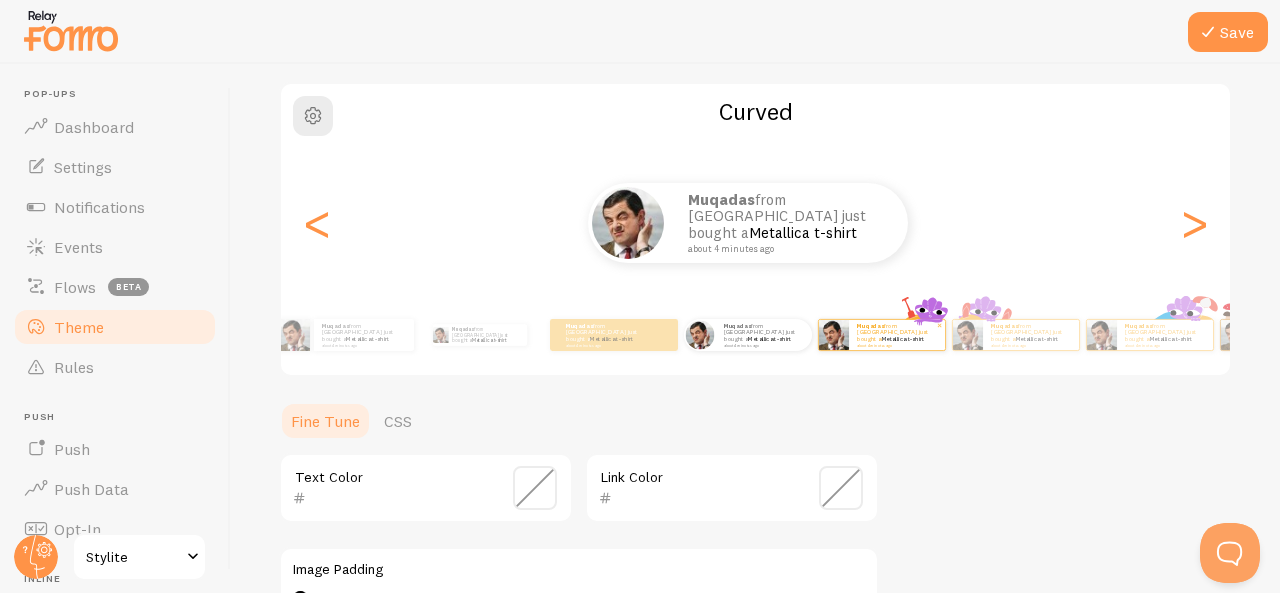 click on "Muqadas  from Pakistan just bought a  Metallica t-shirt   about 4 minutes ago" at bounding box center [897, 335] 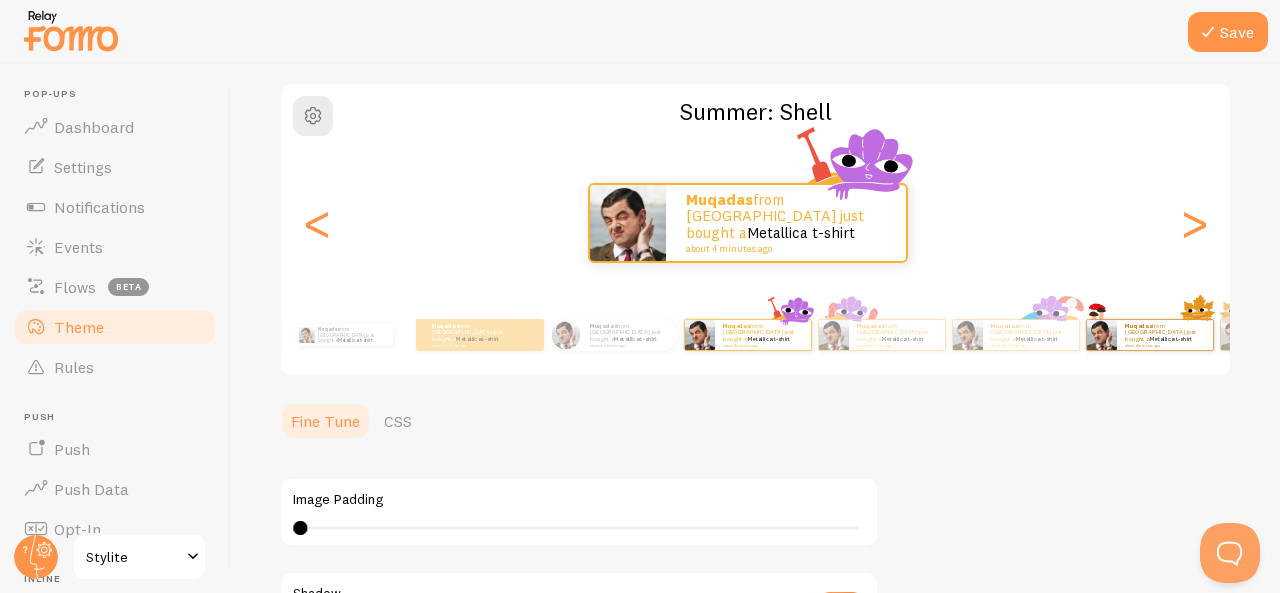 click on "Muqadas  from Pakistan just bought a  Metallica t-shirt   about 4 minutes ago" at bounding box center [1150, 335] 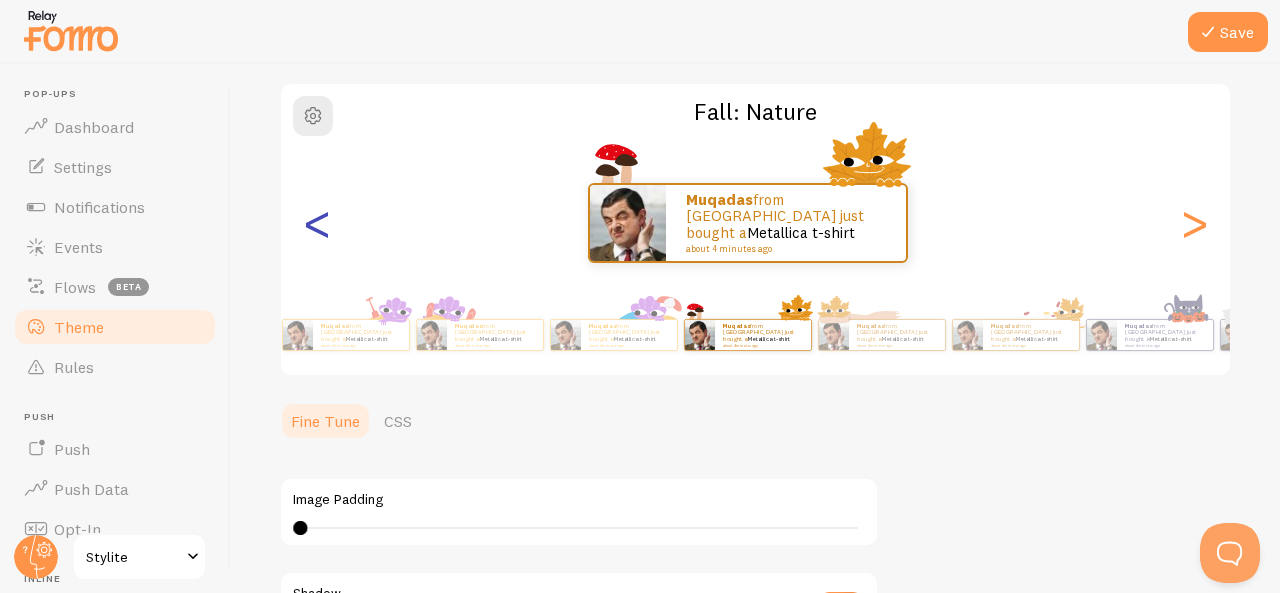 click on "<" at bounding box center (317, 223) 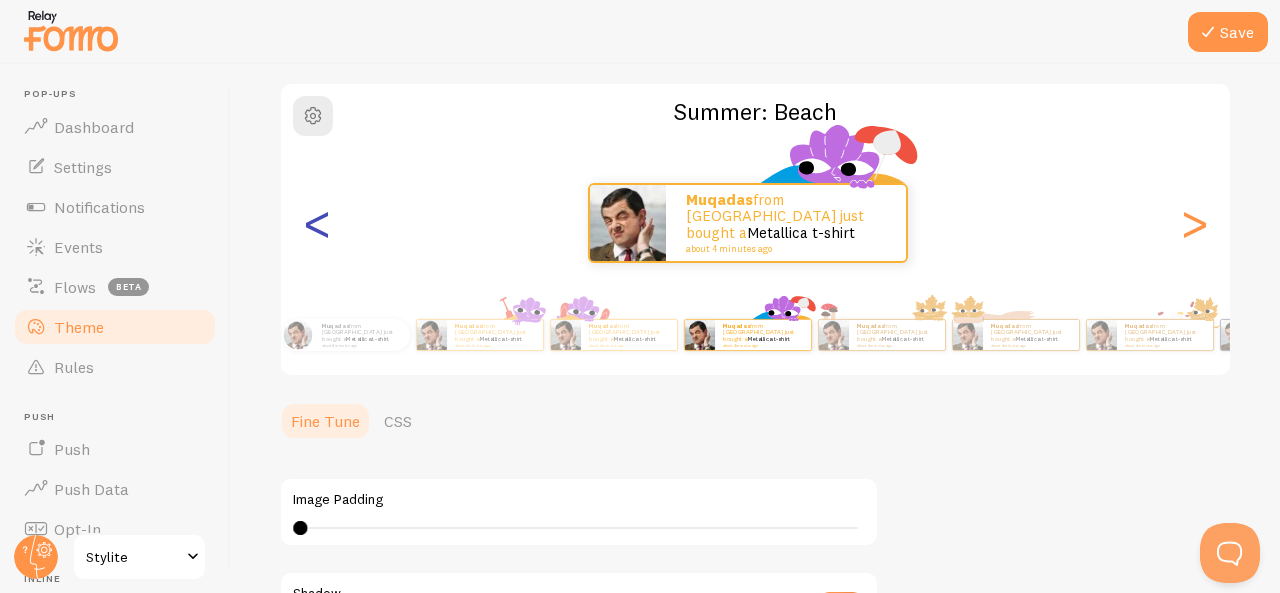 click on "<" at bounding box center (317, 223) 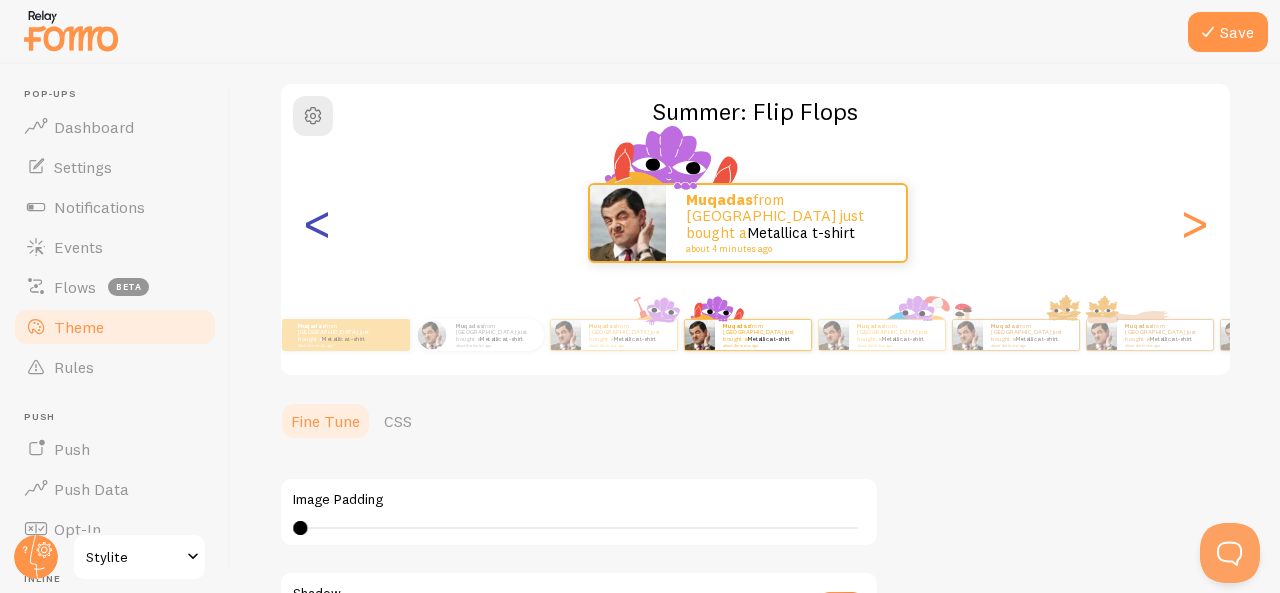 click on "<" at bounding box center [317, 223] 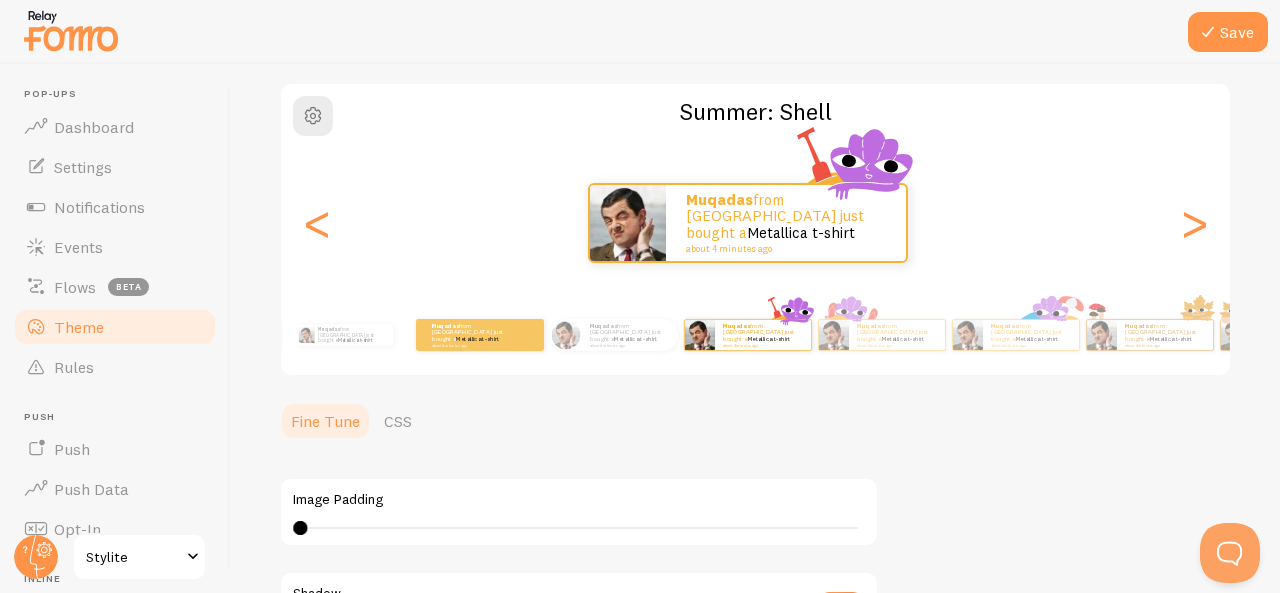 click on "Muqadas  from Pakistan just bought a  Metallica t-shirt   about 4 minutes ago" at bounding box center [480, 335] 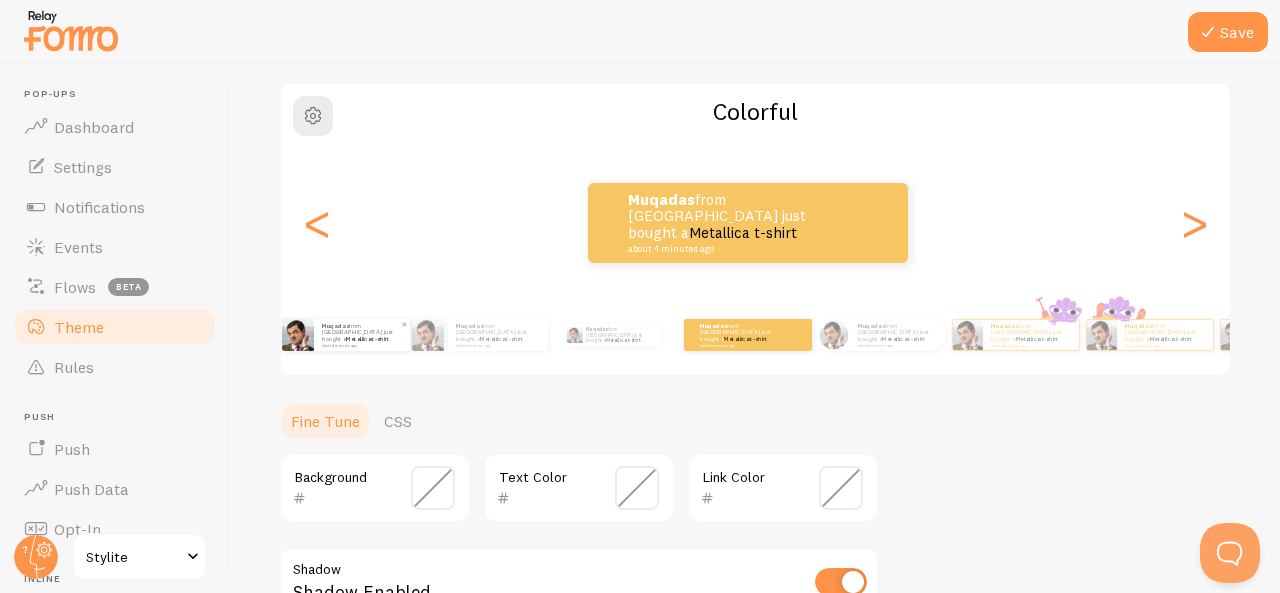 click on "Muqadas  from Pakistan just bought a  Metallica t-shirt   about 4 minutes ago" at bounding box center [362, 335] 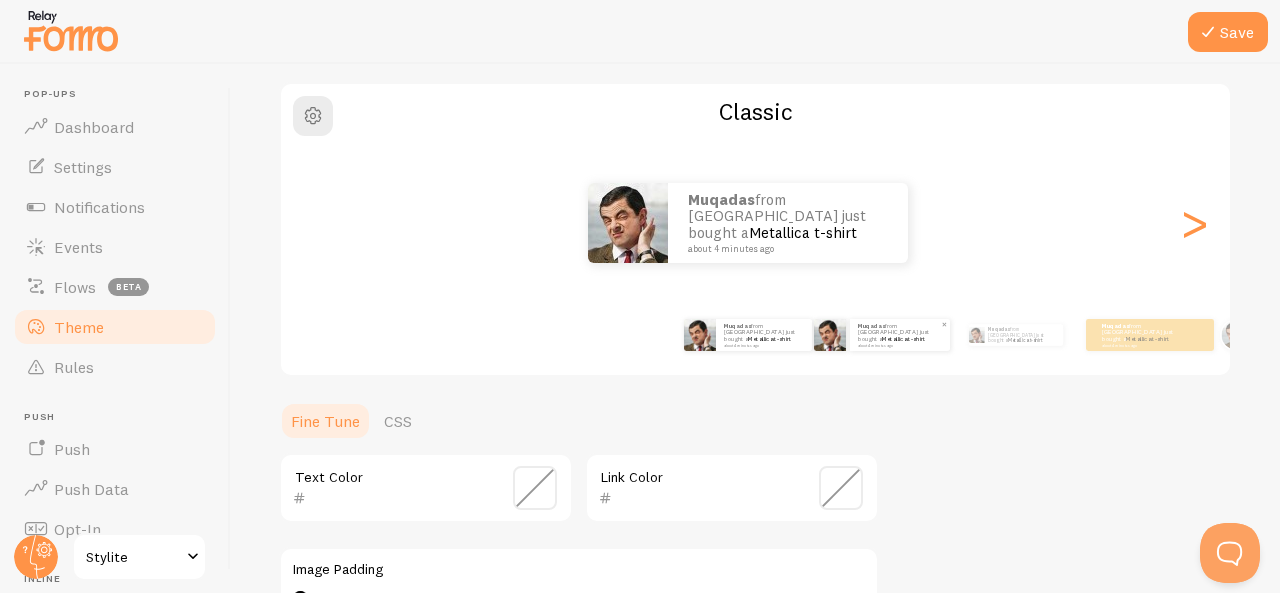 click on "Muqadas  from Pakistan just bought a  Metallica t-shirt   about 4 minutes ago" at bounding box center (900, 335) 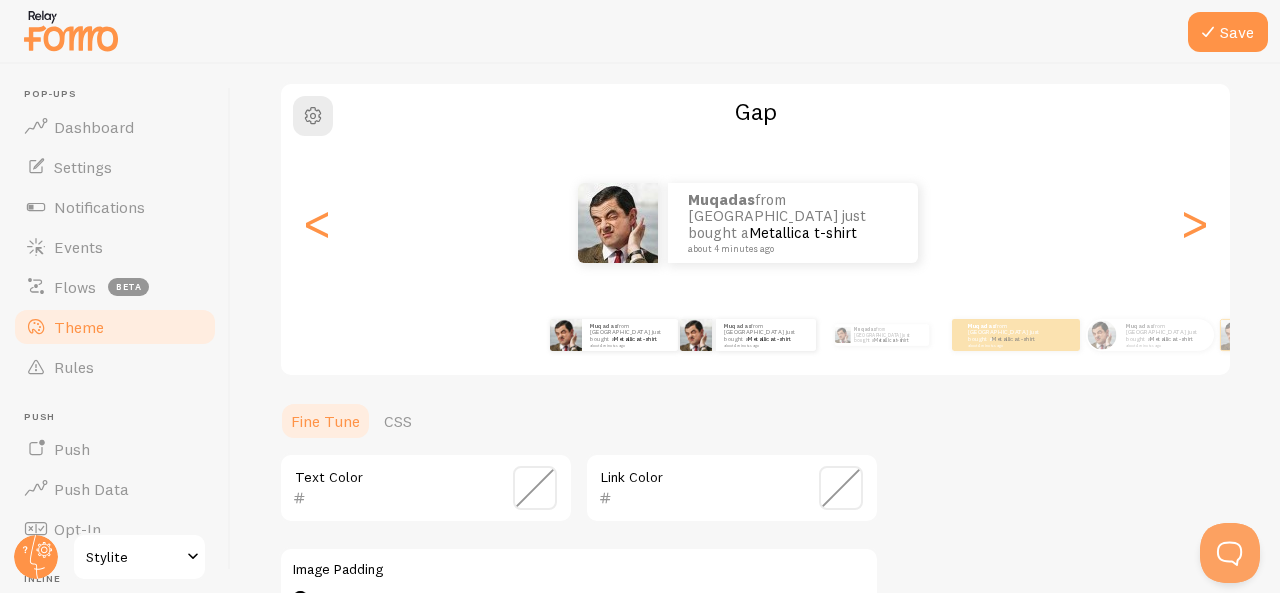click on "Muqadas  from Pakistan just bought a  Metallica t-shirt   about 4 minutes ago" at bounding box center [614, 335] 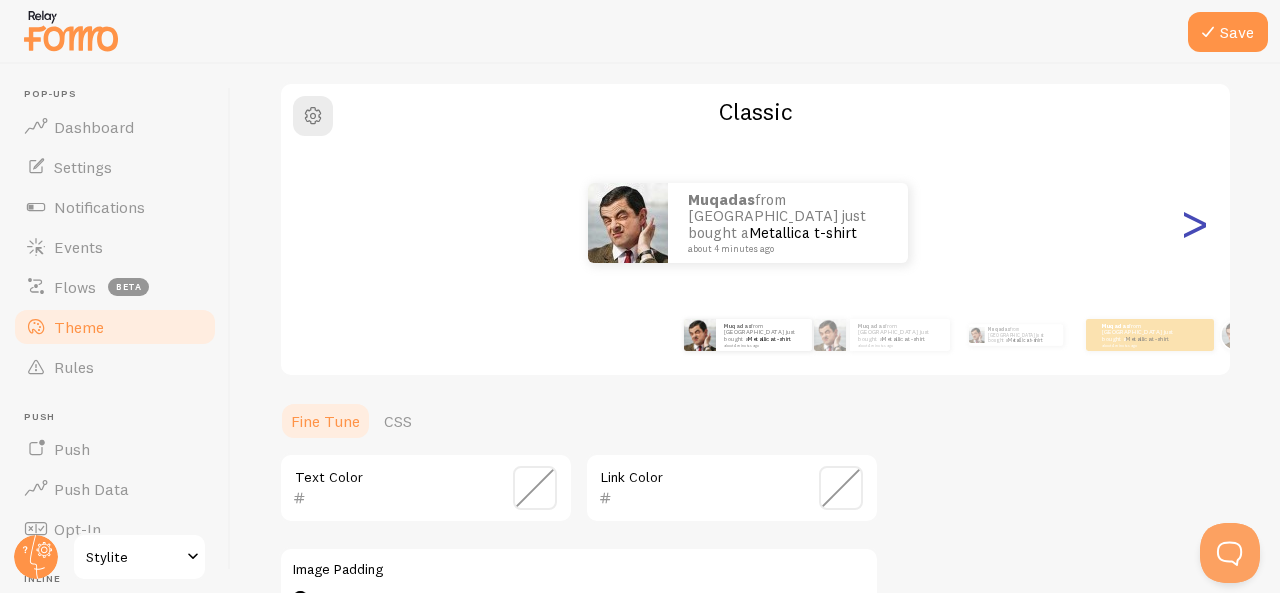 click on ">" at bounding box center [1194, 223] 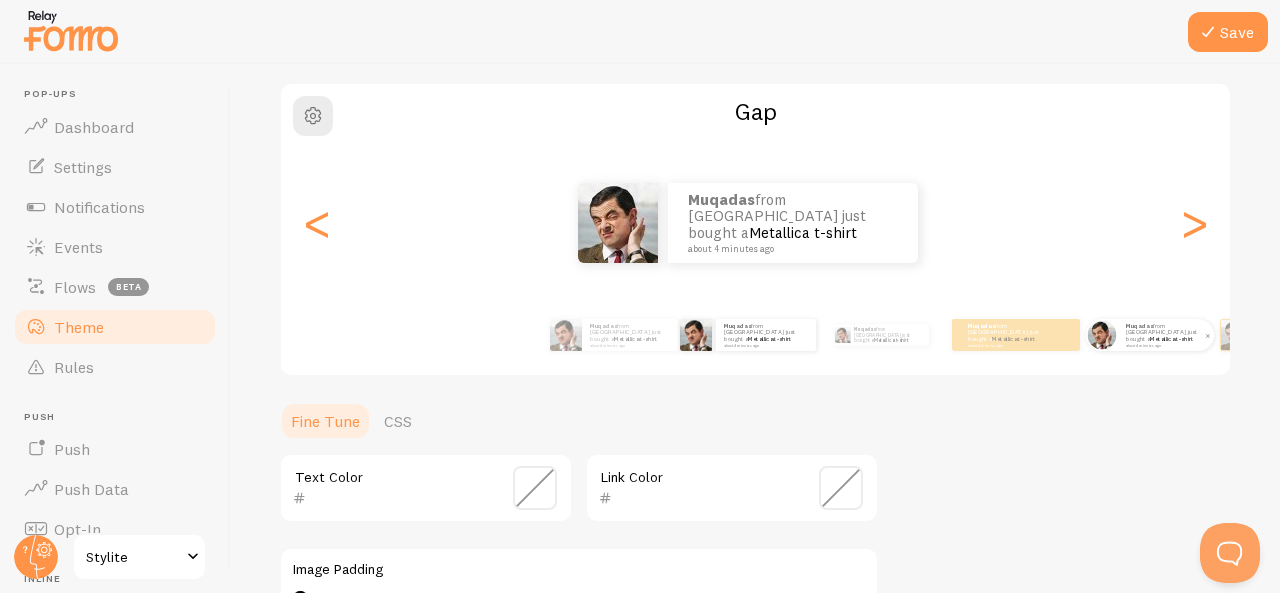 click on "Metallica t-shirt" at bounding box center [1171, 339] 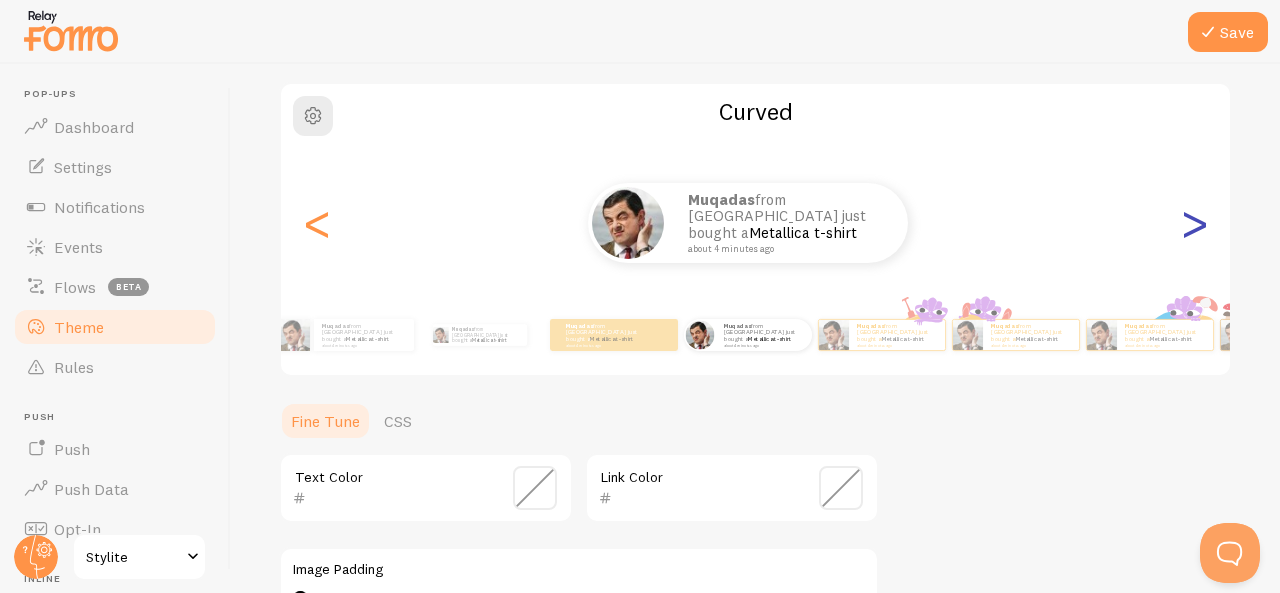 click on ">" at bounding box center (1194, 223) 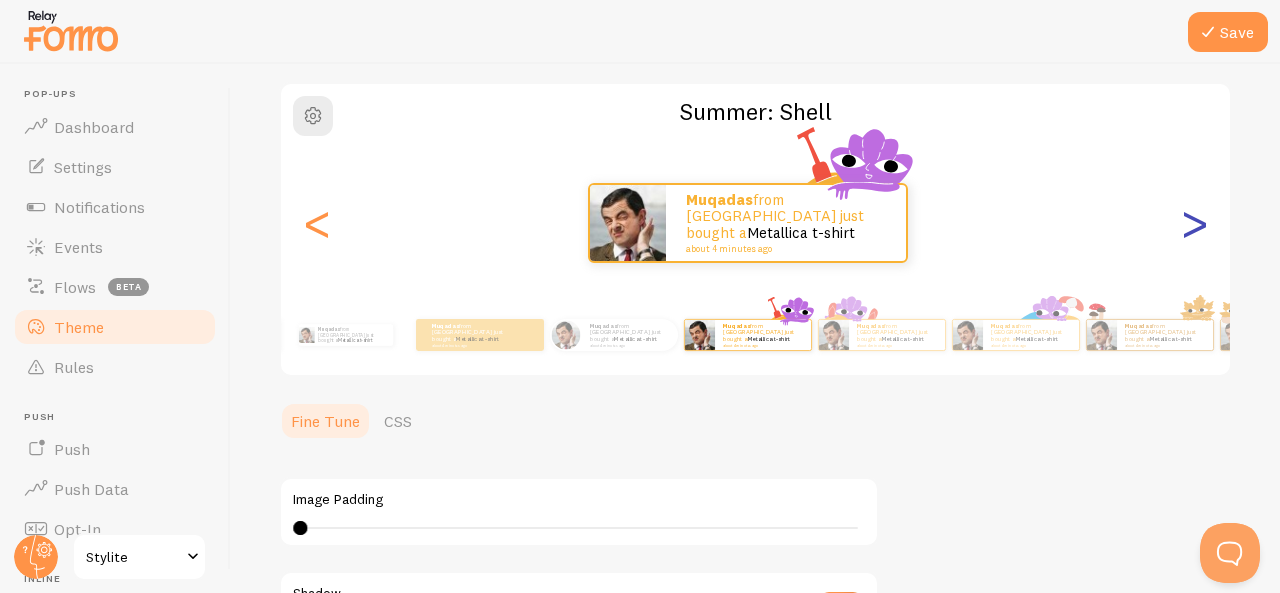 click on ">" at bounding box center [1194, 223] 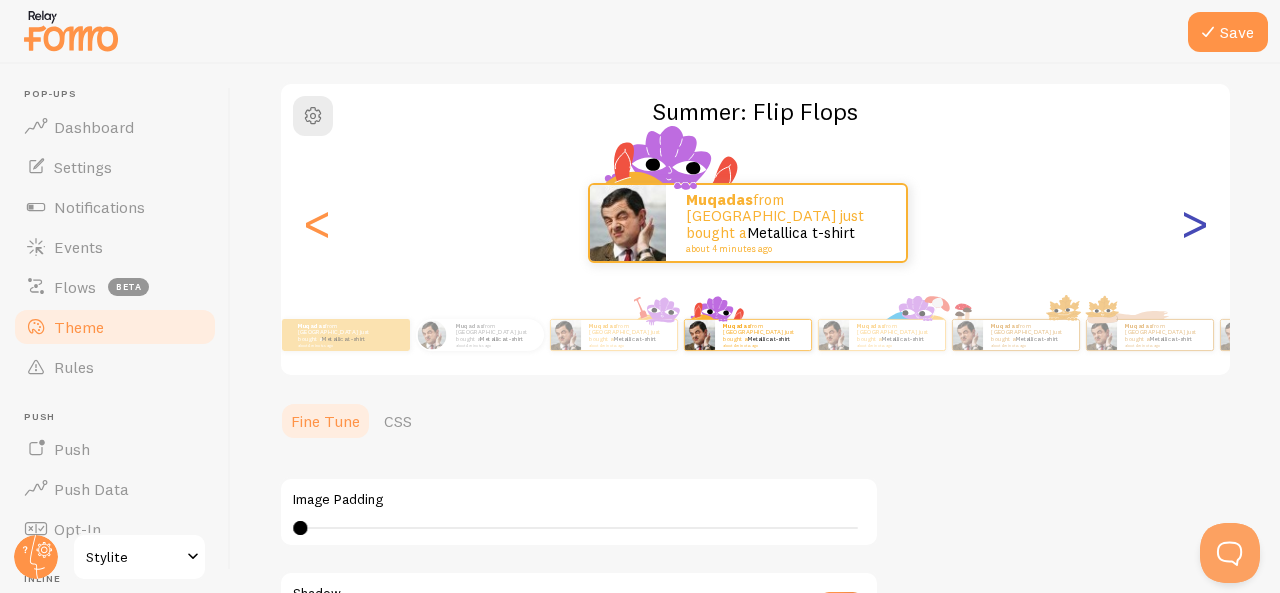 click on ">" at bounding box center (1194, 223) 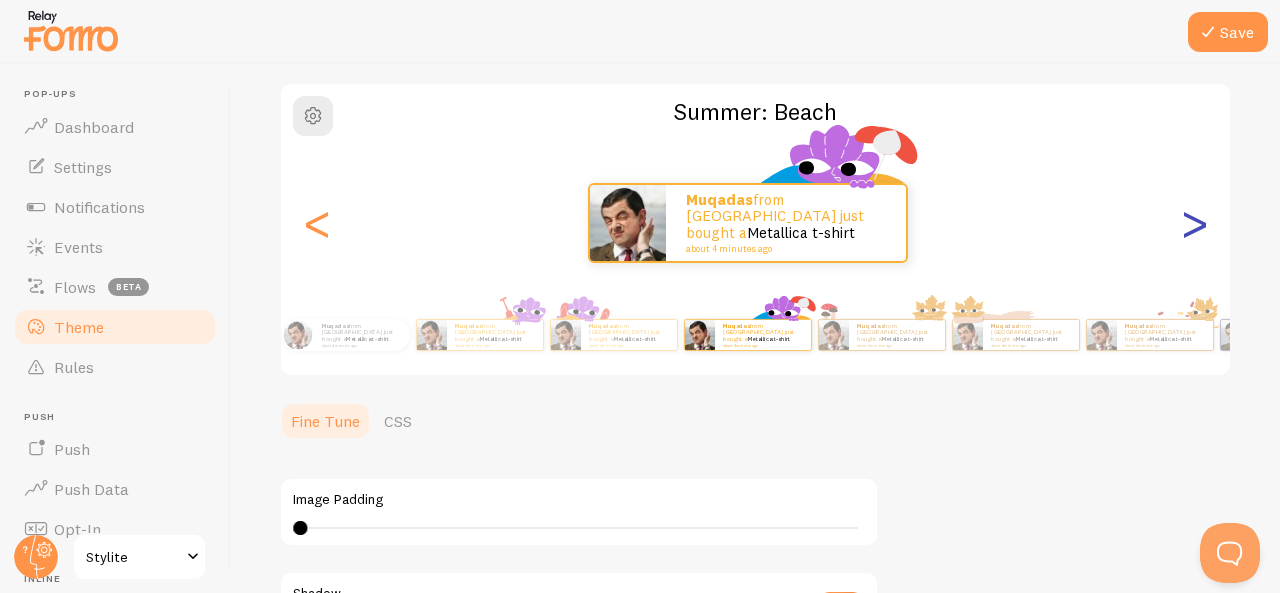 click on ">" at bounding box center (1194, 223) 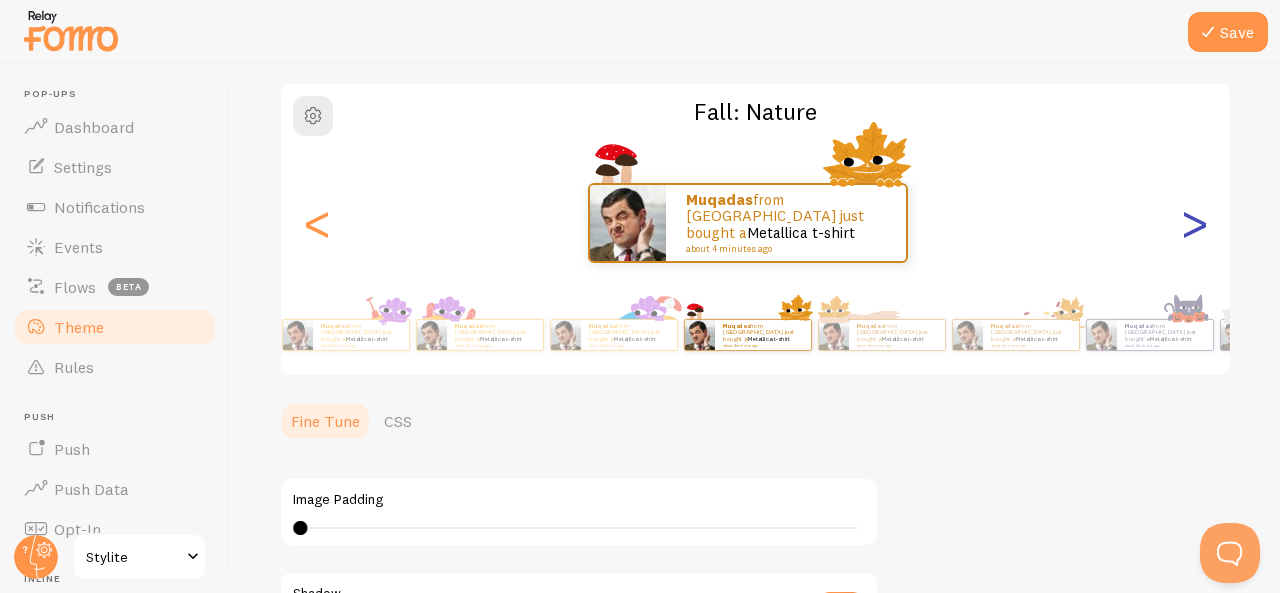 click on ">" at bounding box center (1194, 223) 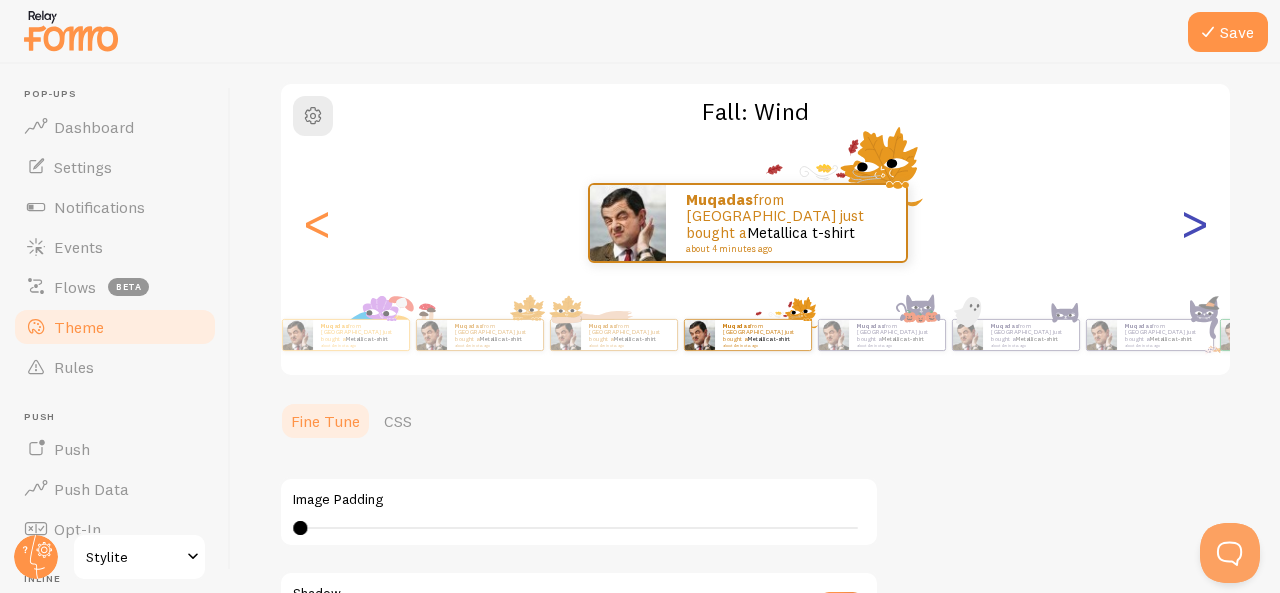 click on ">" at bounding box center [1194, 223] 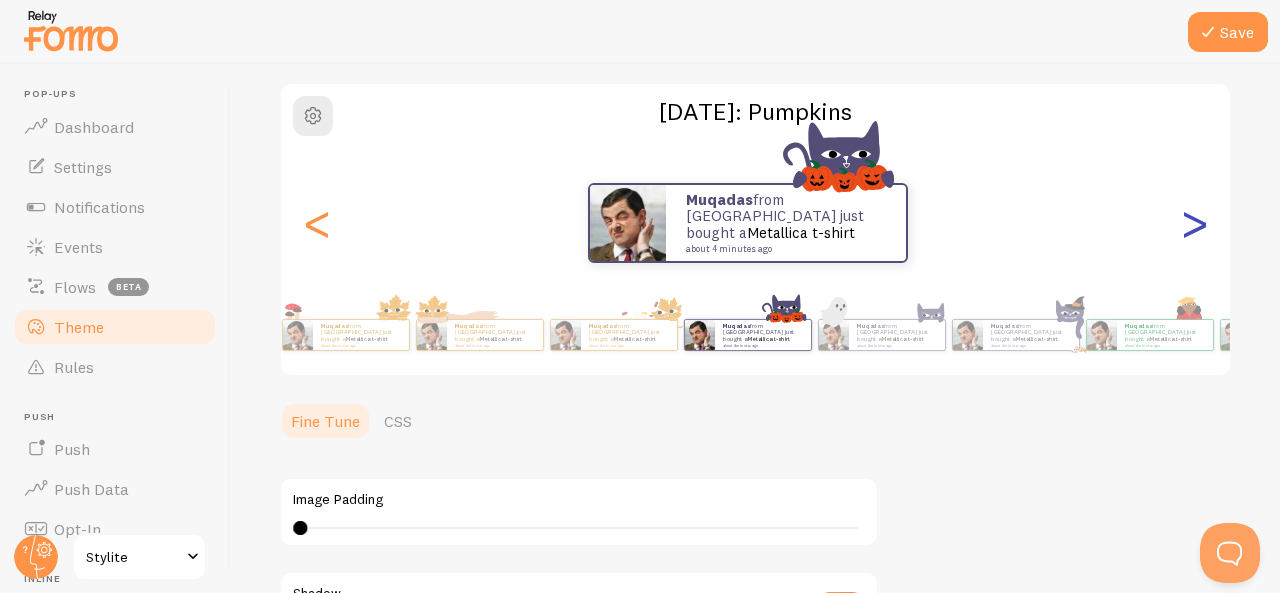 click on ">" at bounding box center [1194, 223] 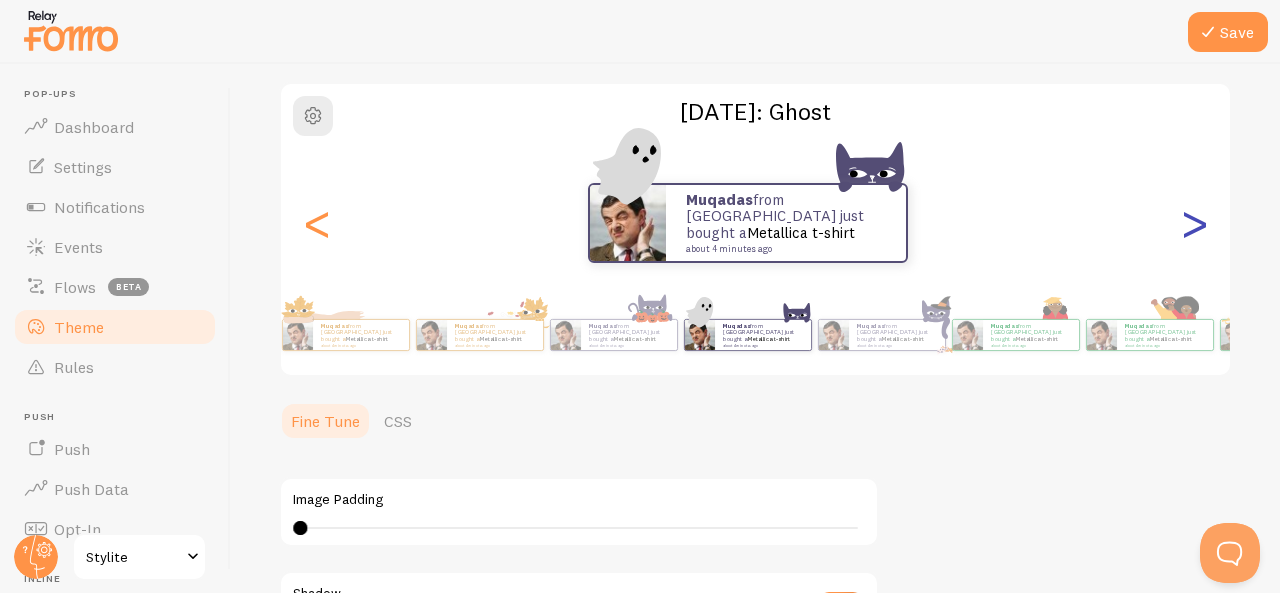 click on ">" at bounding box center [1194, 223] 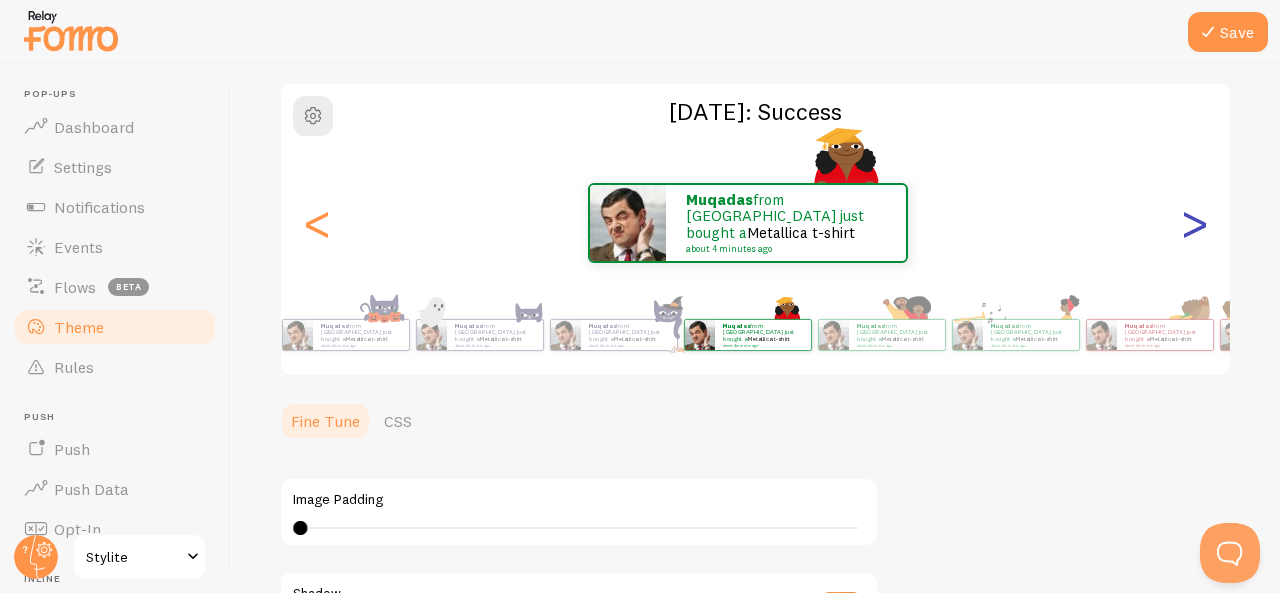 click on ">" at bounding box center (1194, 223) 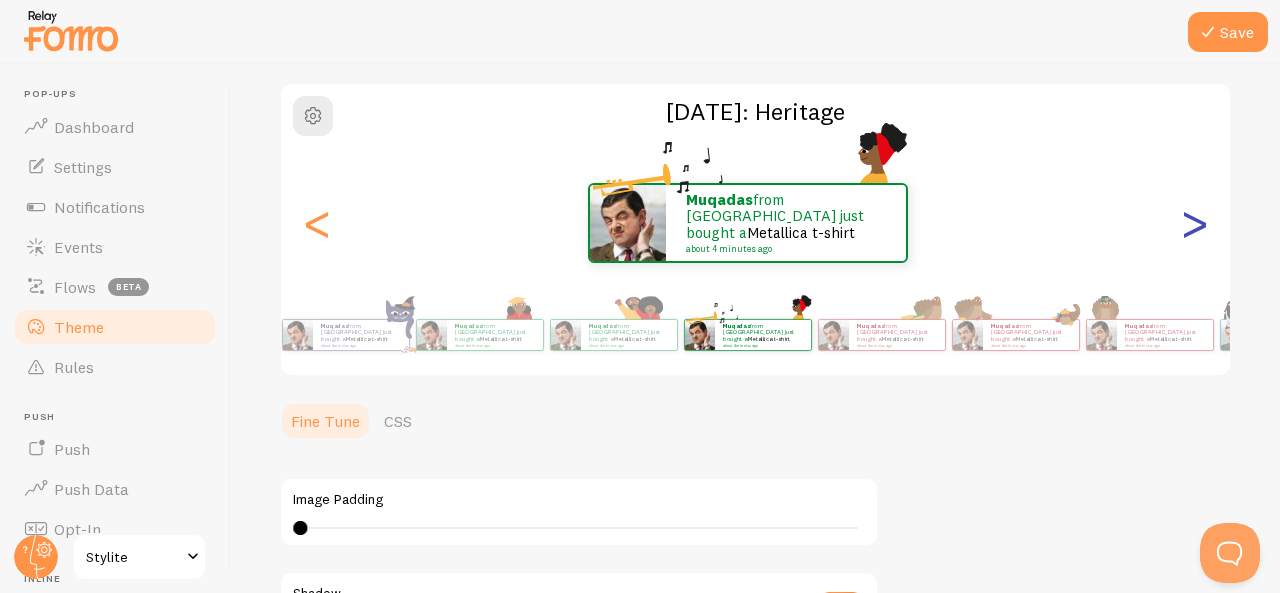 click on ">" at bounding box center (1194, 223) 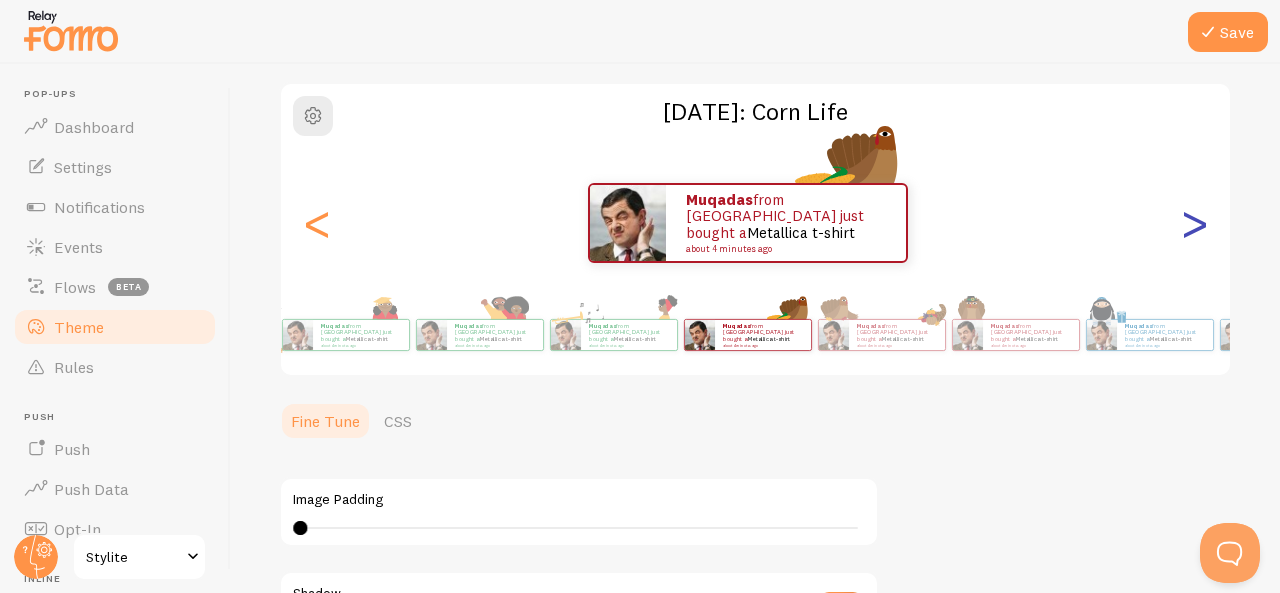 click on ">" at bounding box center (1194, 223) 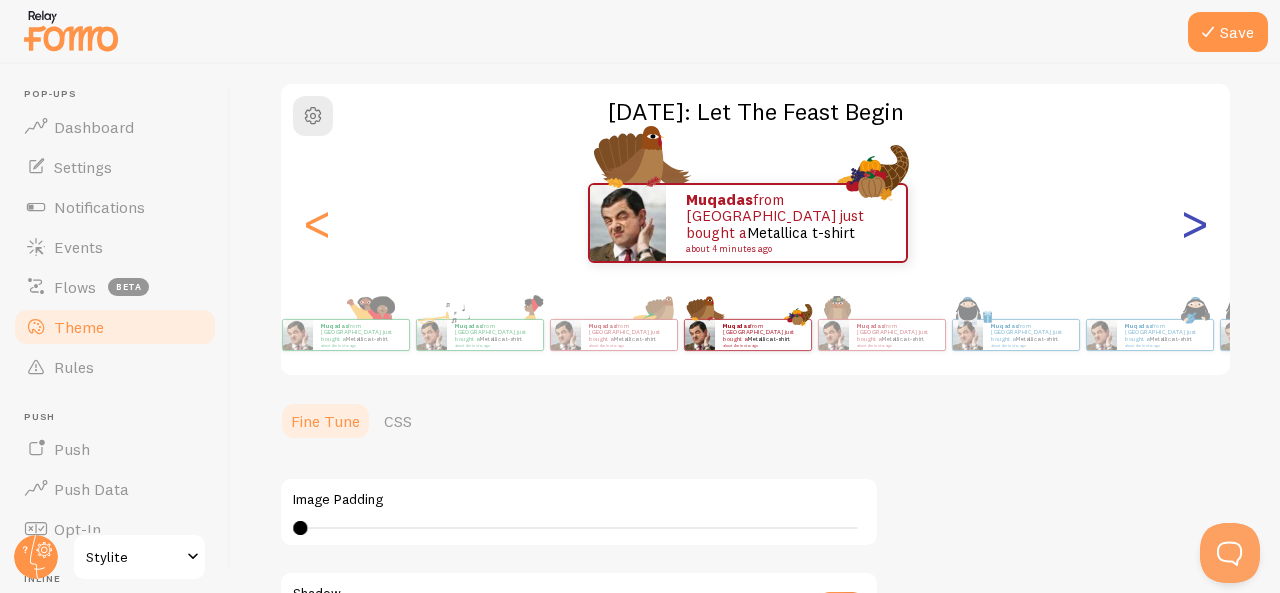click on ">" at bounding box center [1194, 223] 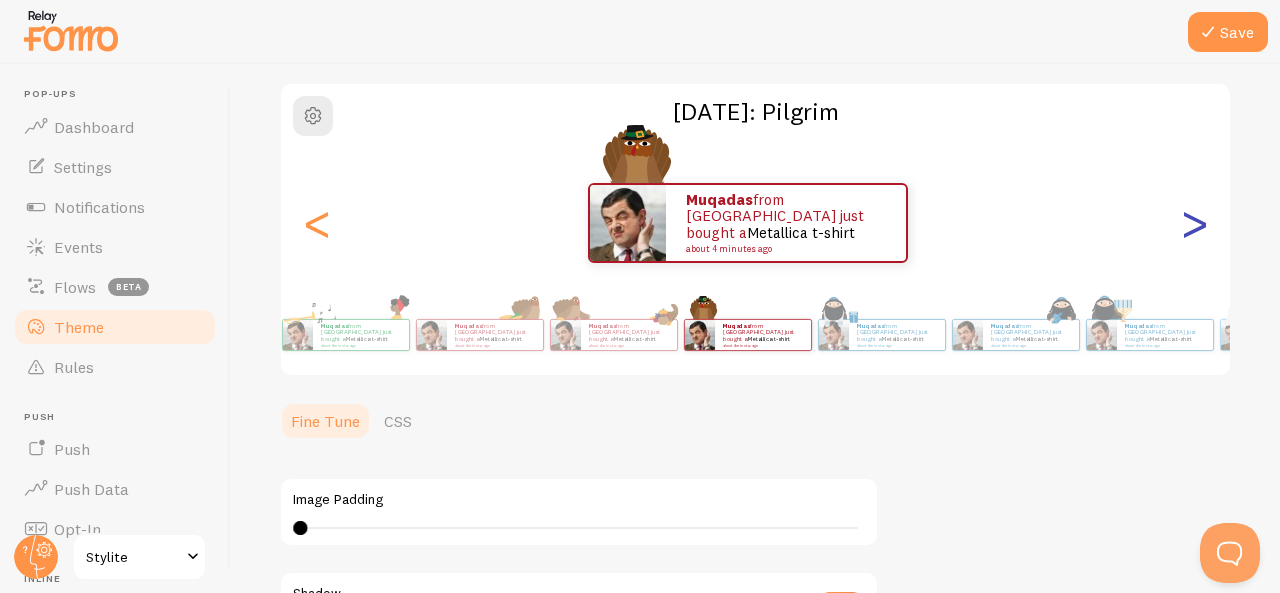 click on ">" at bounding box center [1194, 223] 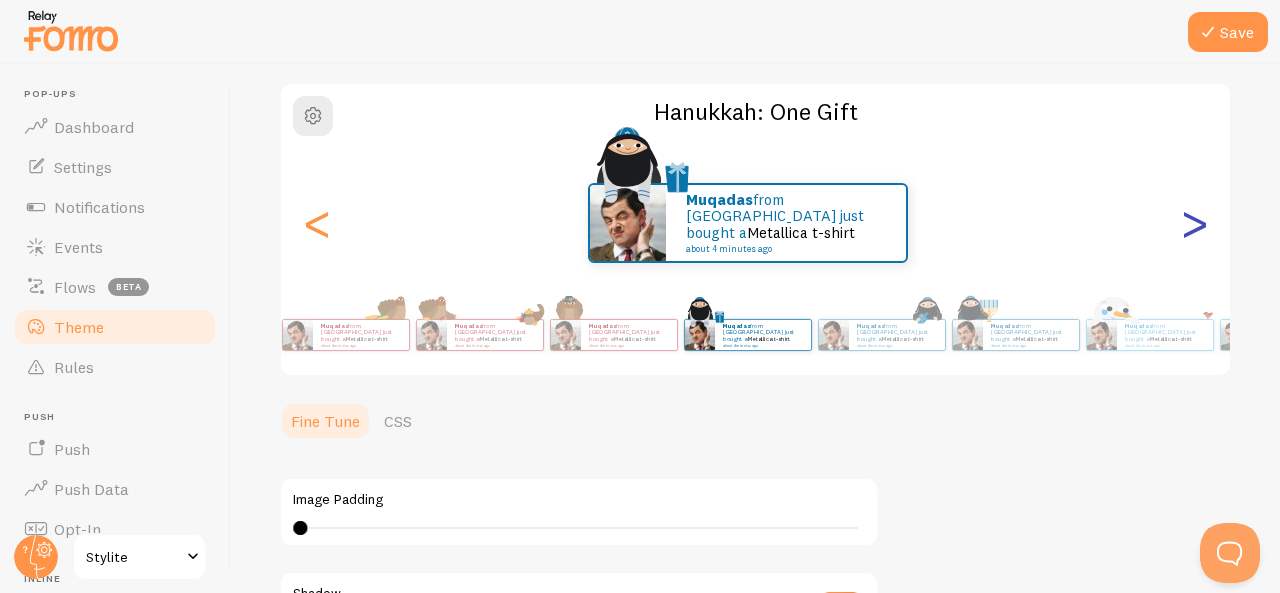 click on ">" at bounding box center [1194, 223] 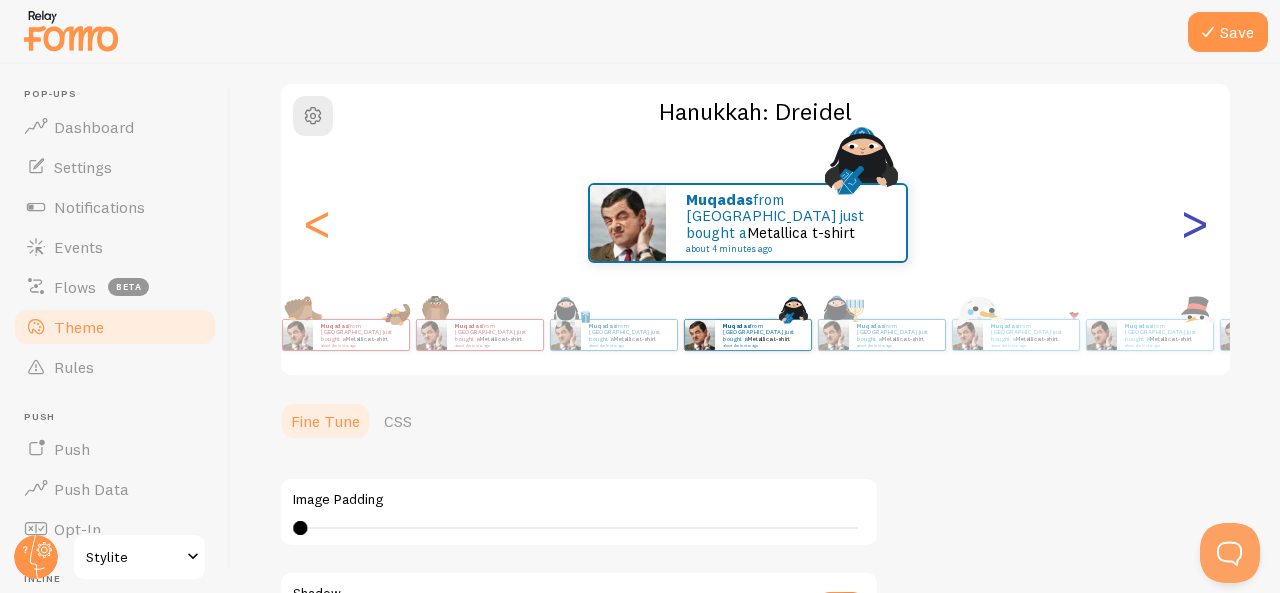 click on ">" at bounding box center (1194, 223) 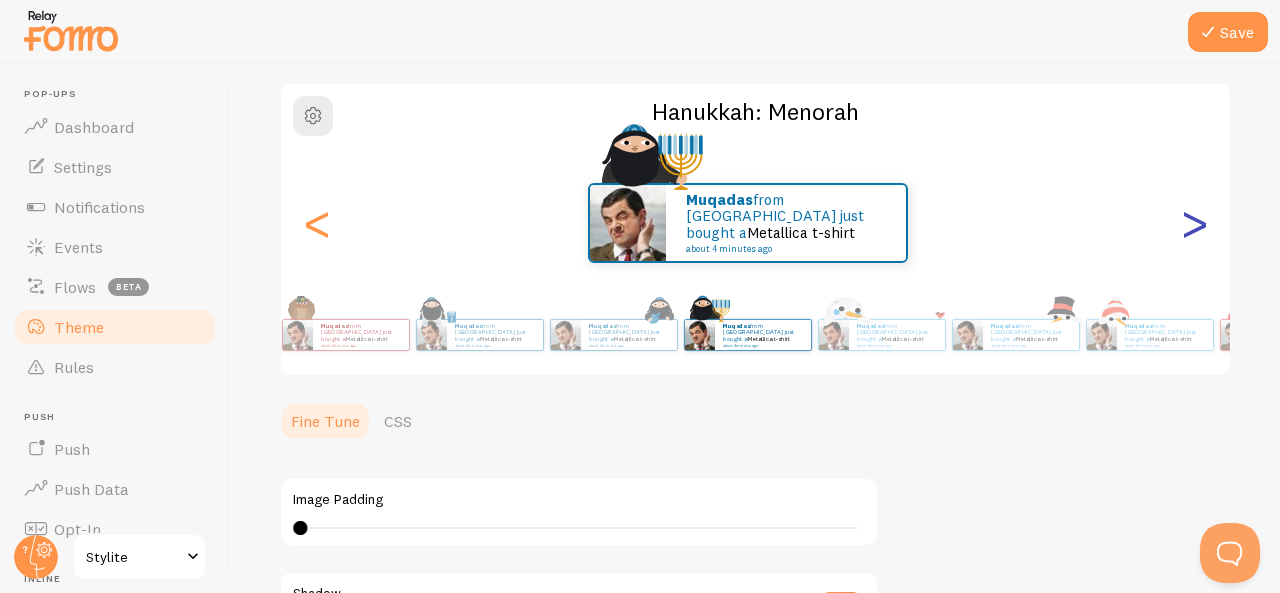 click on ">" at bounding box center (1194, 223) 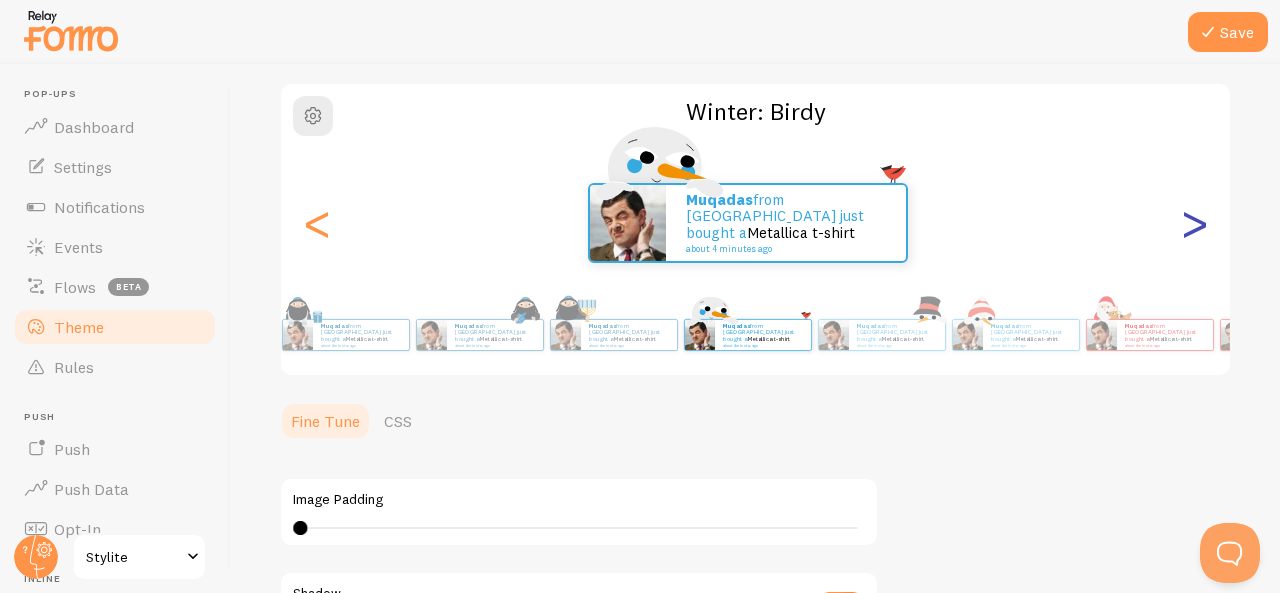 click on ">" at bounding box center (1194, 223) 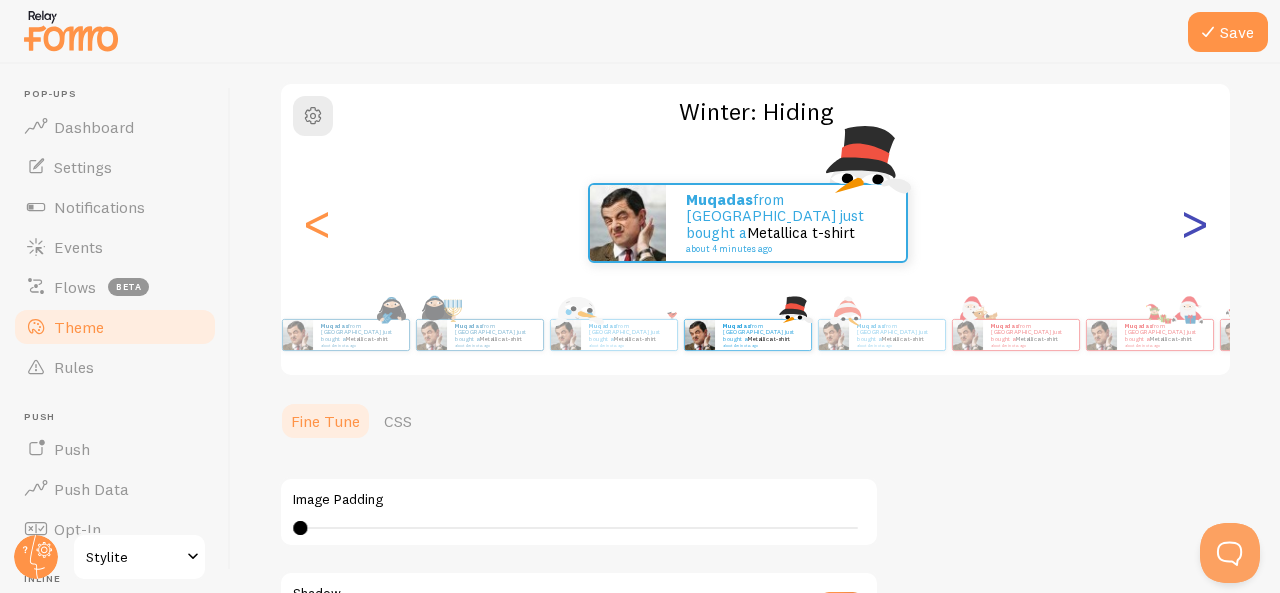 click on ">" at bounding box center [1194, 223] 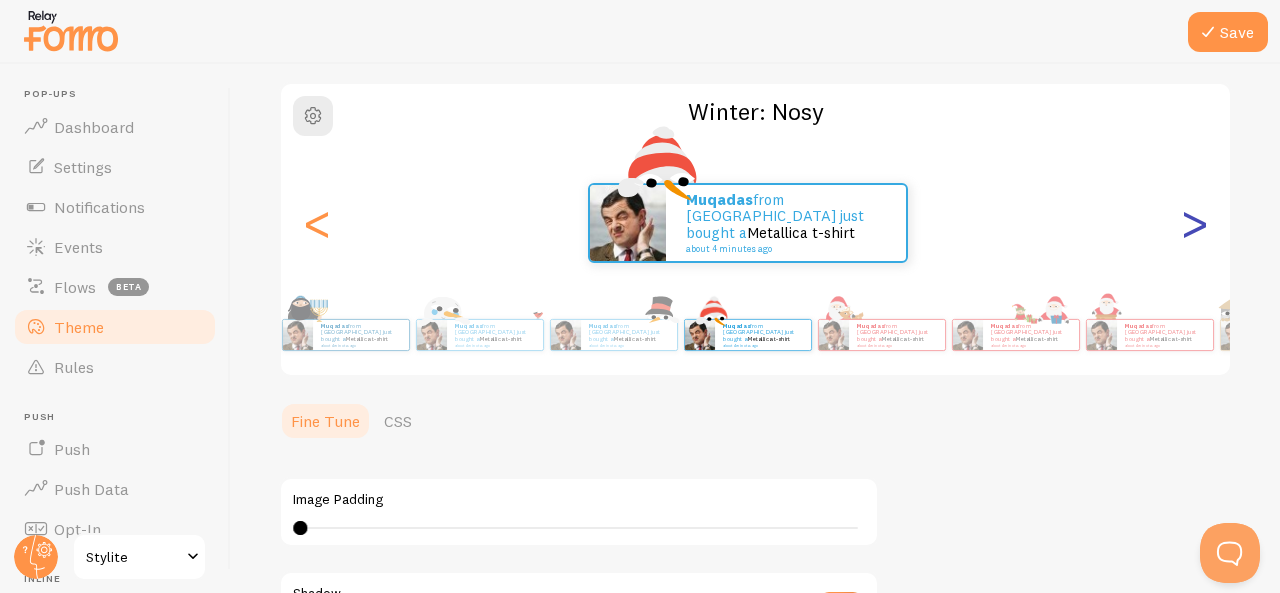 click on ">" at bounding box center [1194, 223] 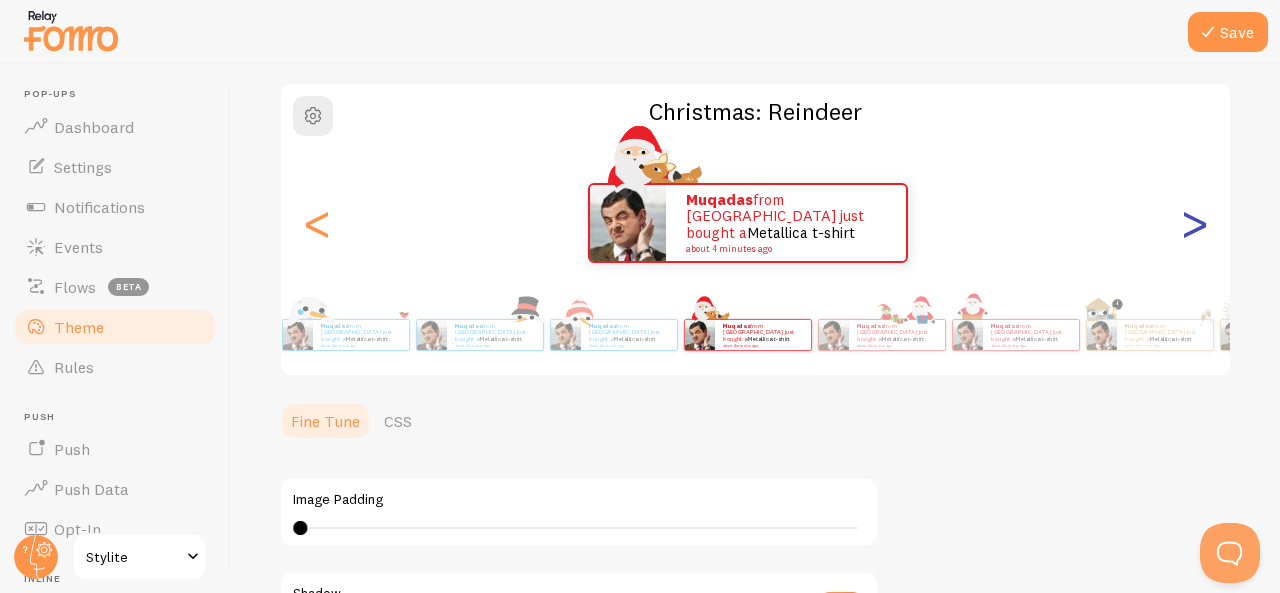 click on ">" at bounding box center [1194, 223] 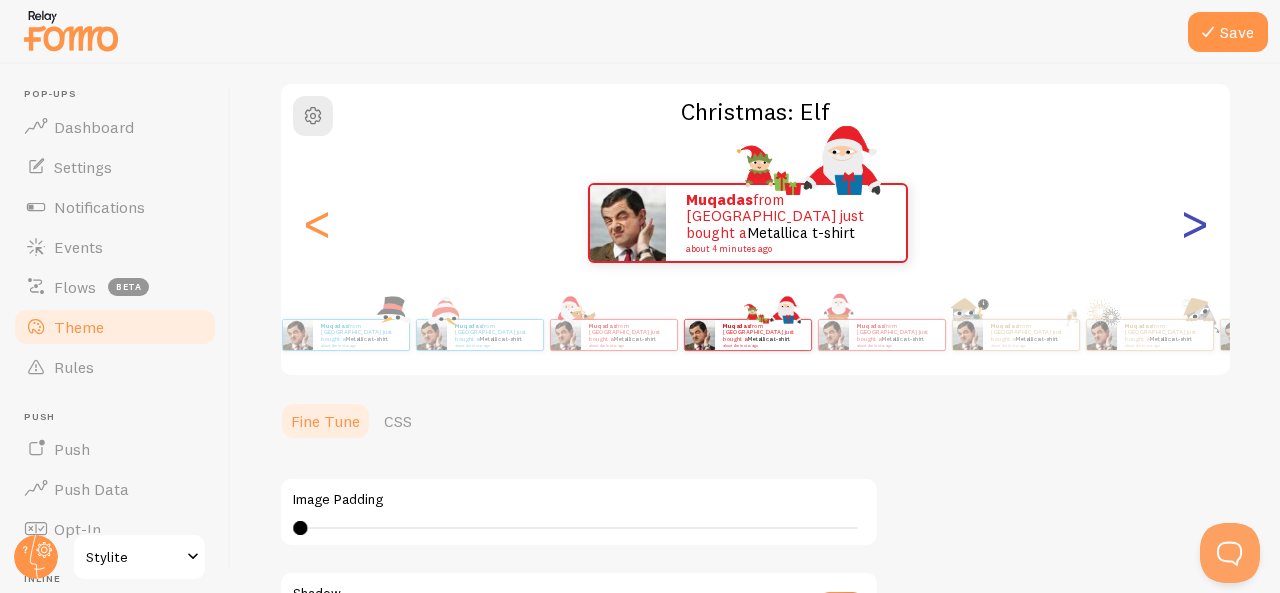click on ">" at bounding box center (1194, 223) 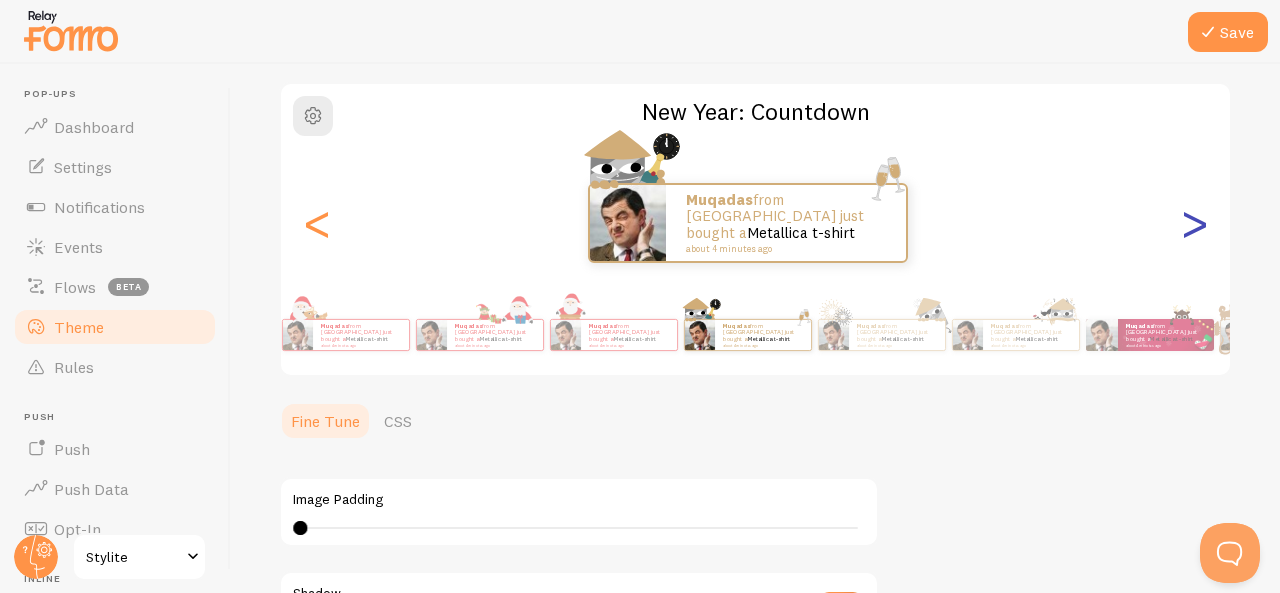 click on ">" at bounding box center (1194, 223) 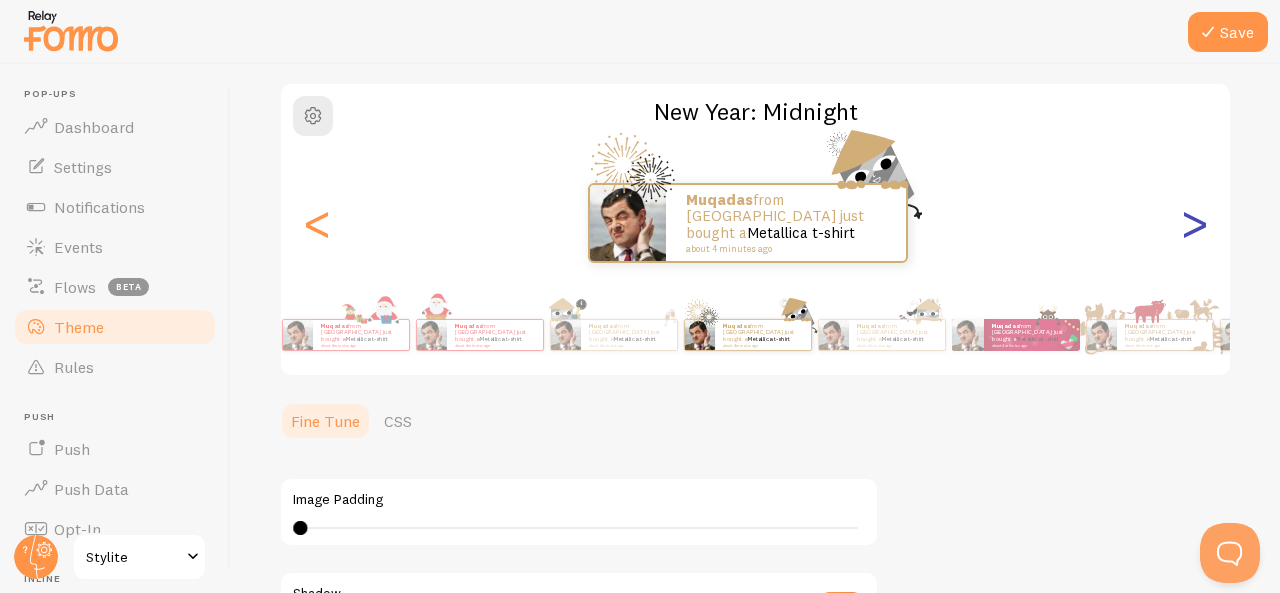 click on ">" at bounding box center (1194, 223) 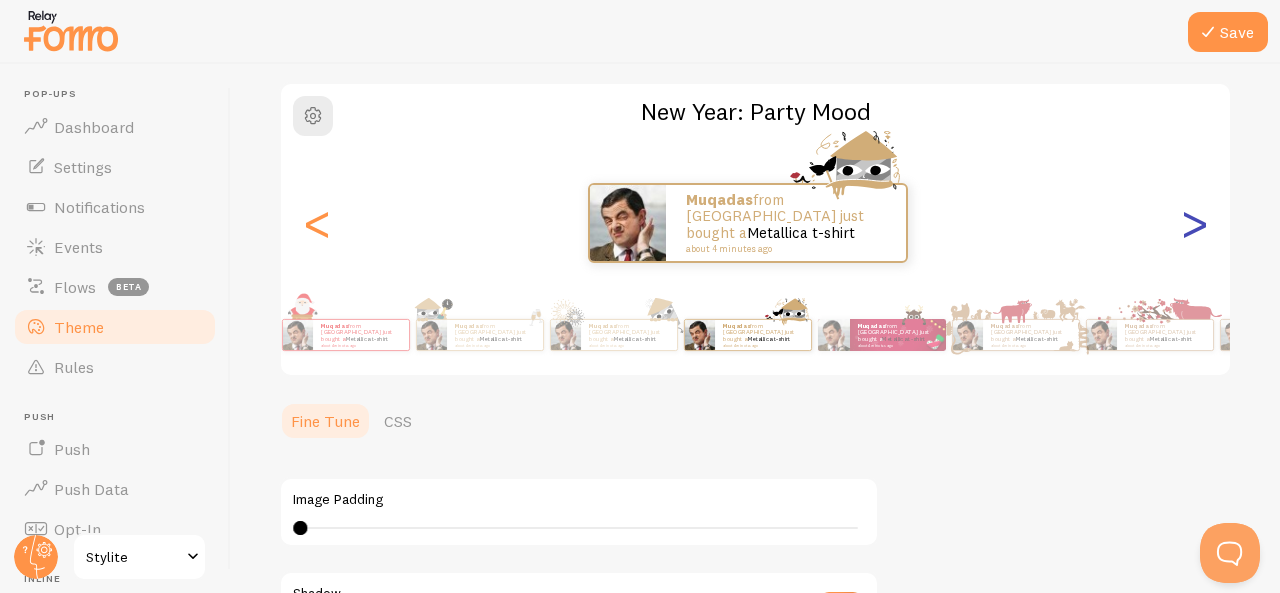 click on ">" at bounding box center (1194, 223) 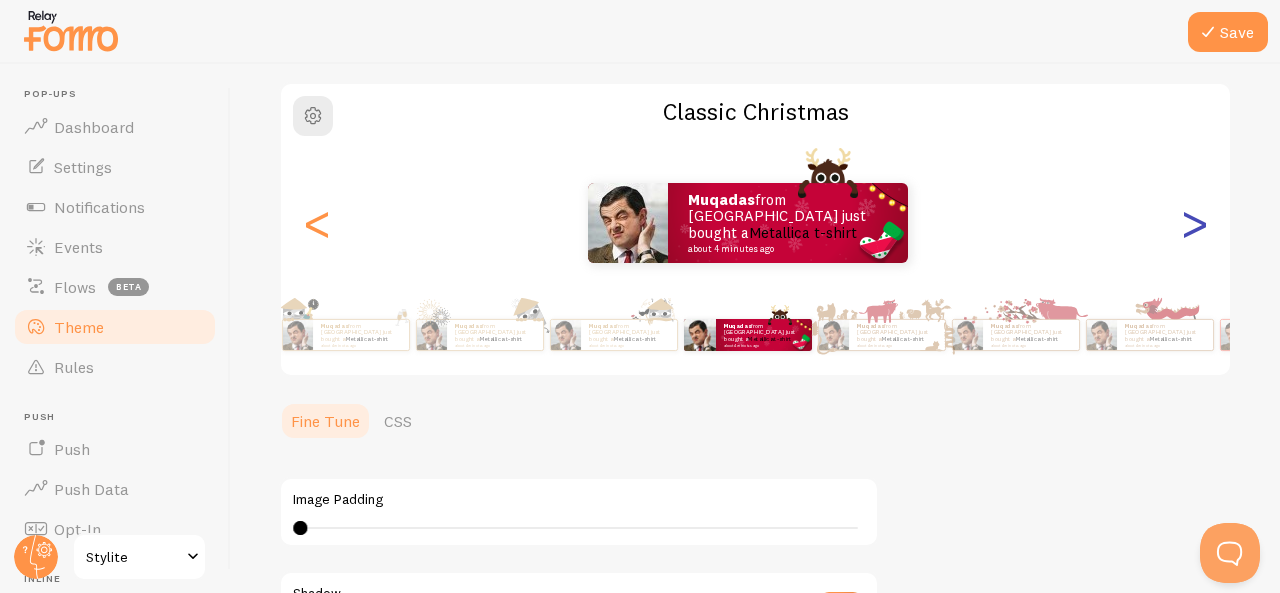click on ">" at bounding box center (1194, 223) 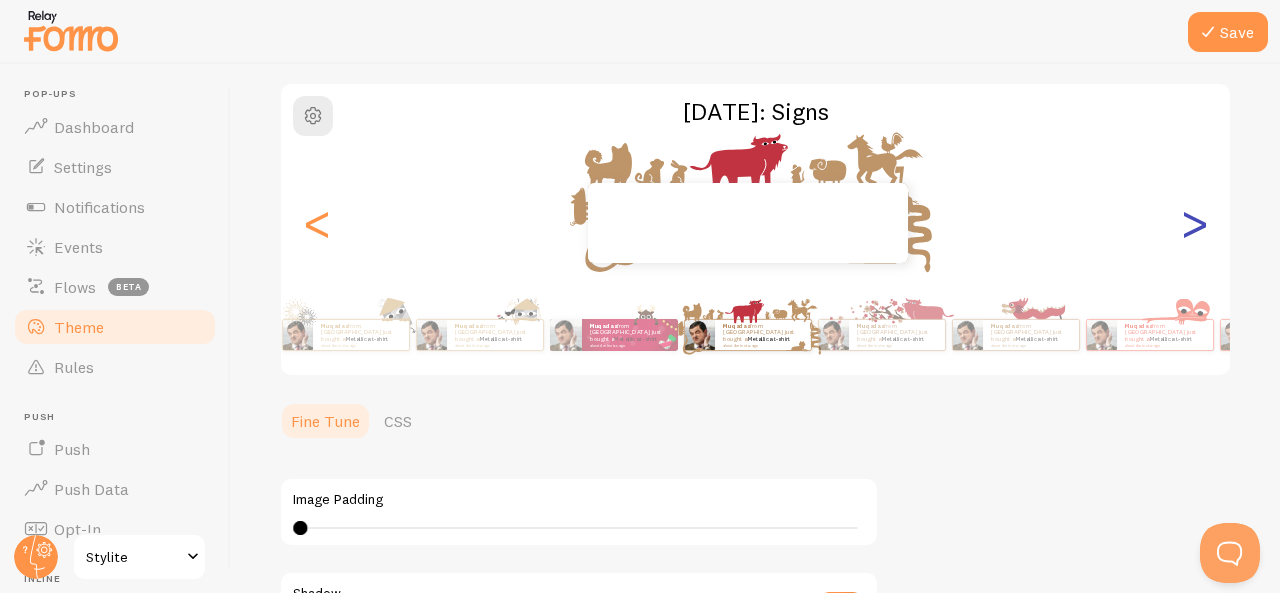 click on ">" at bounding box center (1194, 223) 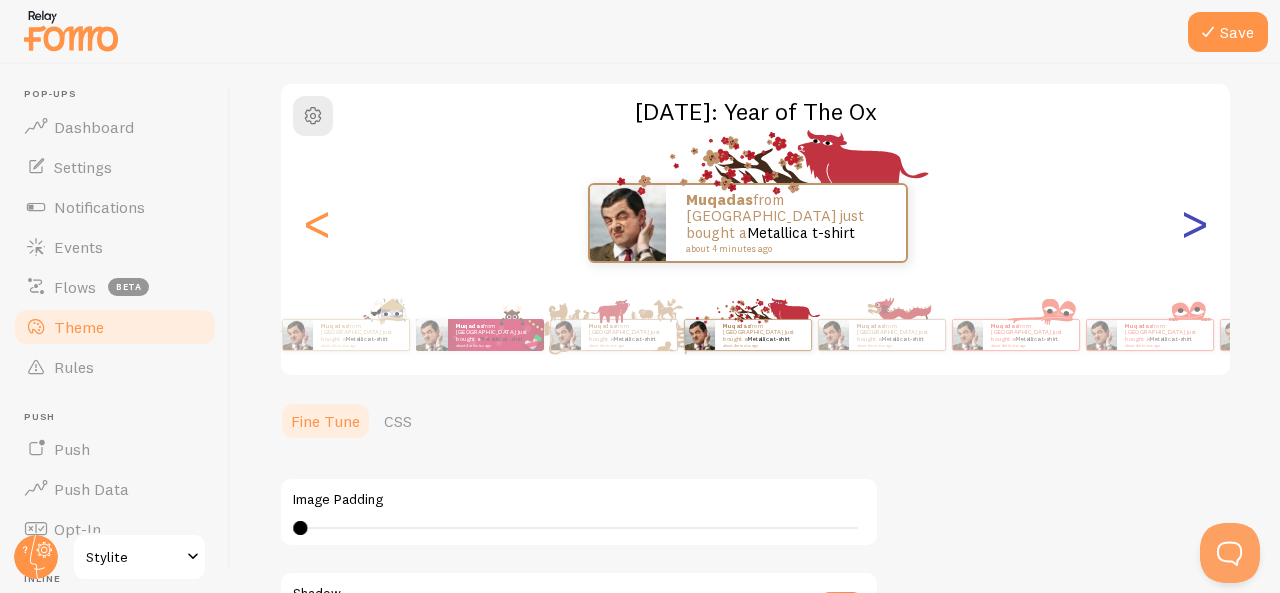 click on ">" at bounding box center (1194, 223) 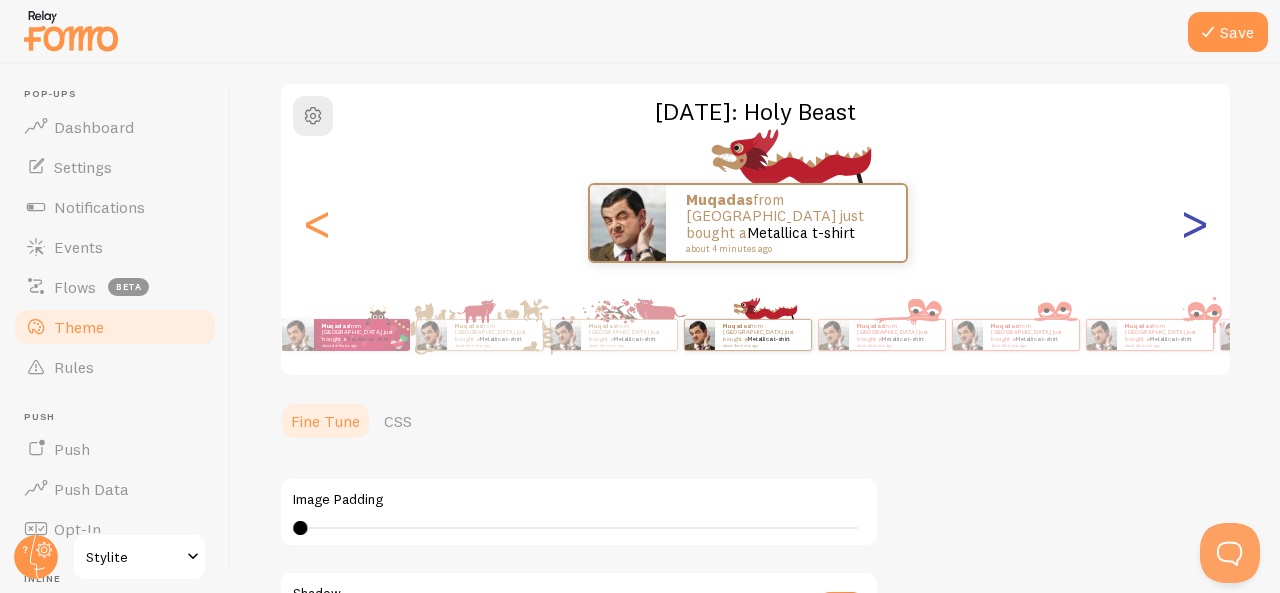 click on ">" at bounding box center [1194, 223] 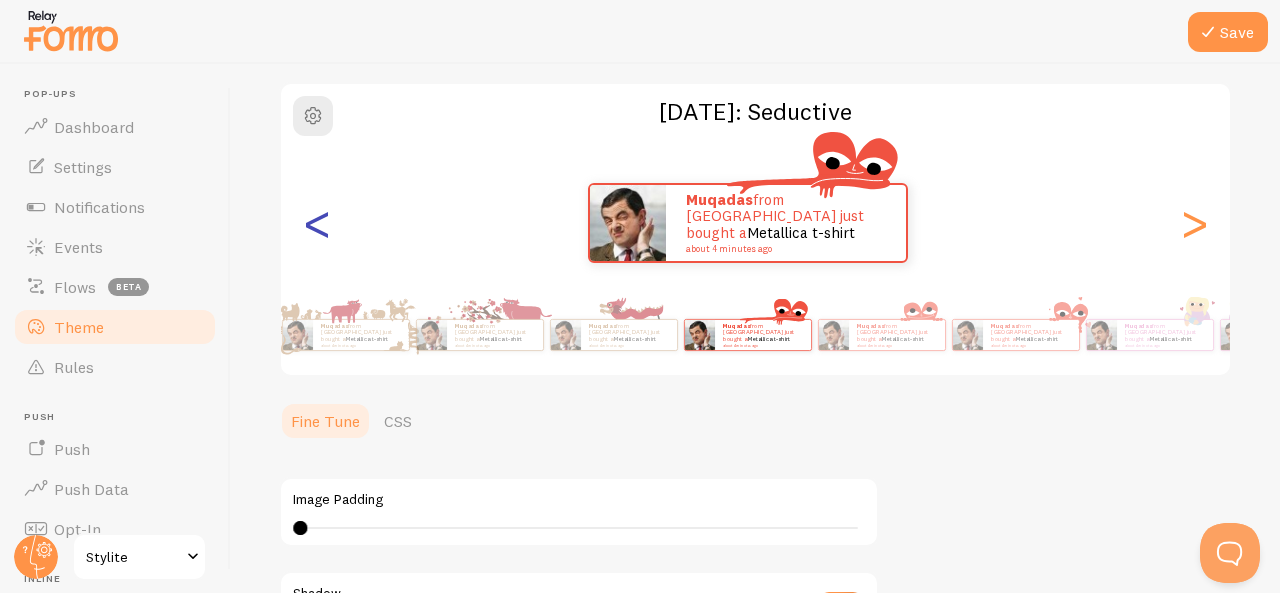 click on "<" at bounding box center [317, 223] 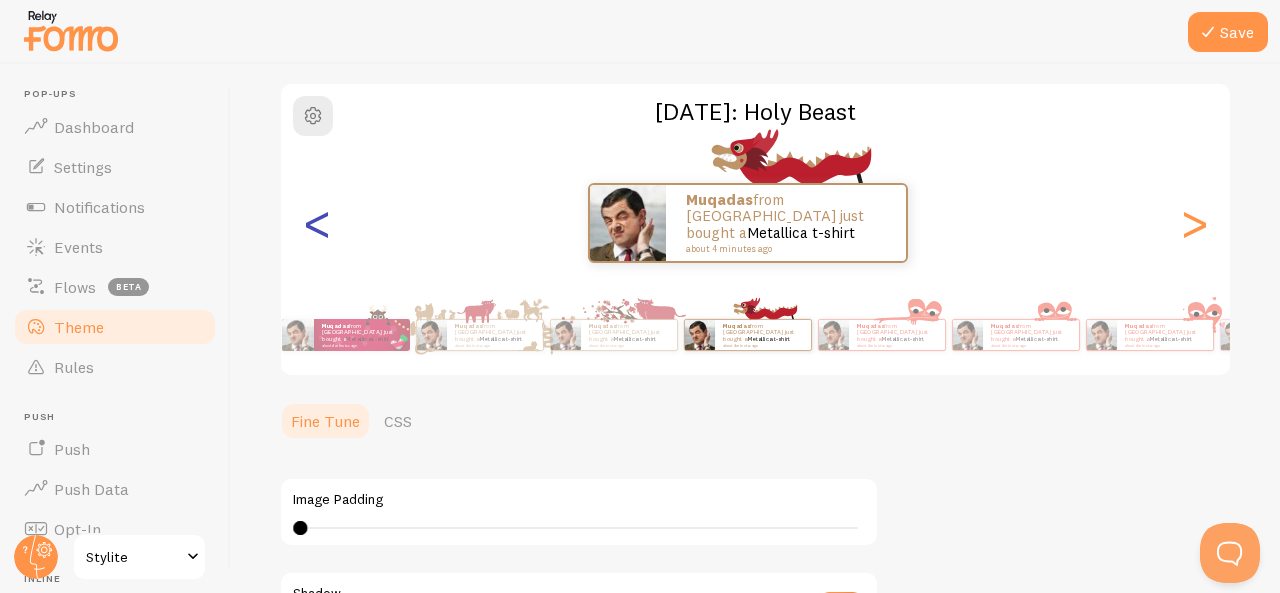 click on "<" at bounding box center (317, 223) 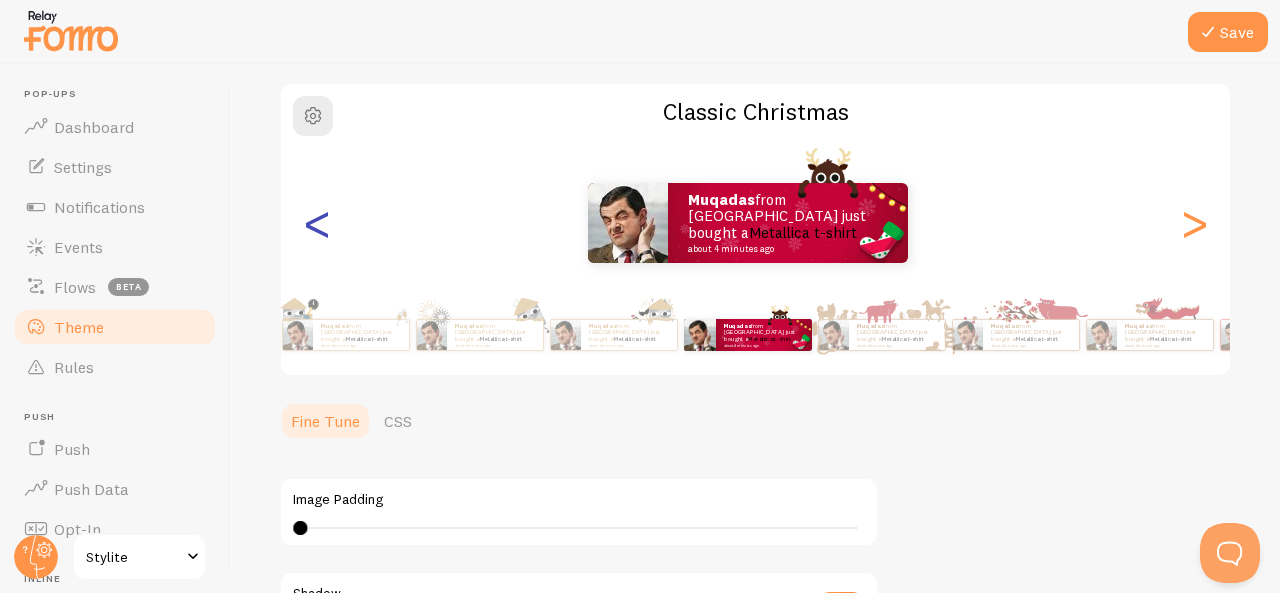 click on "<" at bounding box center [317, 223] 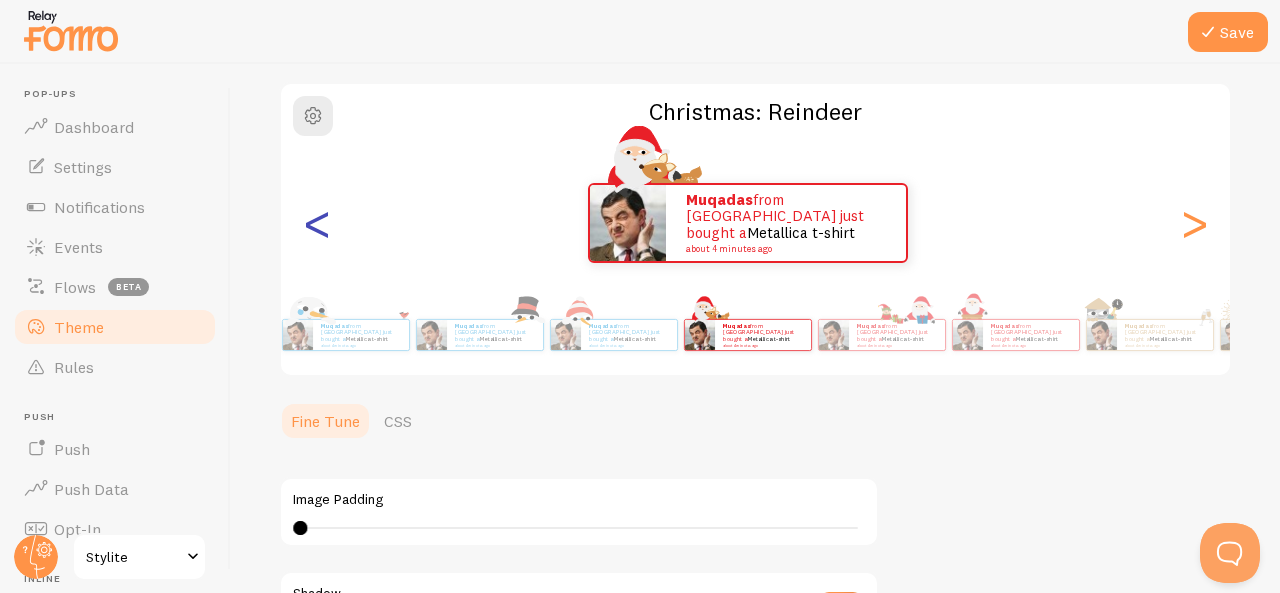 click on "<" at bounding box center [317, 223] 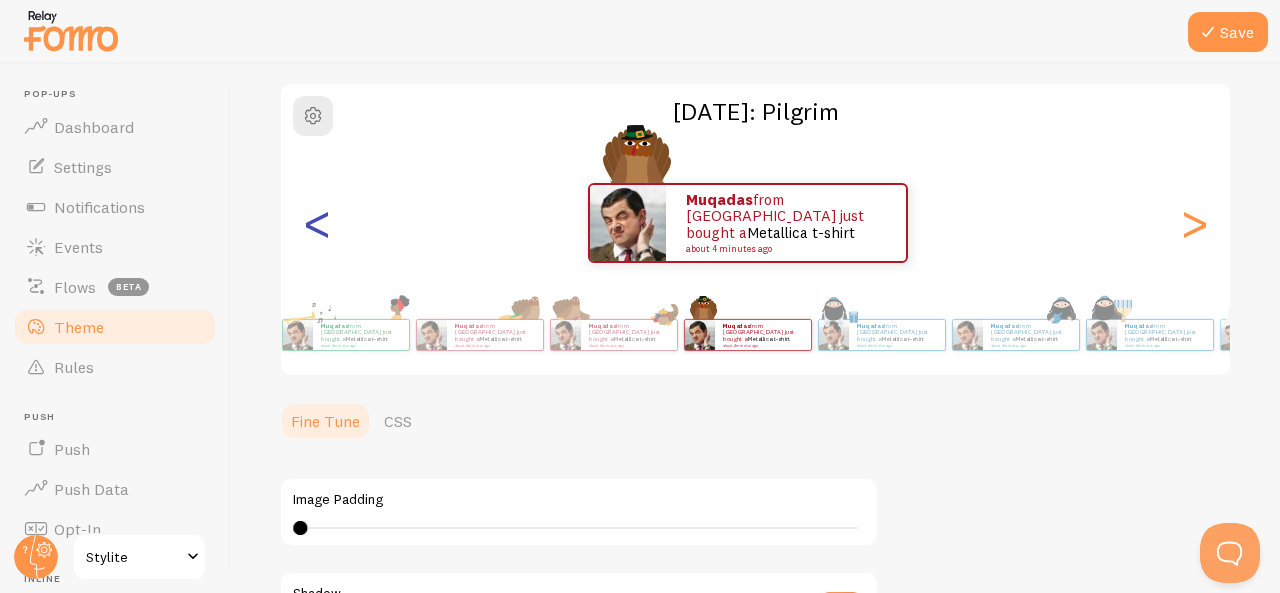 click on "<" at bounding box center [317, 223] 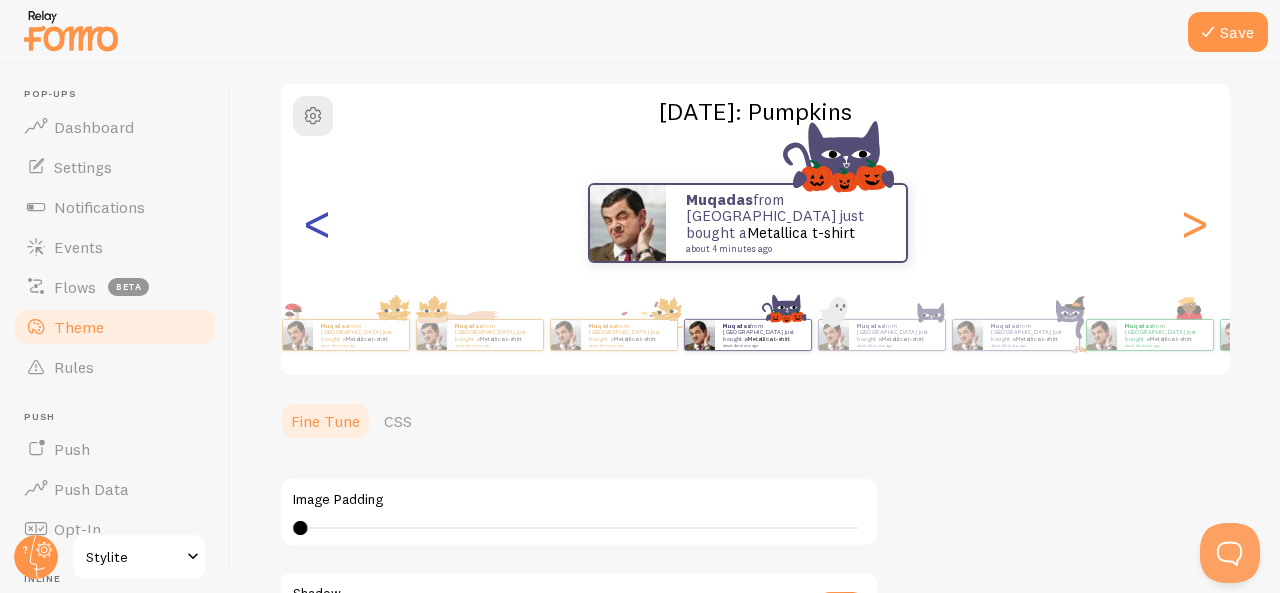 click on "<" at bounding box center [317, 223] 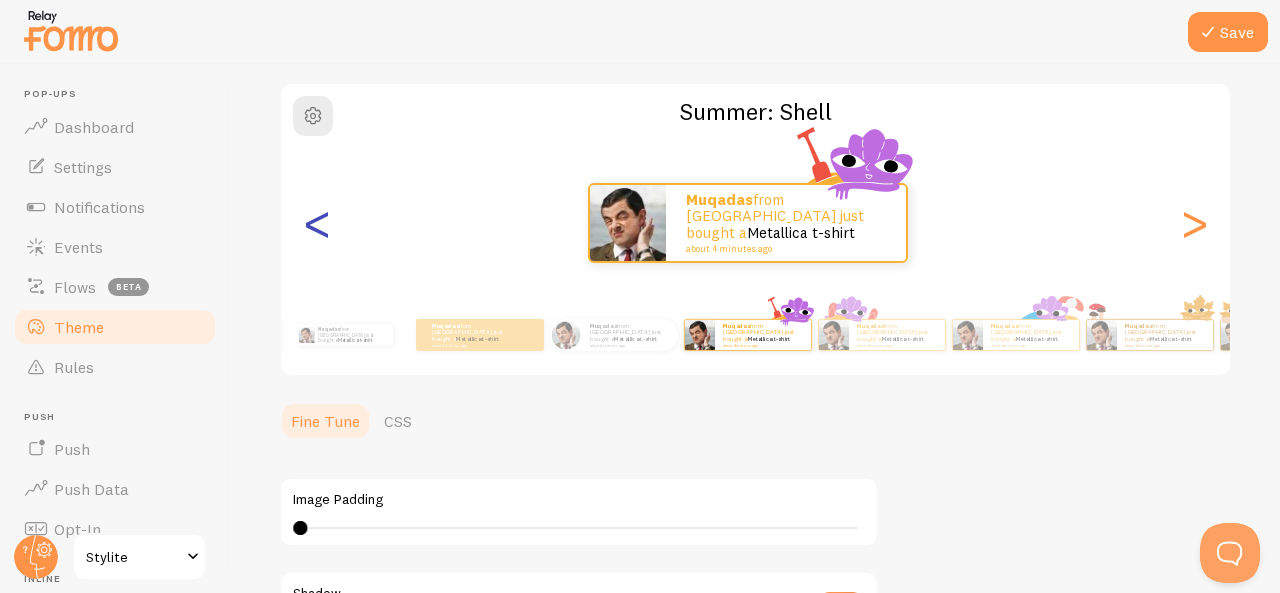 click on "<" at bounding box center [317, 223] 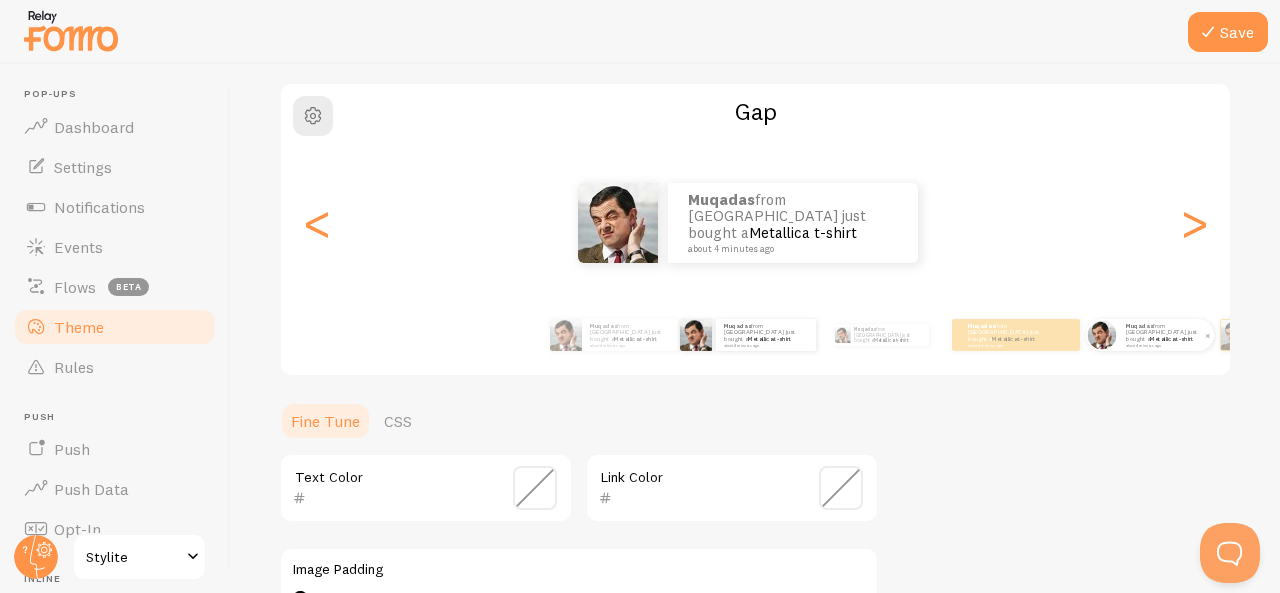 click on "Muqadas  from Pakistan just bought a  Metallica t-shirt   about 4 minutes ago" at bounding box center (1166, 335) 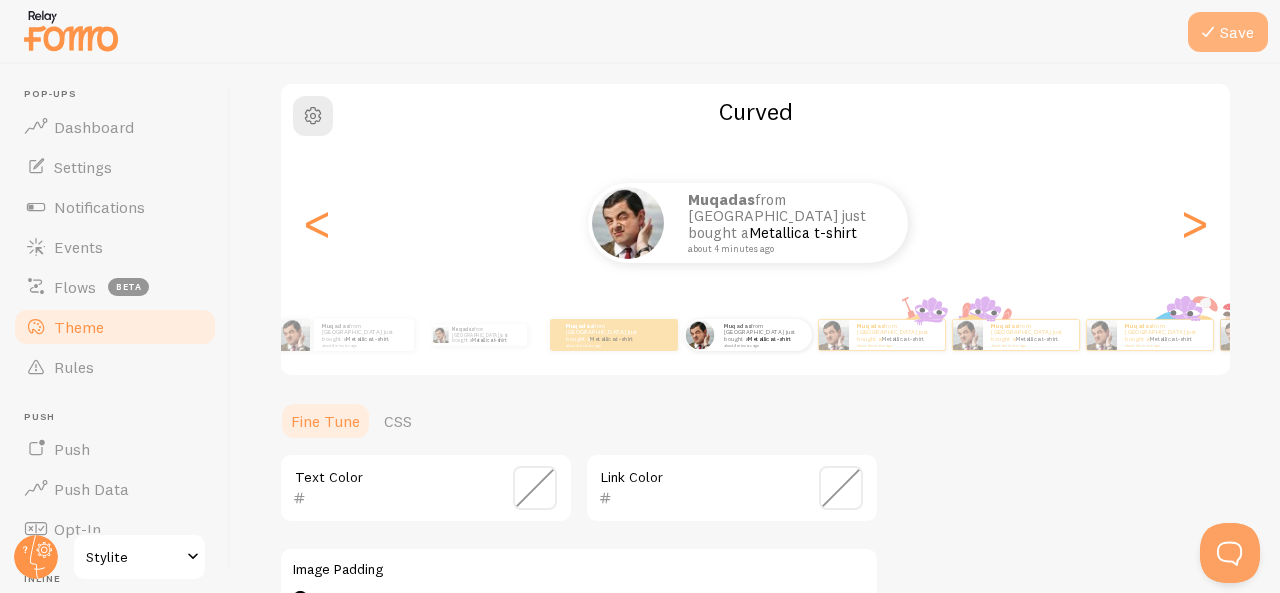 click on "Save" at bounding box center (1228, 32) 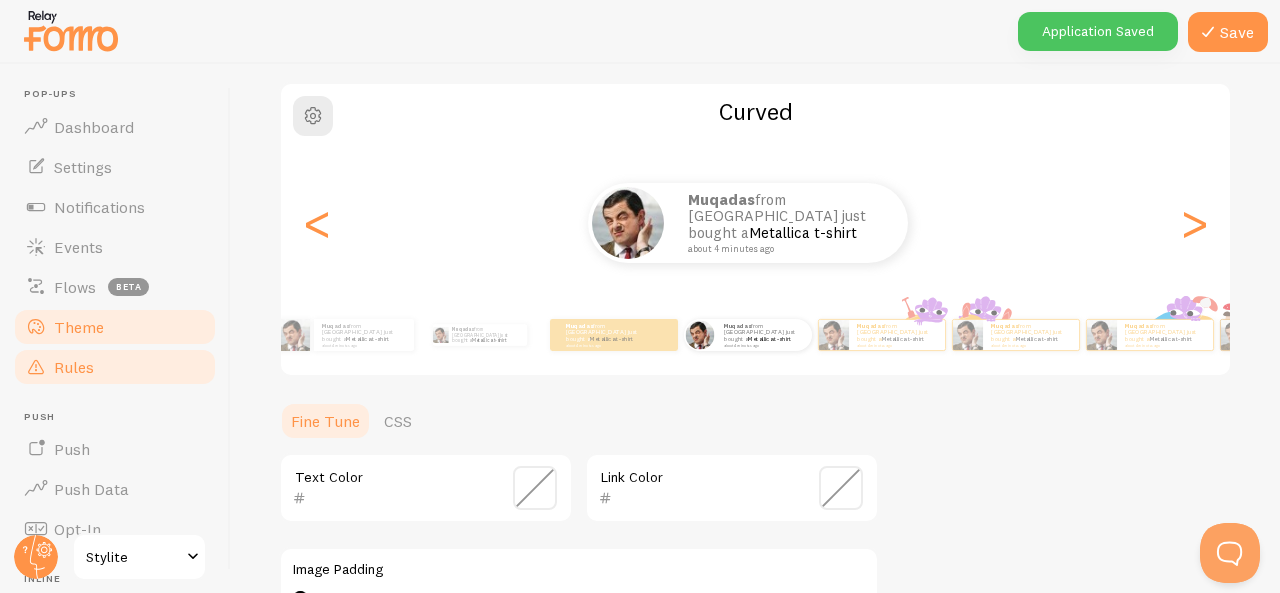 click on "Rules" at bounding box center (115, 367) 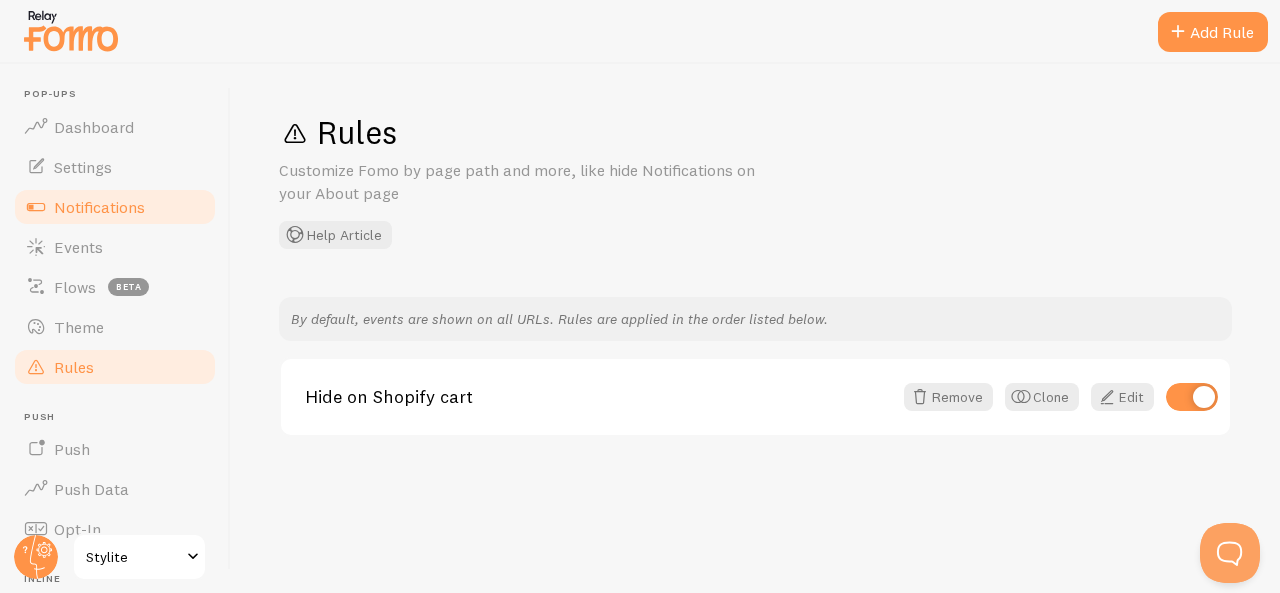 click on "Notifications" at bounding box center (99, 207) 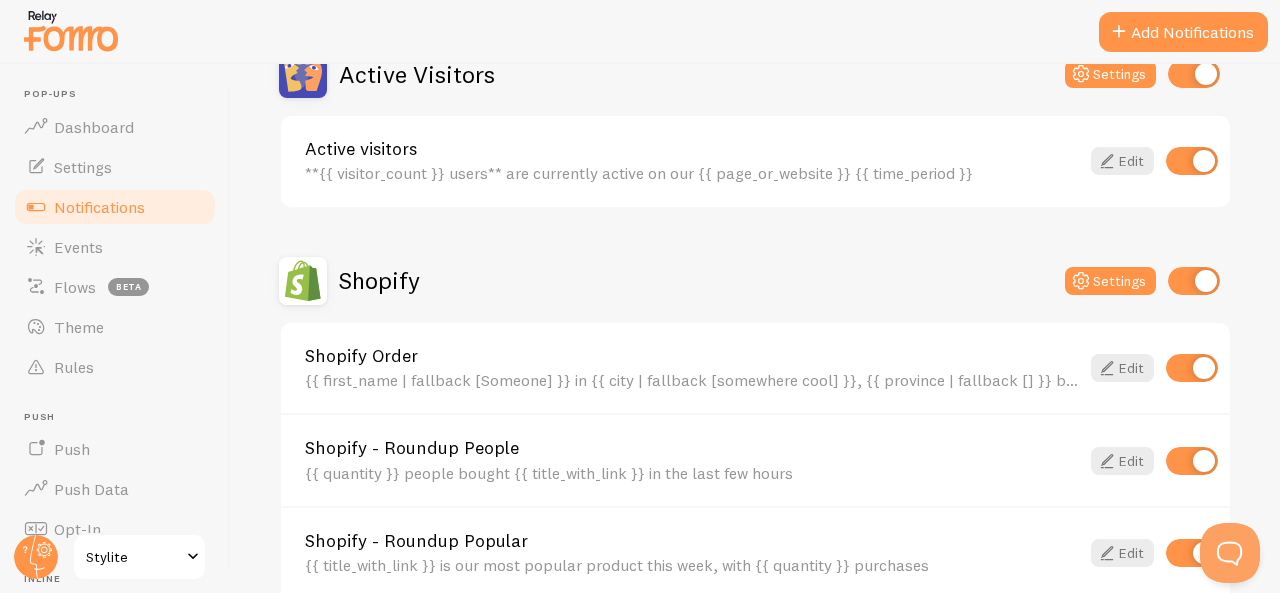 scroll, scrollTop: 526, scrollLeft: 0, axis: vertical 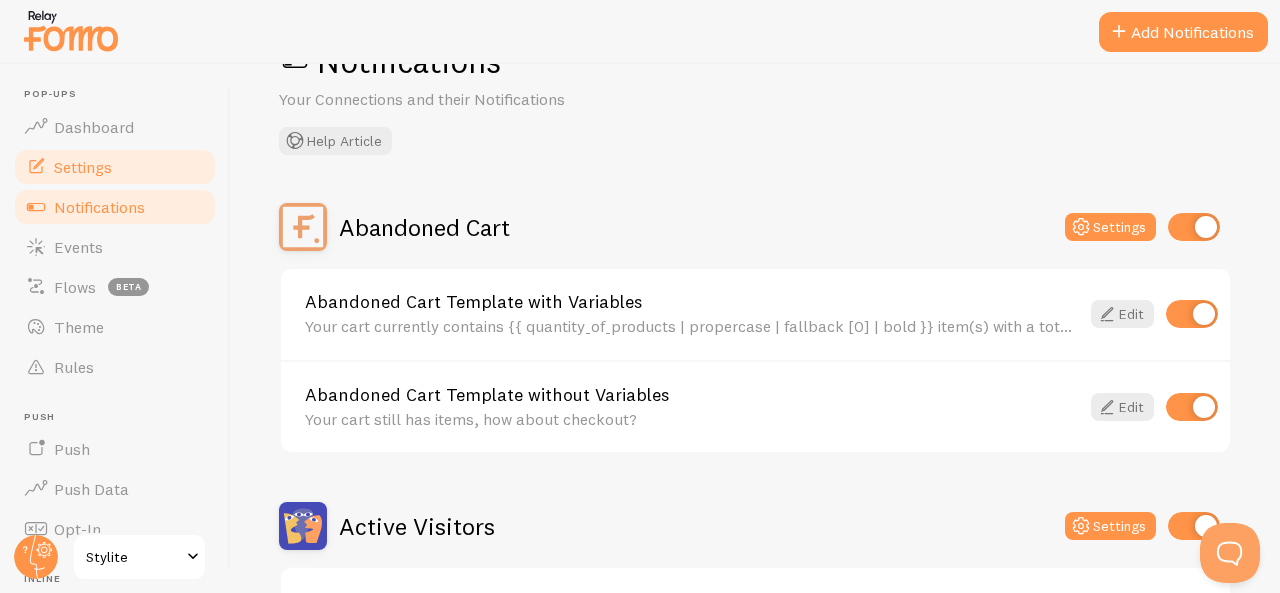 click on "Settings" at bounding box center (115, 167) 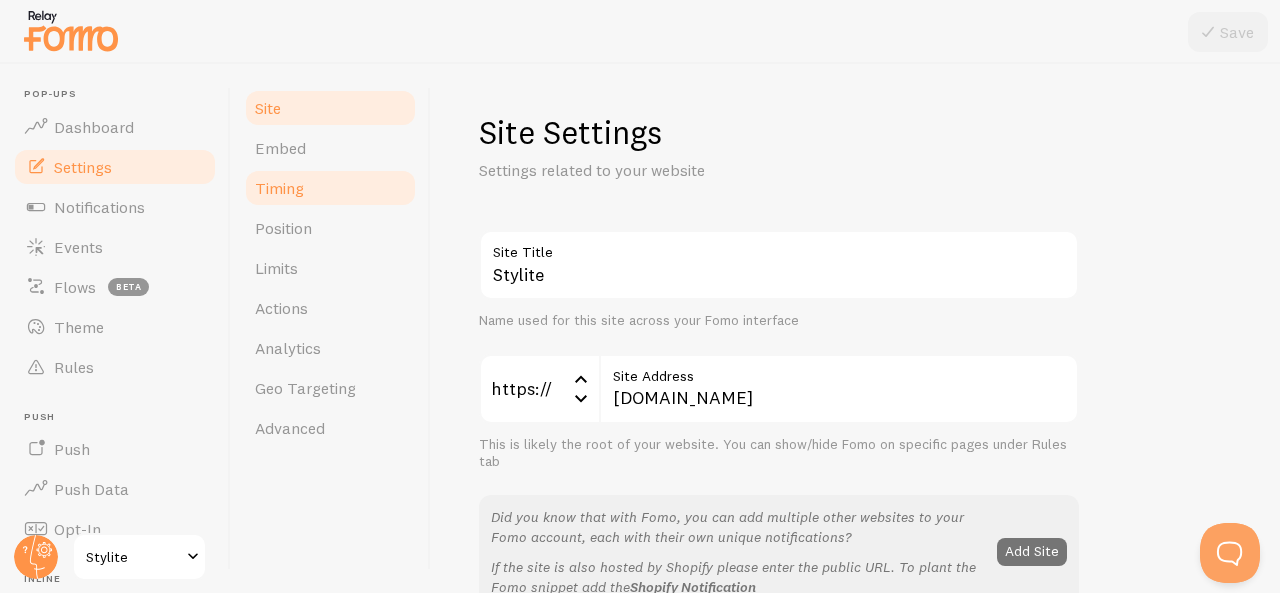 click on "Timing" at bounding box center (279, 188) 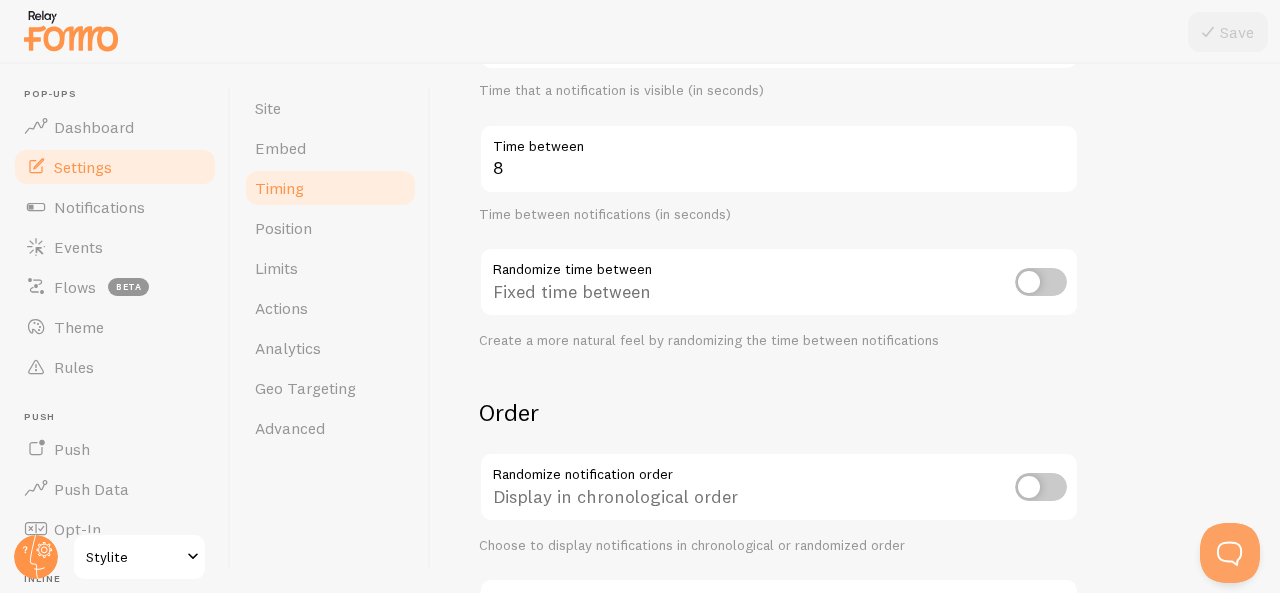 scroll, scrollTop: 453, scrollLeft: 0, axis: vertical 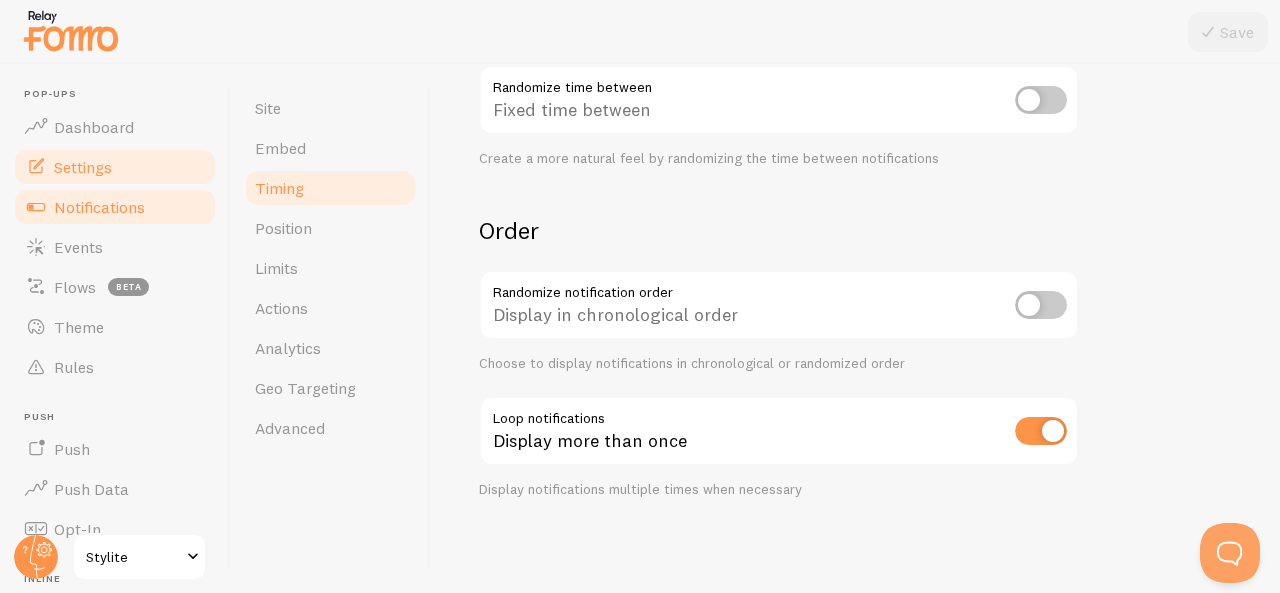click on "Notifications" at bounding box center [99, 207] 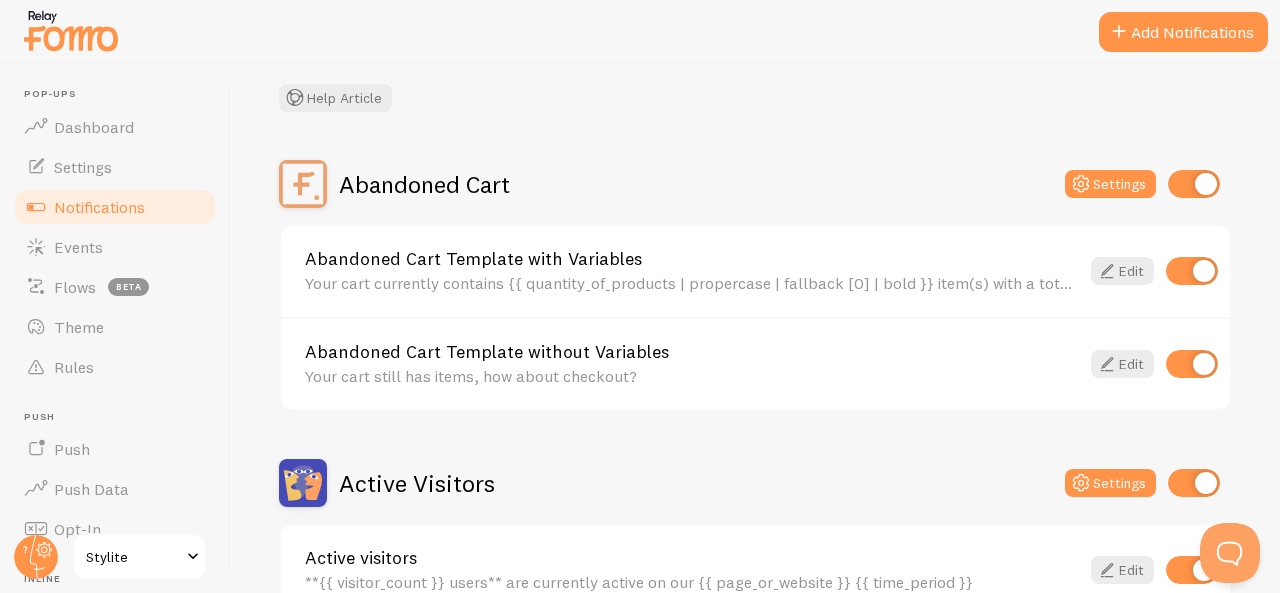 scroll, scrollTop: 103, scrollLeft: 0, axis: vertical 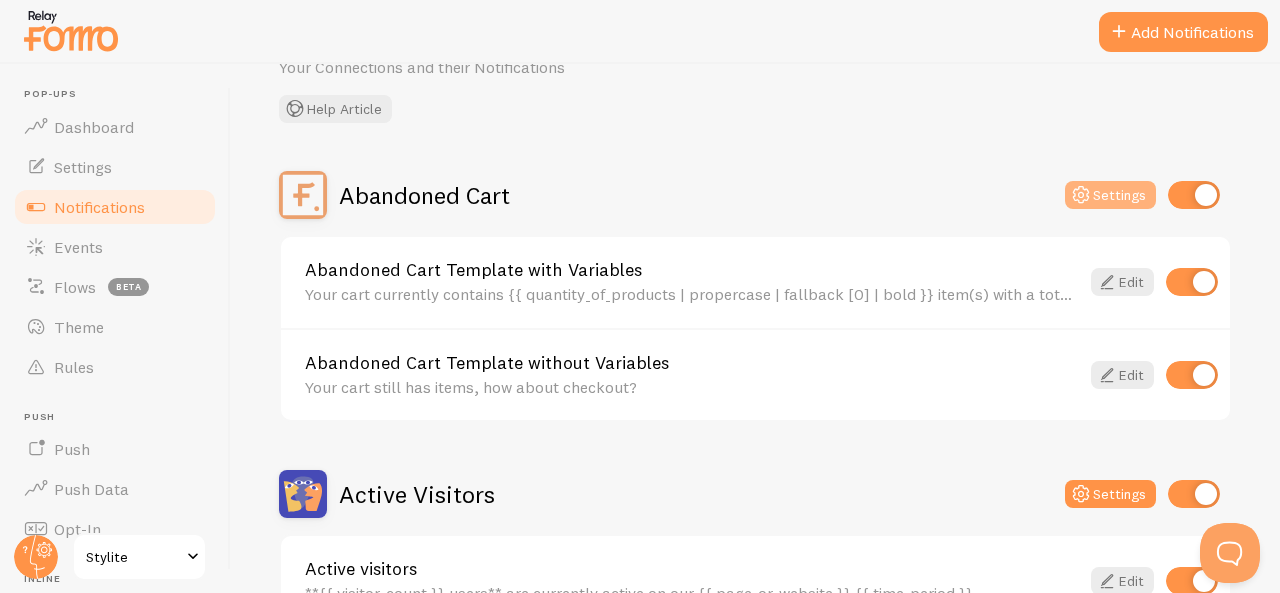 click on "Settings" at bounding box center [1110, 195] 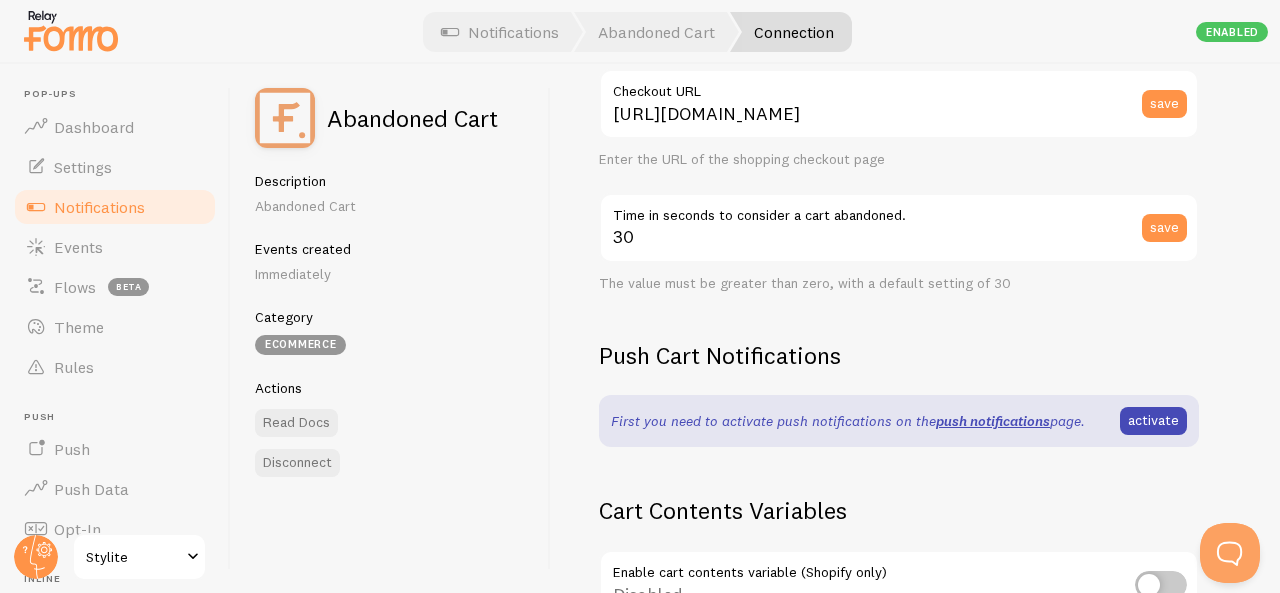 scroll, scrollTop: 349, scrollLeft: 0, axis: vertical 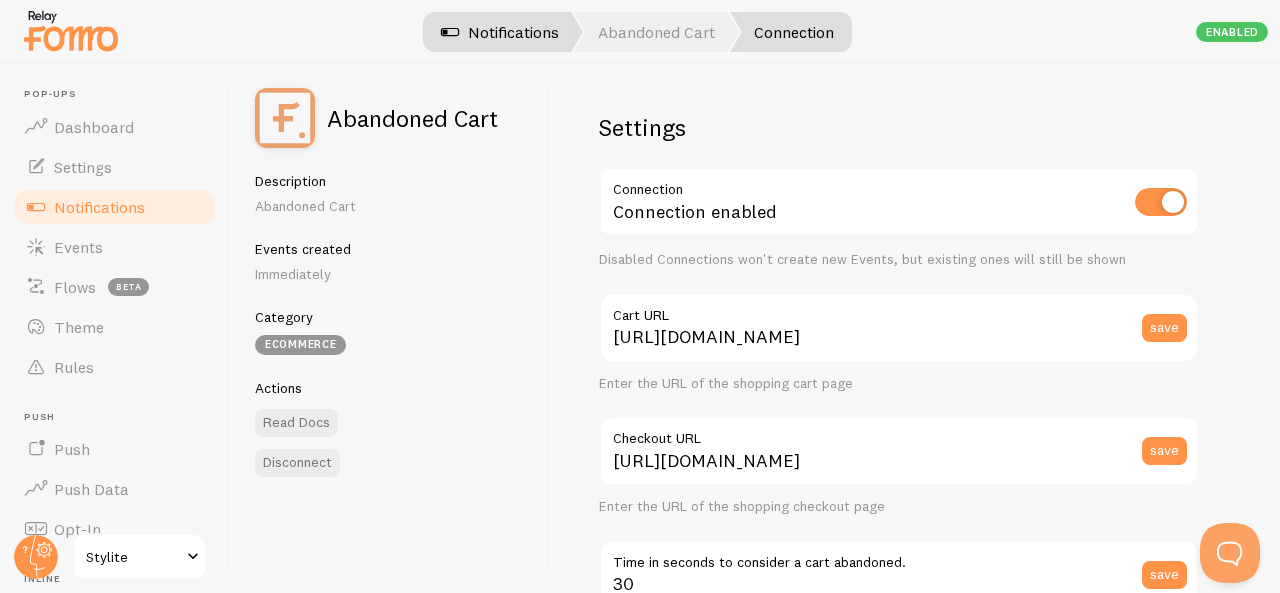 click on "Notifications" at bounding box center [500, 32] 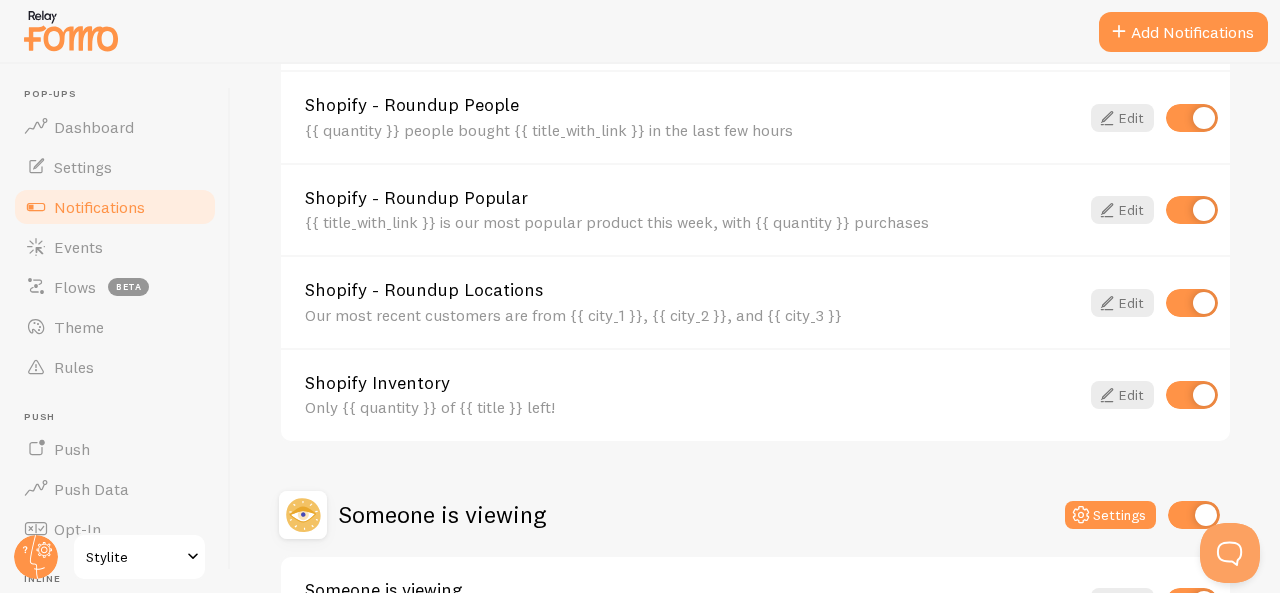 scroll, scrollTop: 979, scrollLeft: 0, axis: vertical 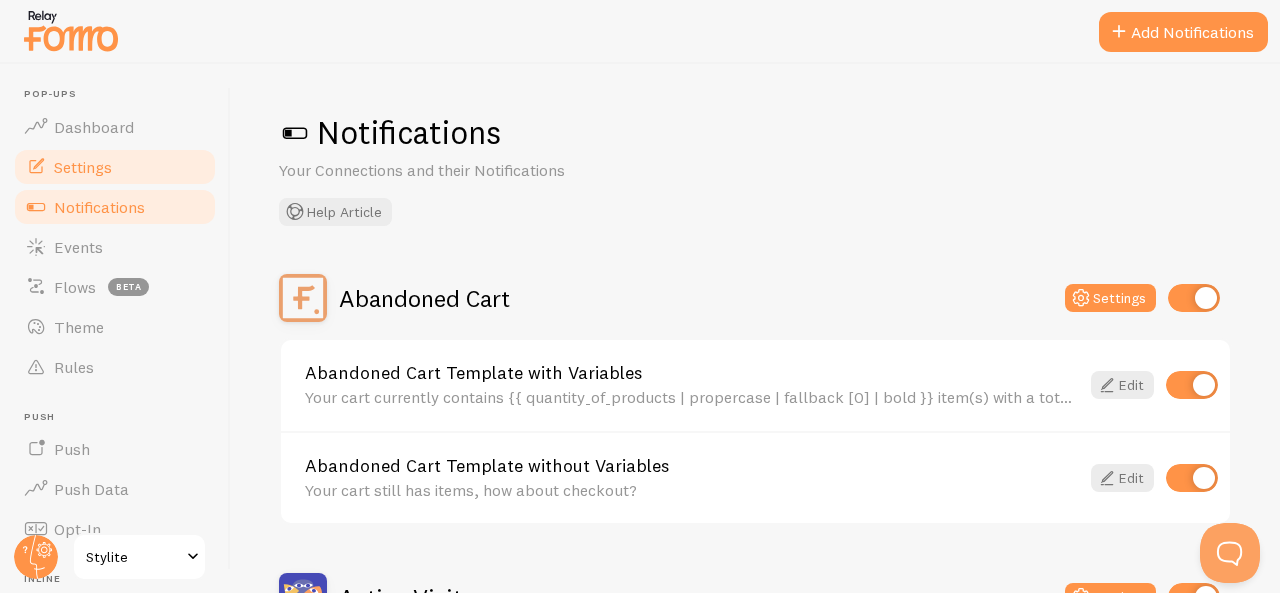 click on "Settings" at bounding box center [83, 167] 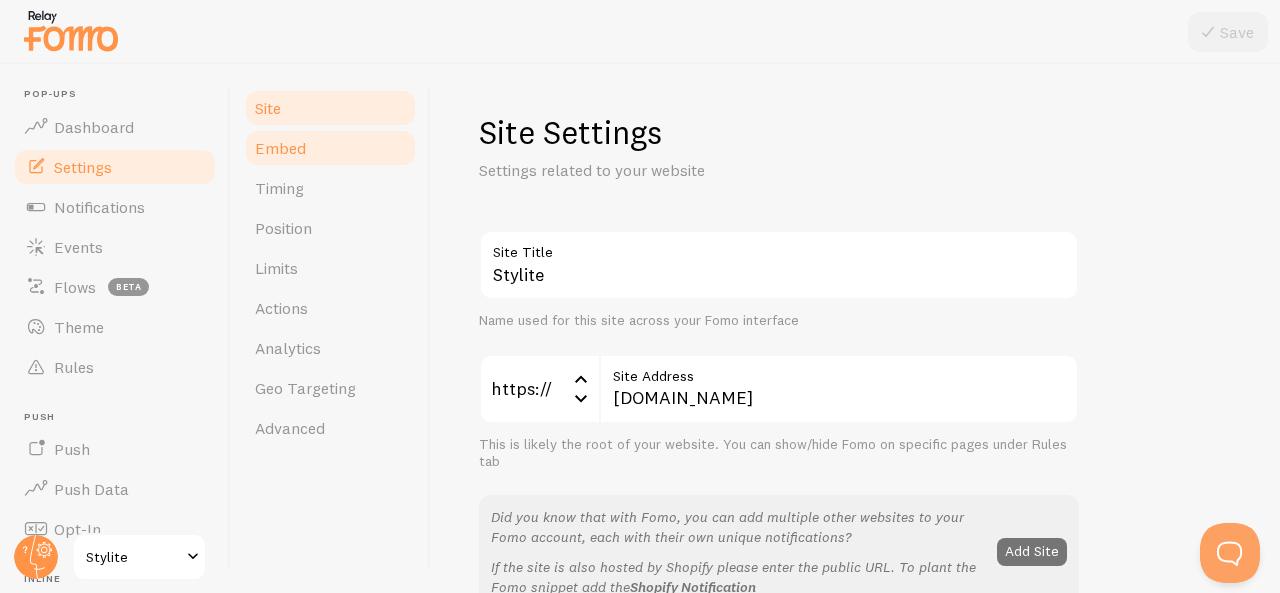 click on "Embed" at bounding box center [330, 148] 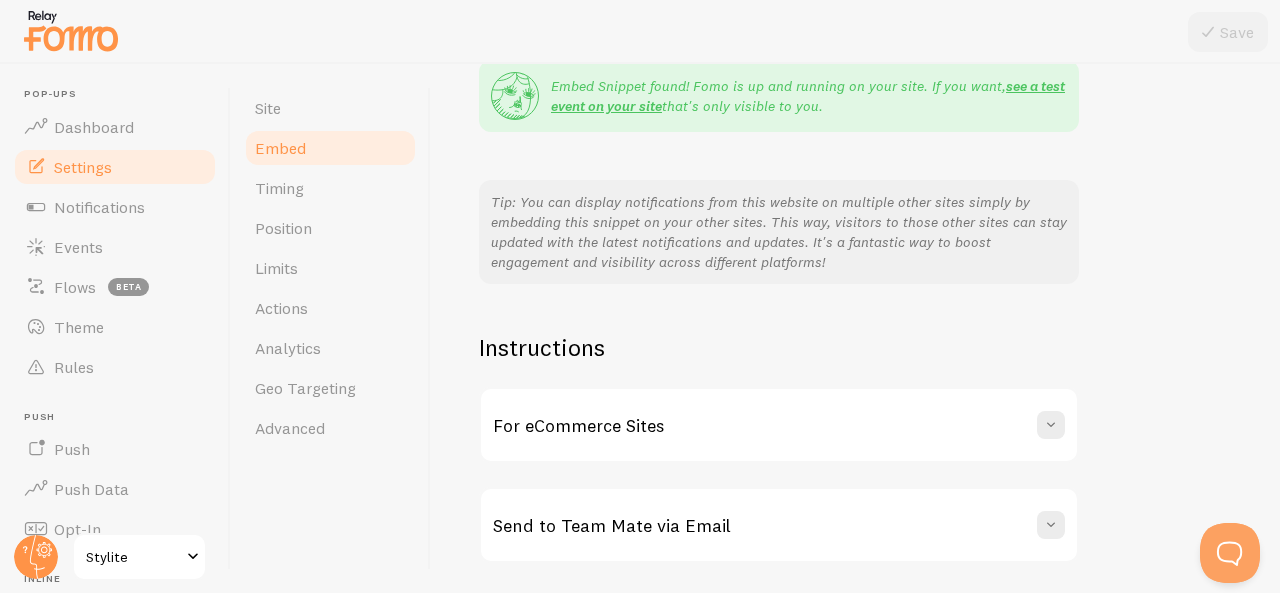scroll, scrollTop: 412, scrollLeft: 0, axis: vertical 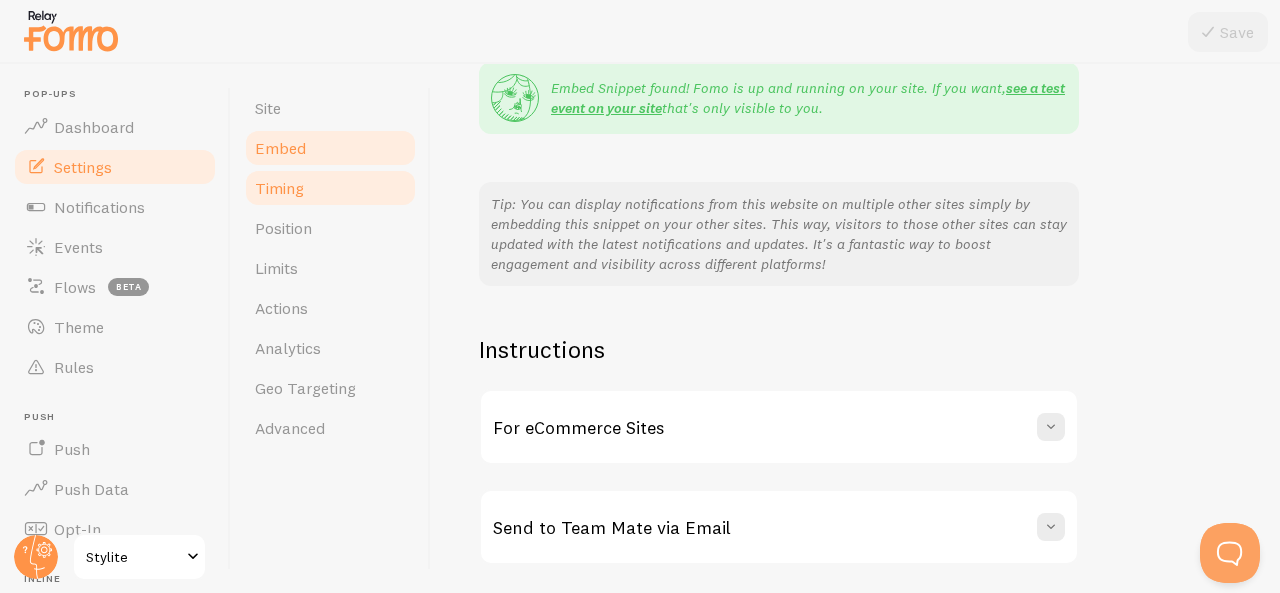 click on "Timing" at bounding box center [330, 188] 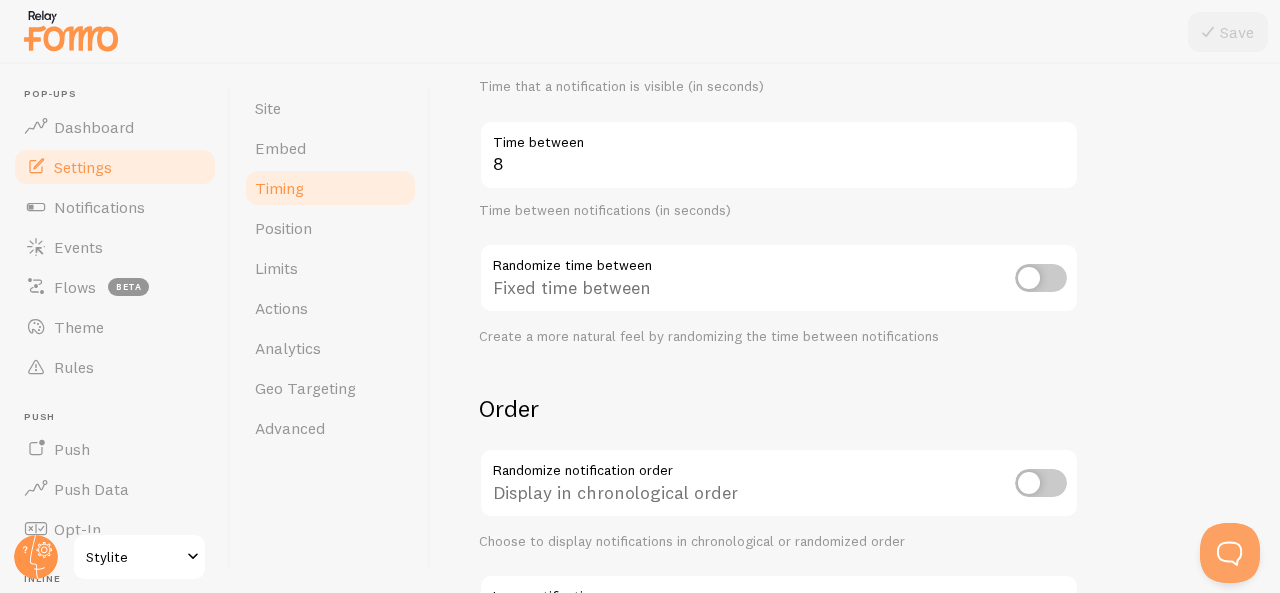 scroll, scrollTop: 0, scrollLeft: 0, axis: both 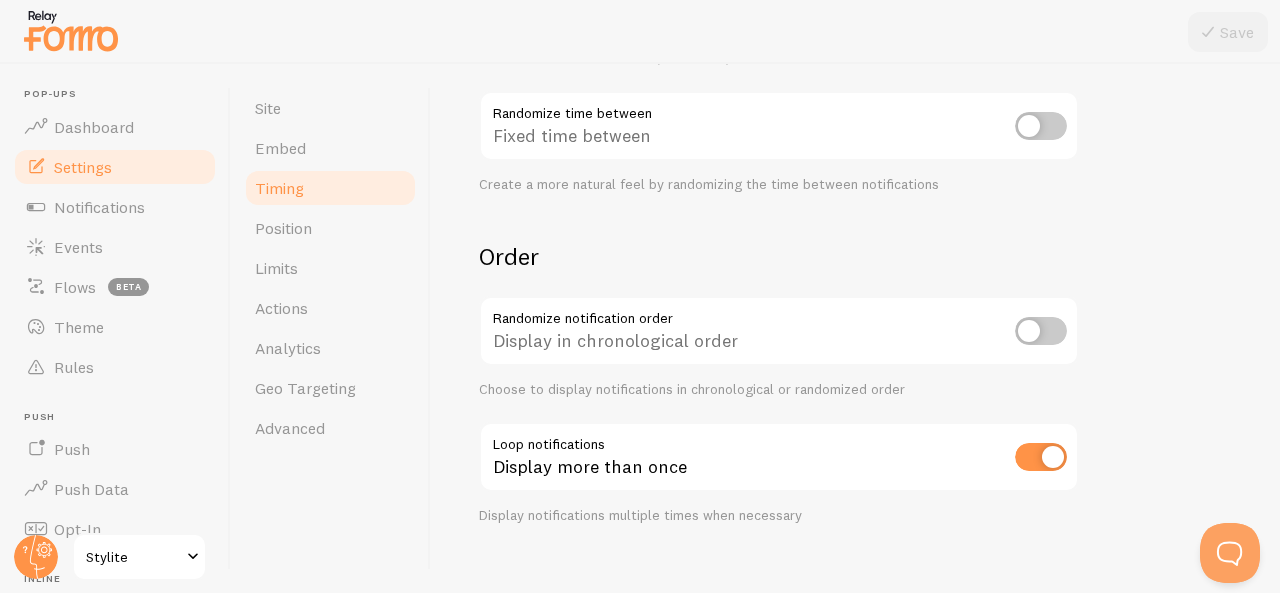 click at bounding box center [1041, 331] 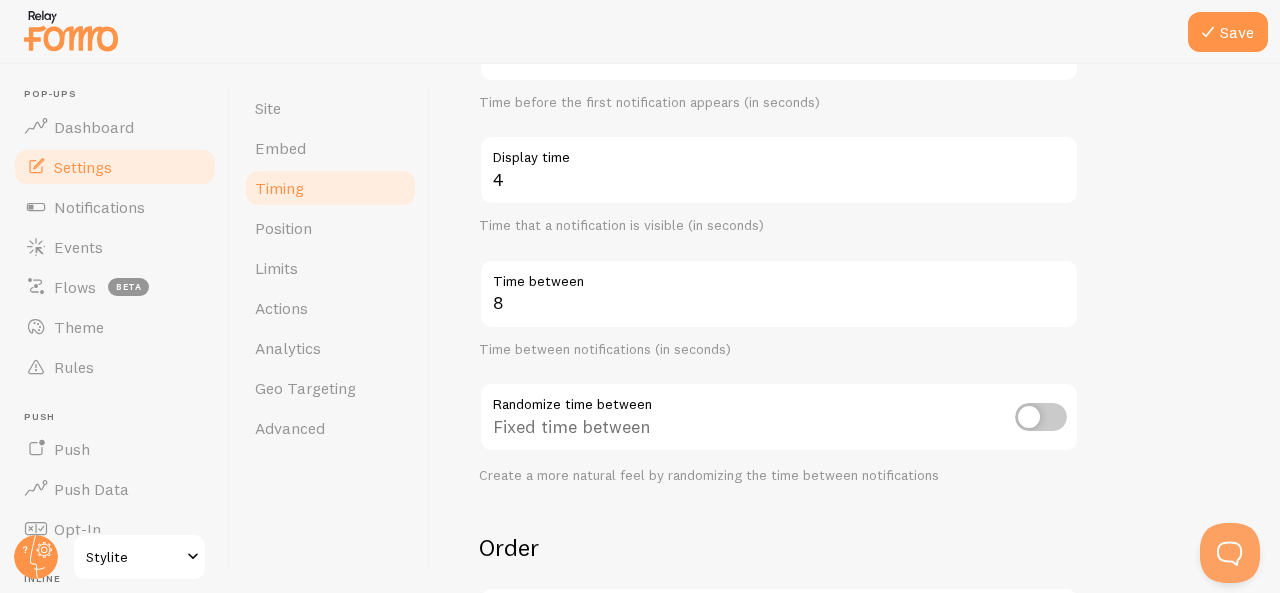 scroll, scrollTop: 264, scrollLeft: 0, axis: vertical 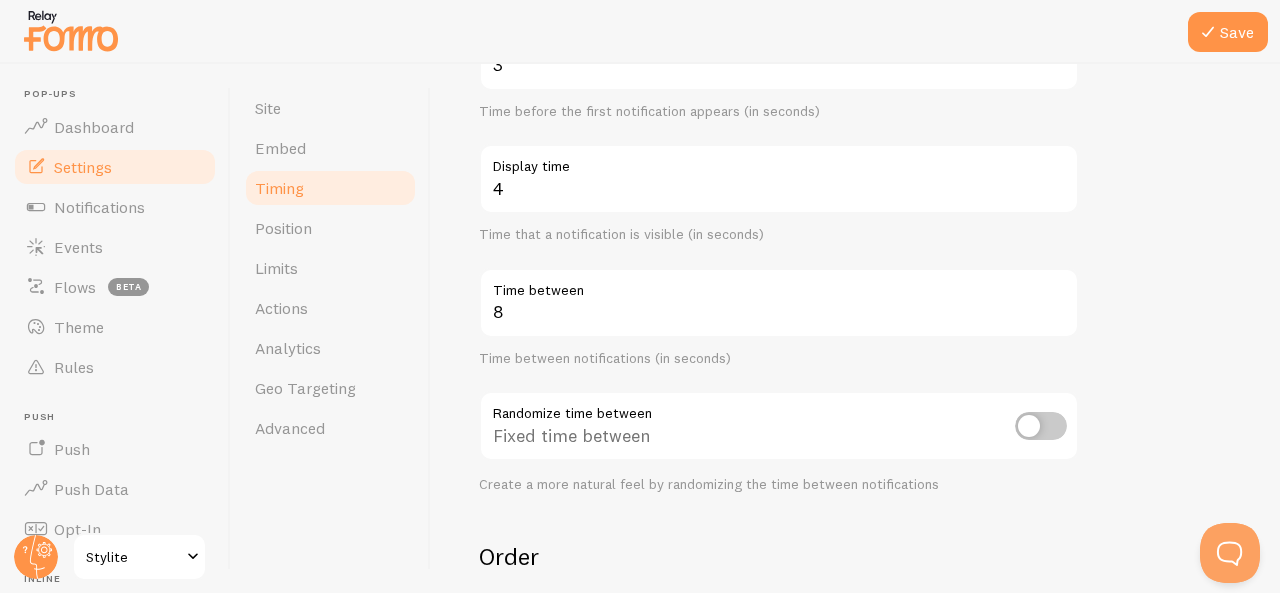 click at bounding box center (1041, 426) 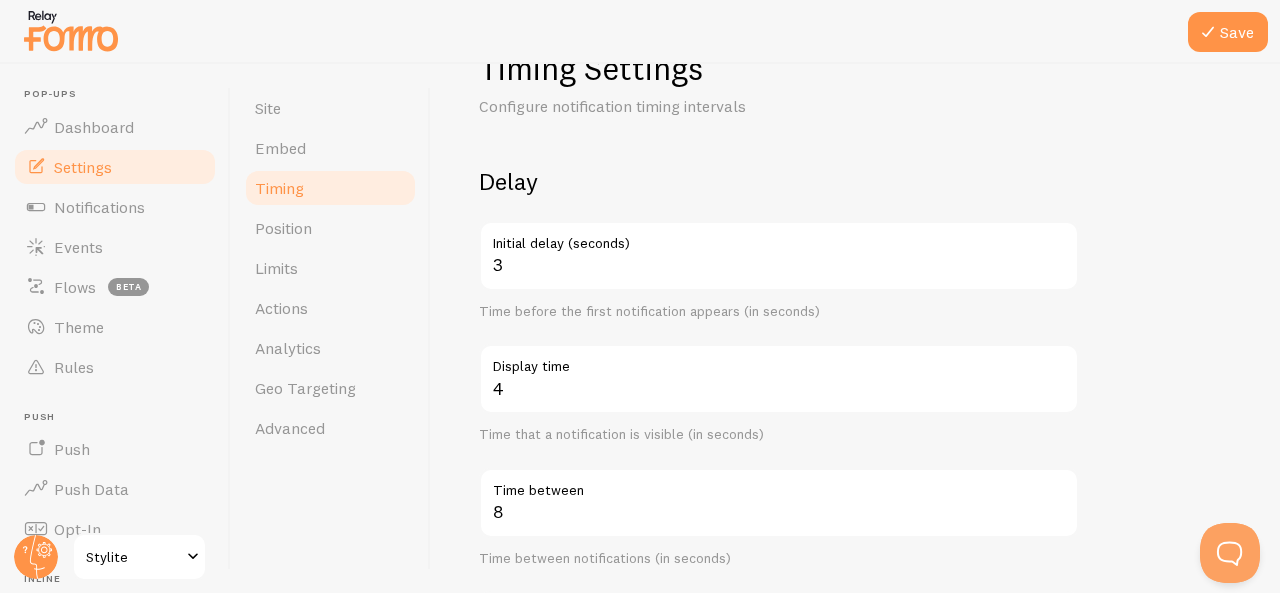 scroll, scrollTop: 62, scrollLeft: 0, axis: vertical 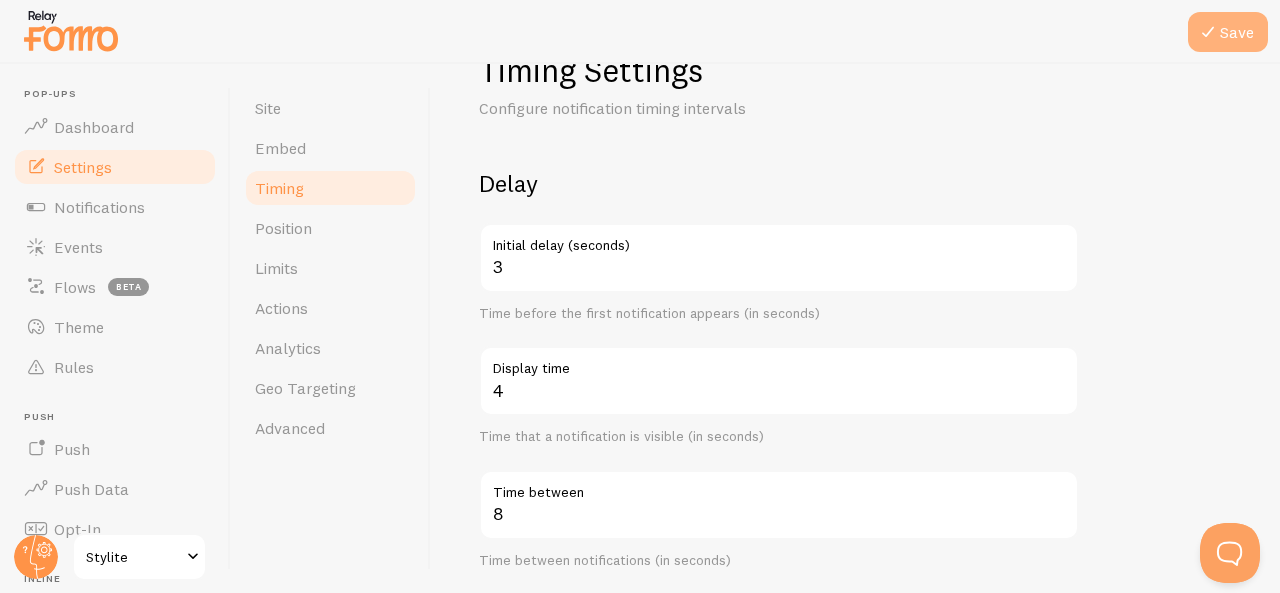 click on "Save" at bounding box center [1228, 32] 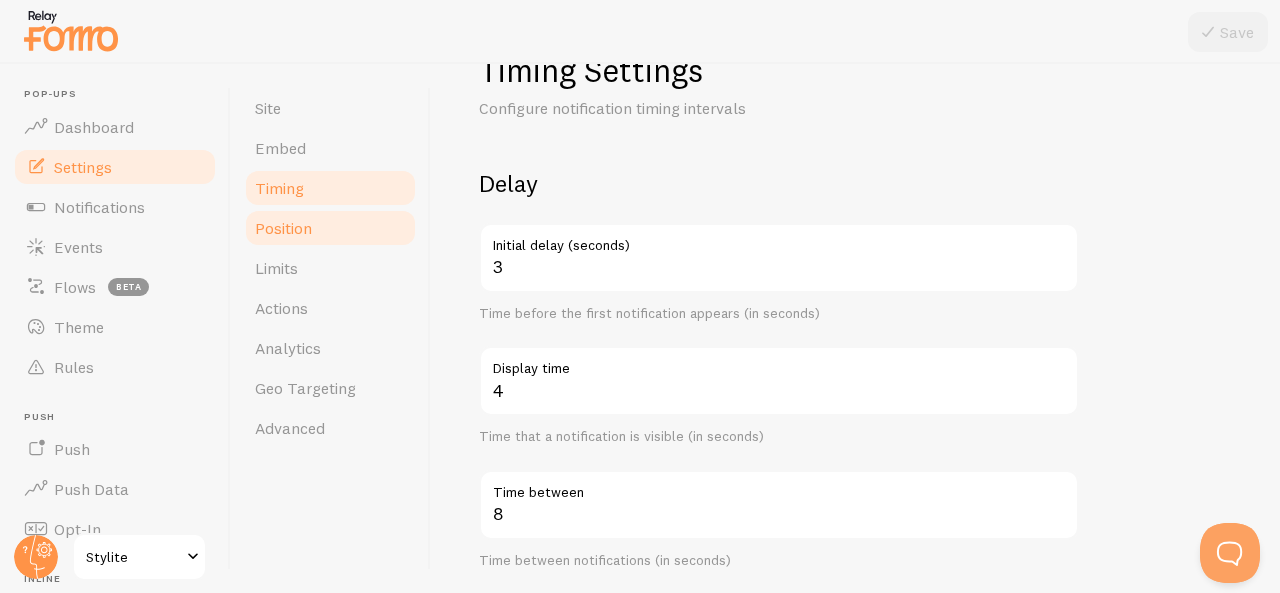 click on "Position" at bounding box center [330, 228] 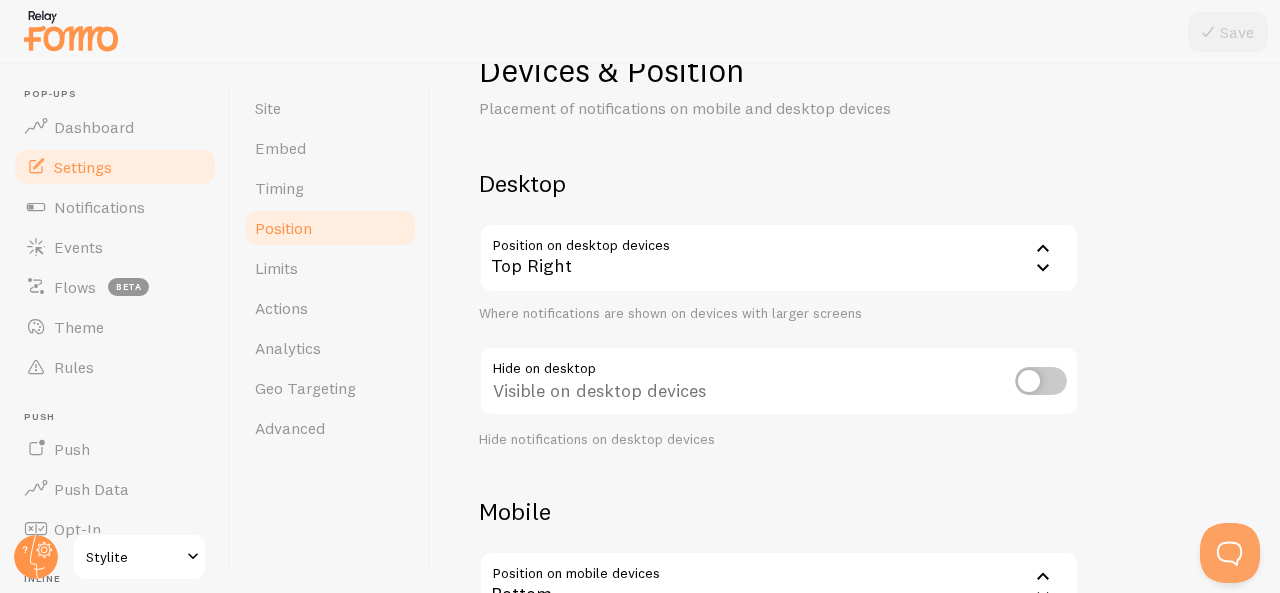 scroll, scrollTop: 0, scrollLeft: 0, axis: both 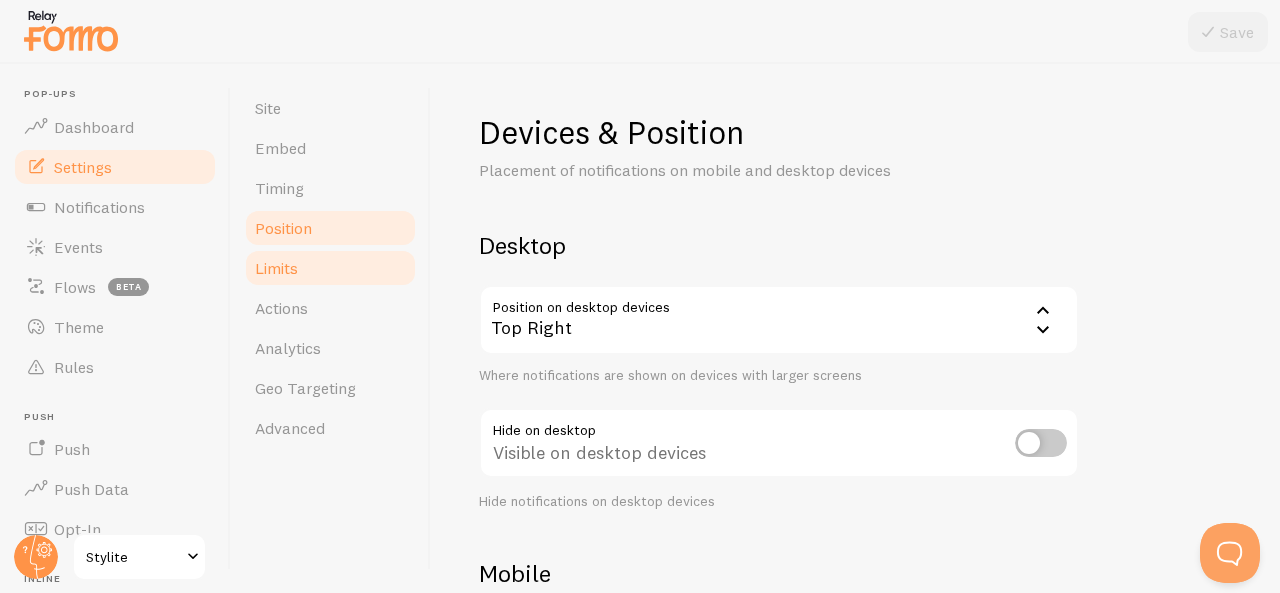 click on "Limits" at bounding box center (276, 268) 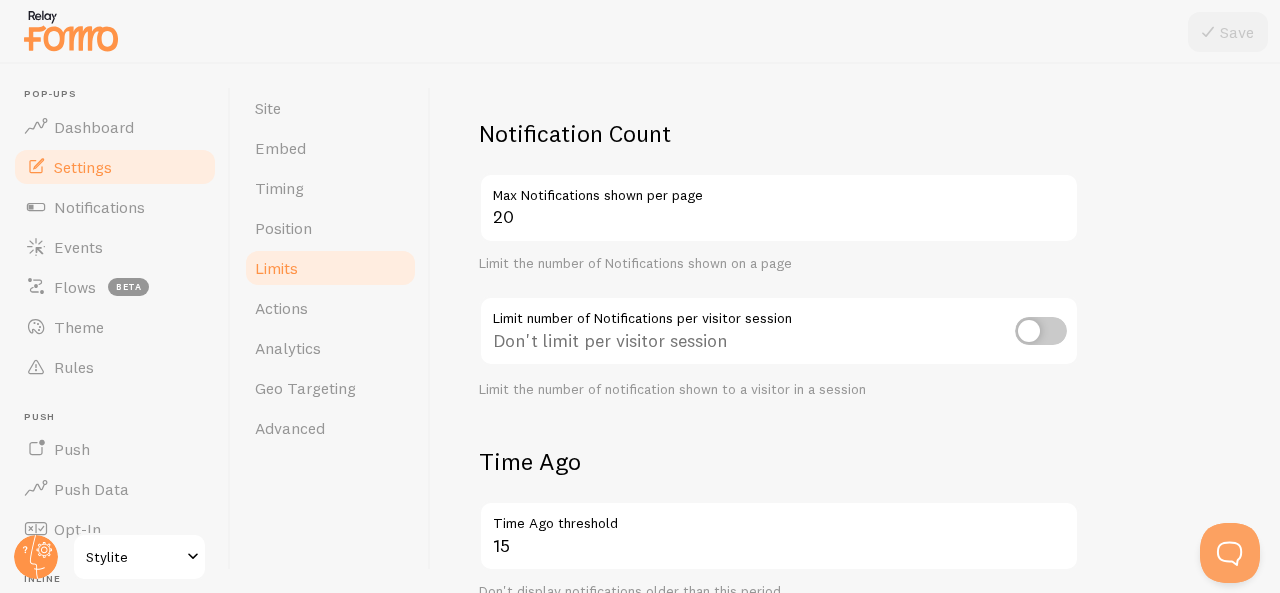 scroll, scrollTop: 119, scrollLeft: 0, axis: vertical 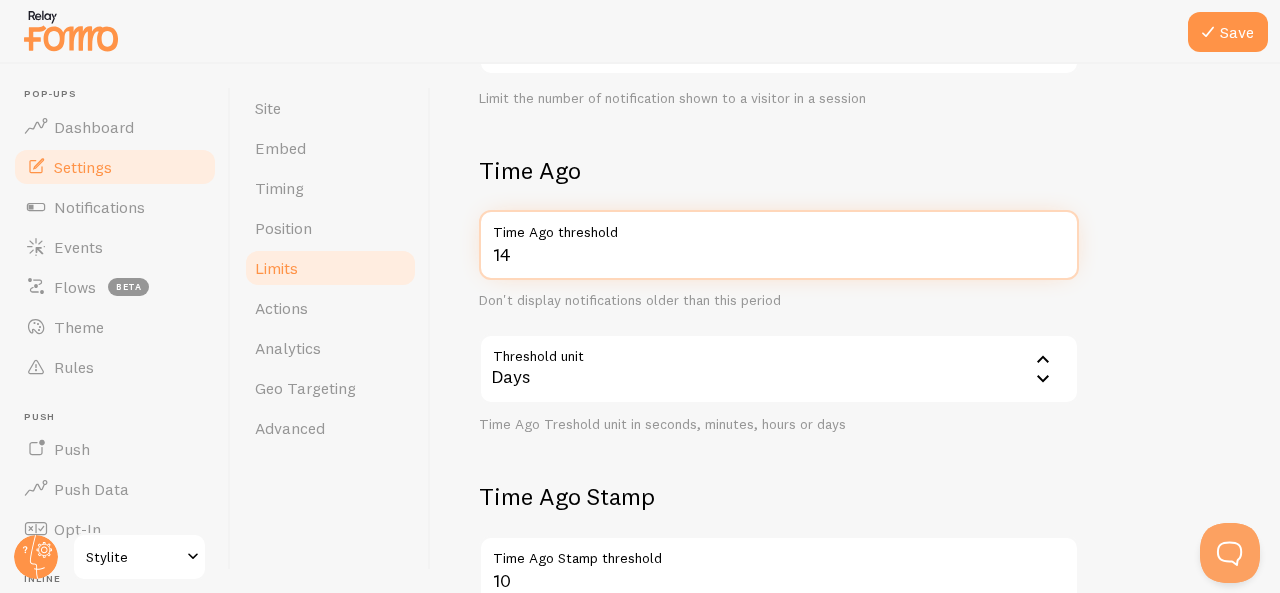 click on "14" at bounding box center [779, 245] 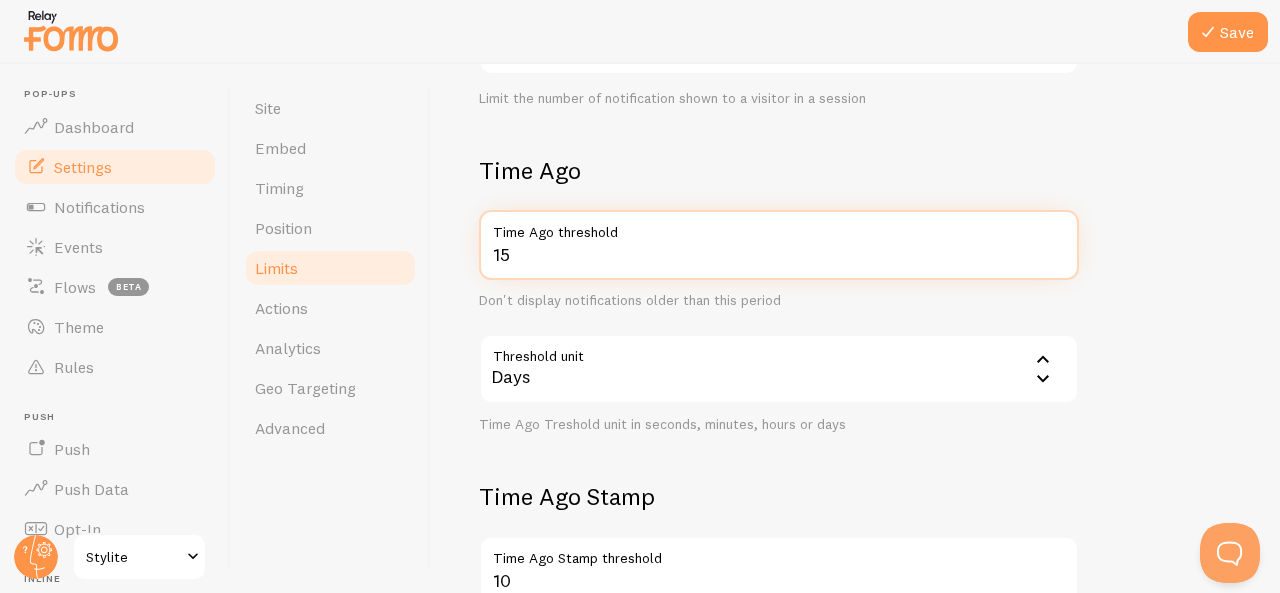 click on "15" at bounding box center [779, 245] 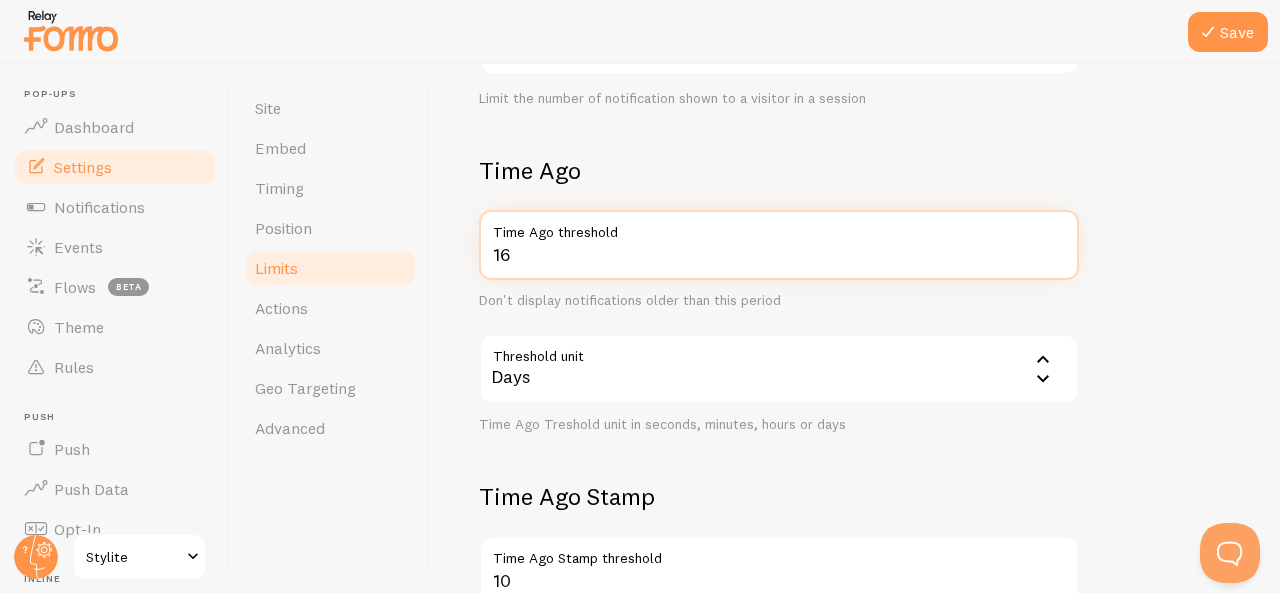 click on "16" at bounding box center [779, 245] 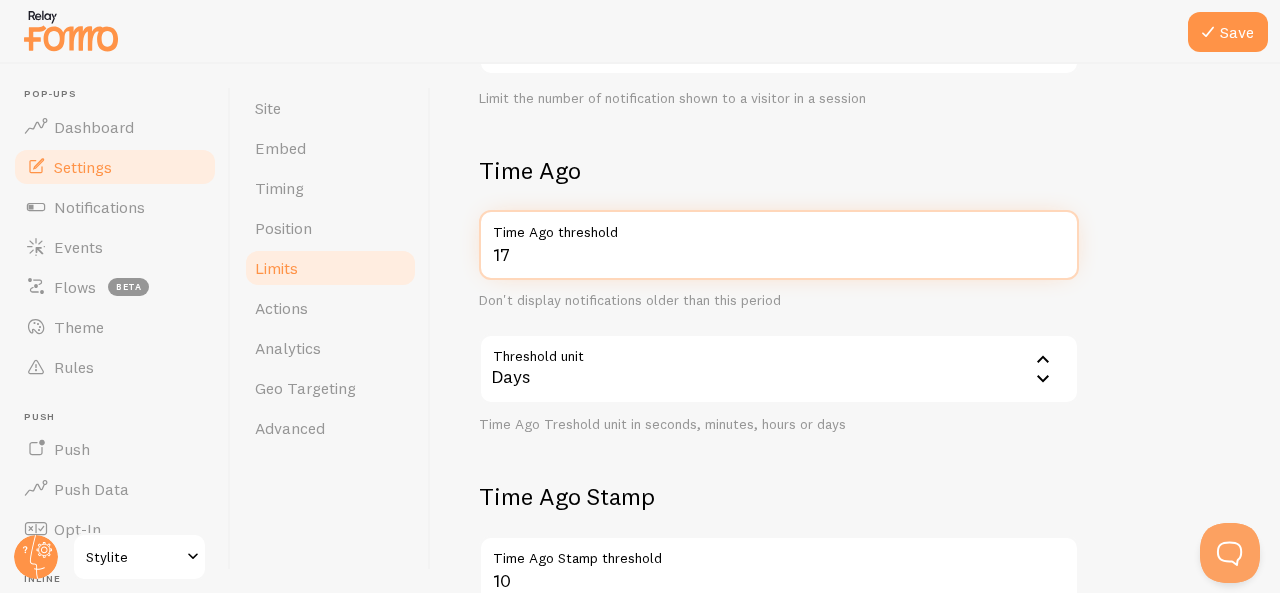 click on "17" at bounding box center [779, 245] 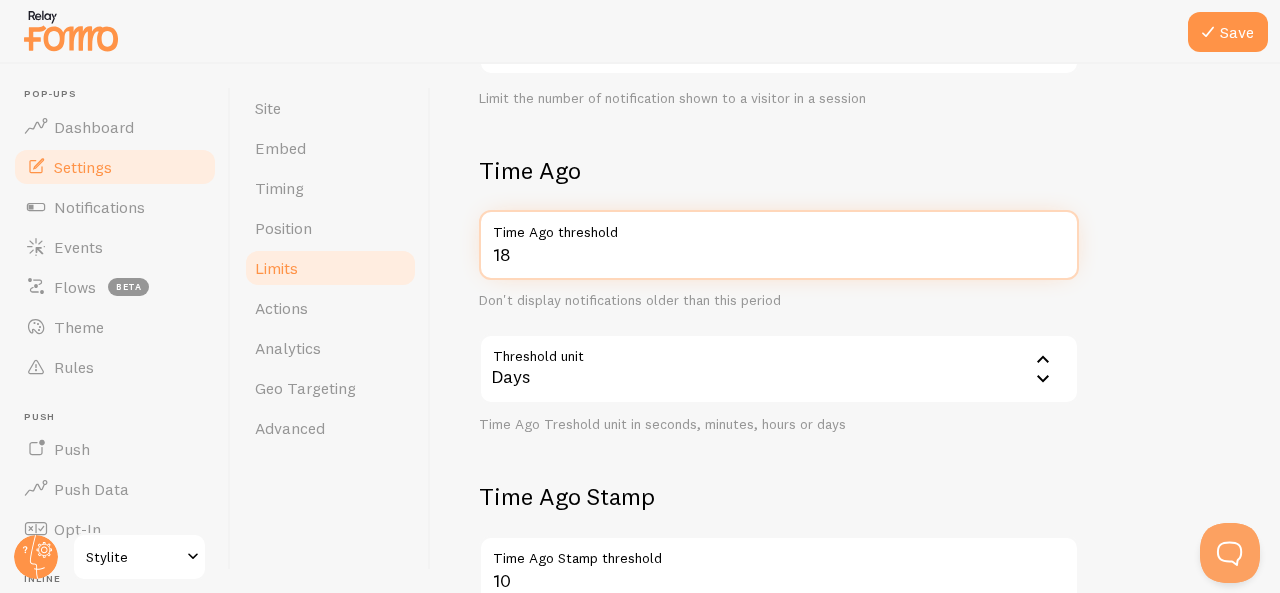 click on "18" at bounding box center [779, 245] 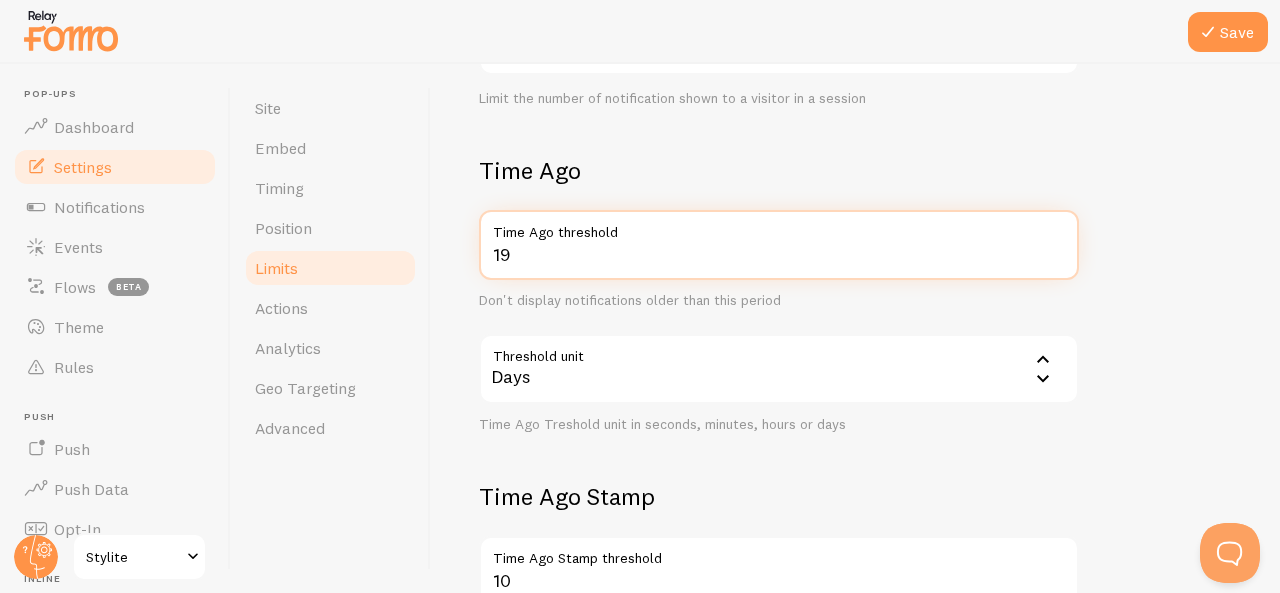 click on "19" at bounding box center [779, 245] 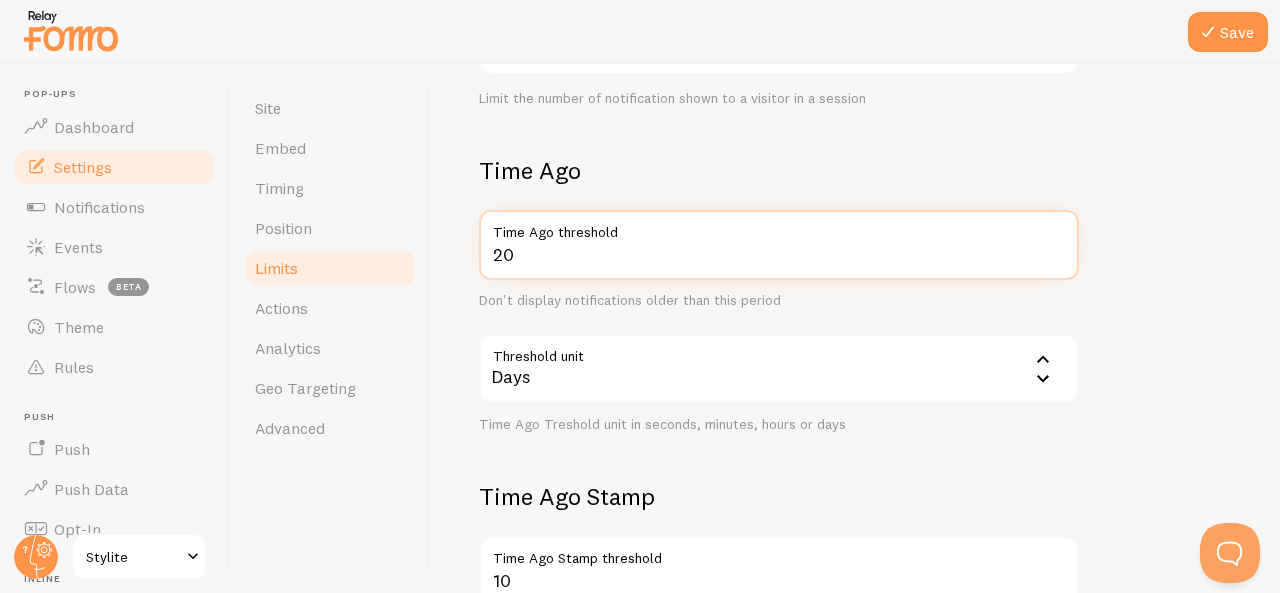 click on "20" at bounding box center [779, 245] 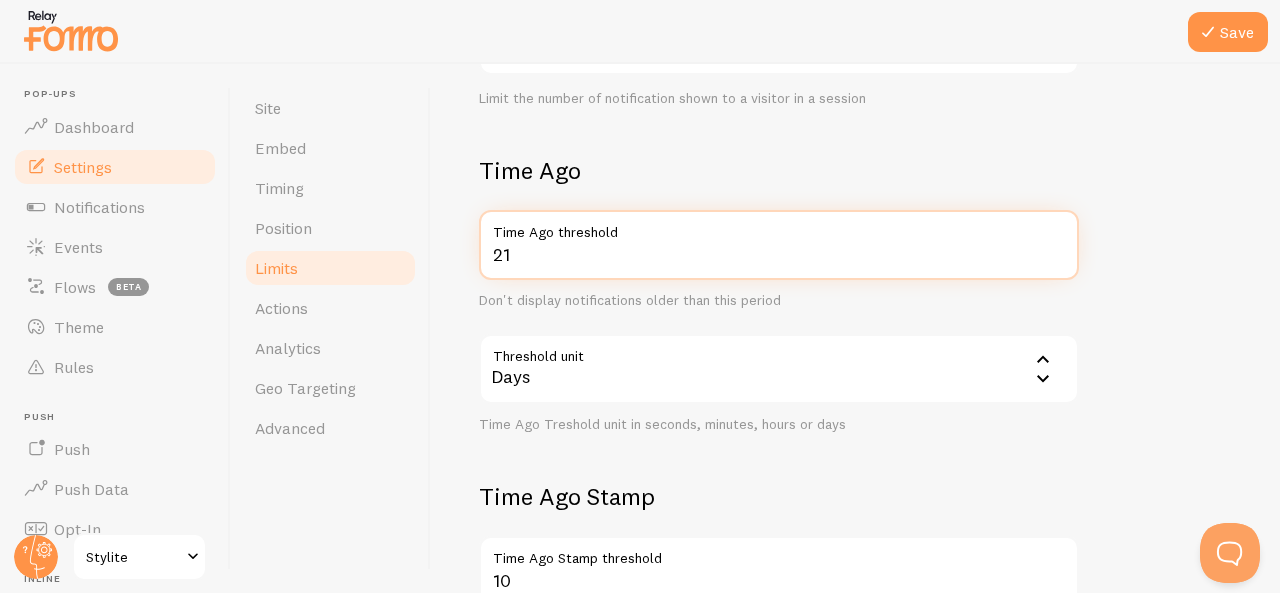 click on "21" at bounding box center (779, 245) 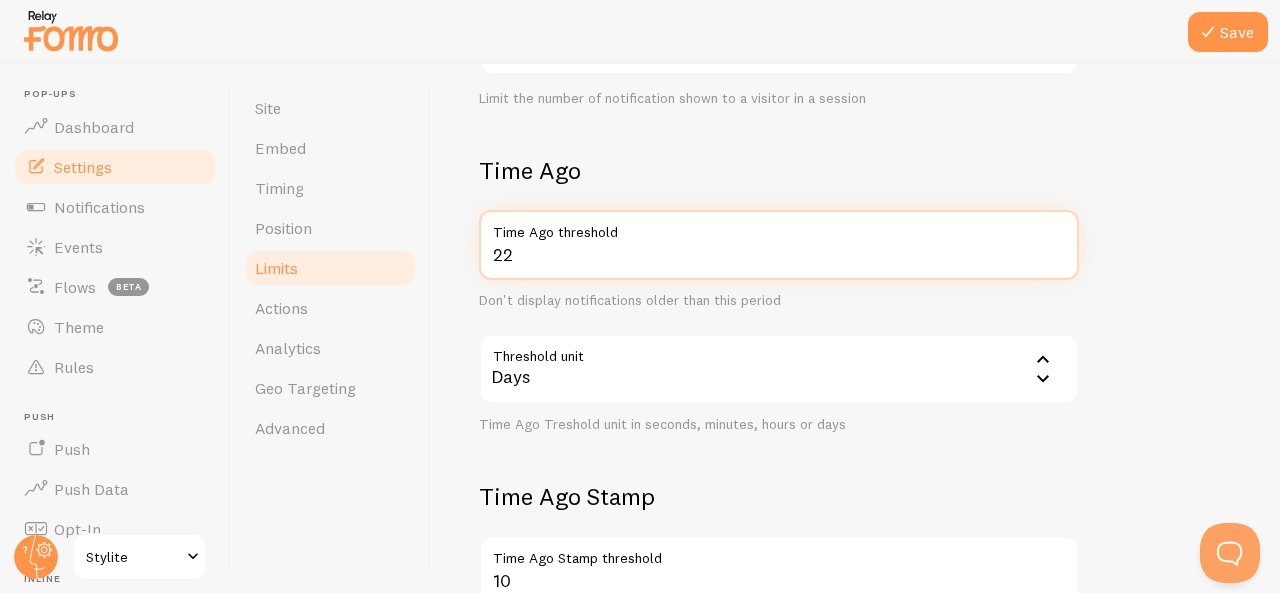 click on "22" at bounding box center [779, 245] 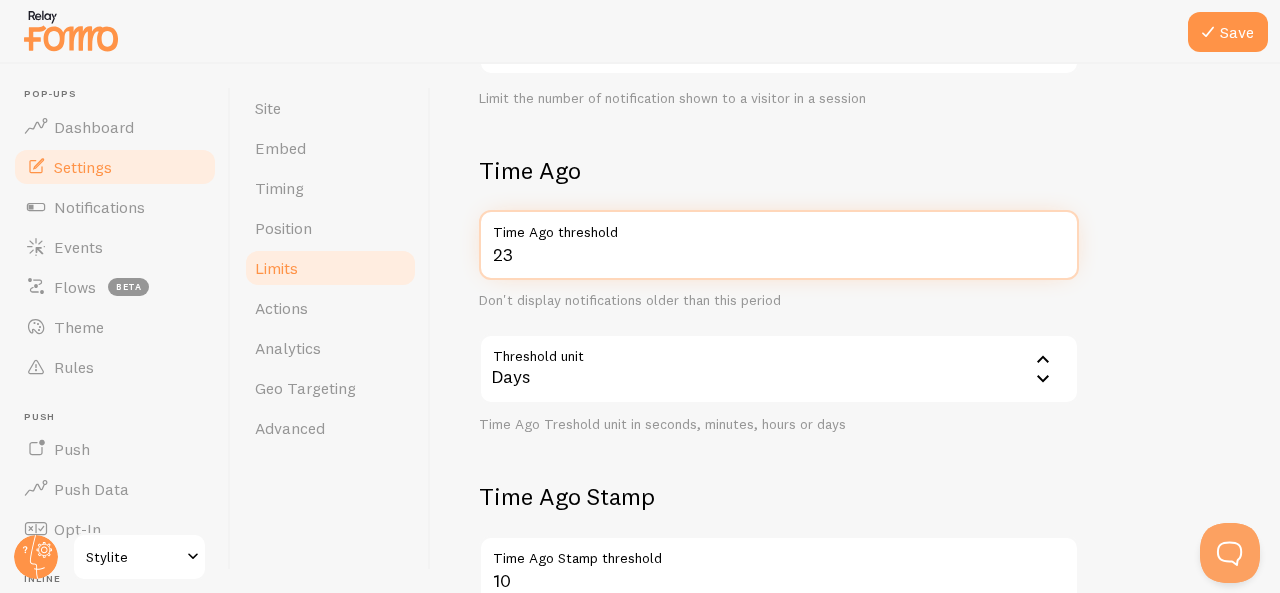 click on "23" at bounding box center (779, 245) 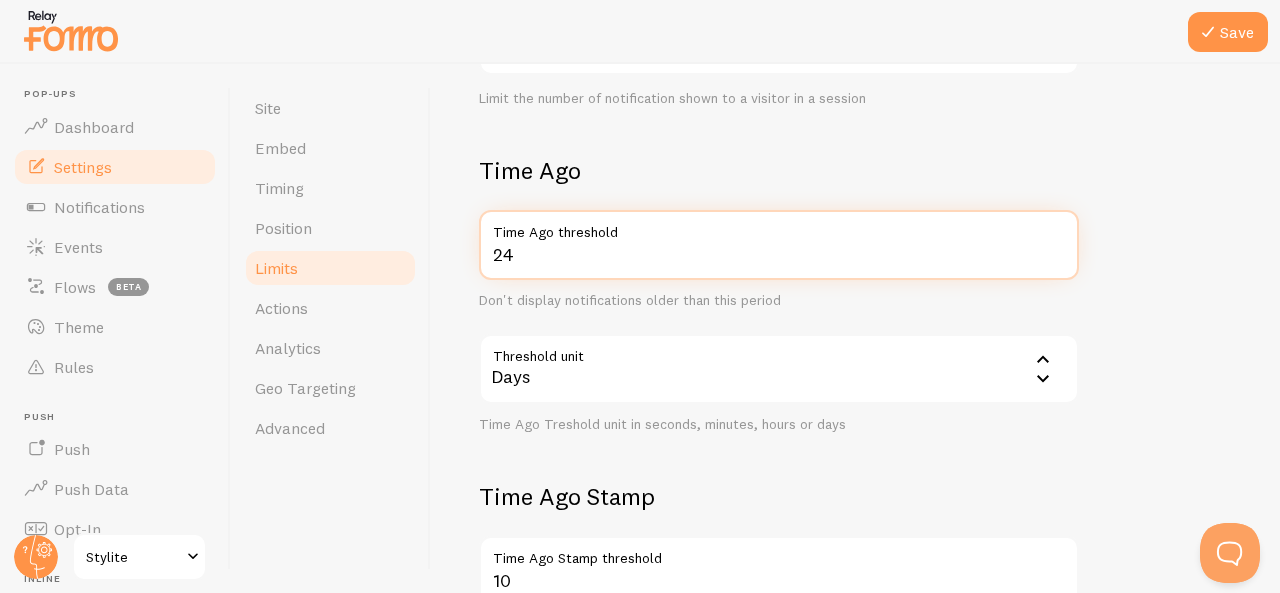 click on "24" at bounding box center (779, 245) 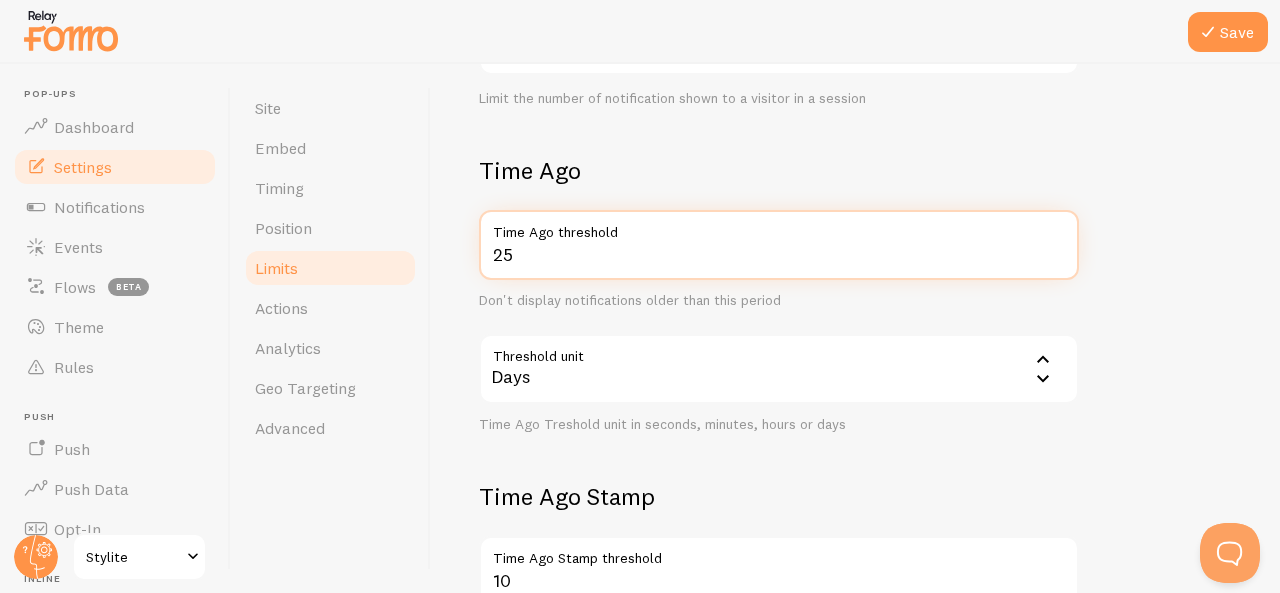 click on "25" at bounding box center (779, 245) 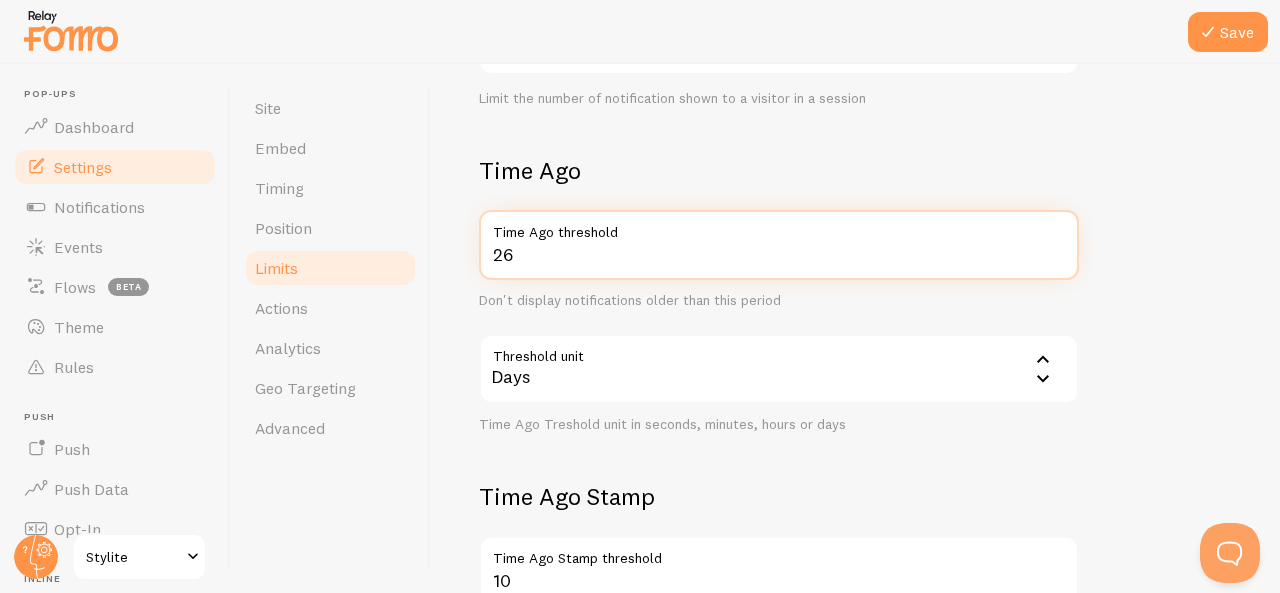 click on "26" at bounding box center (779, 245) 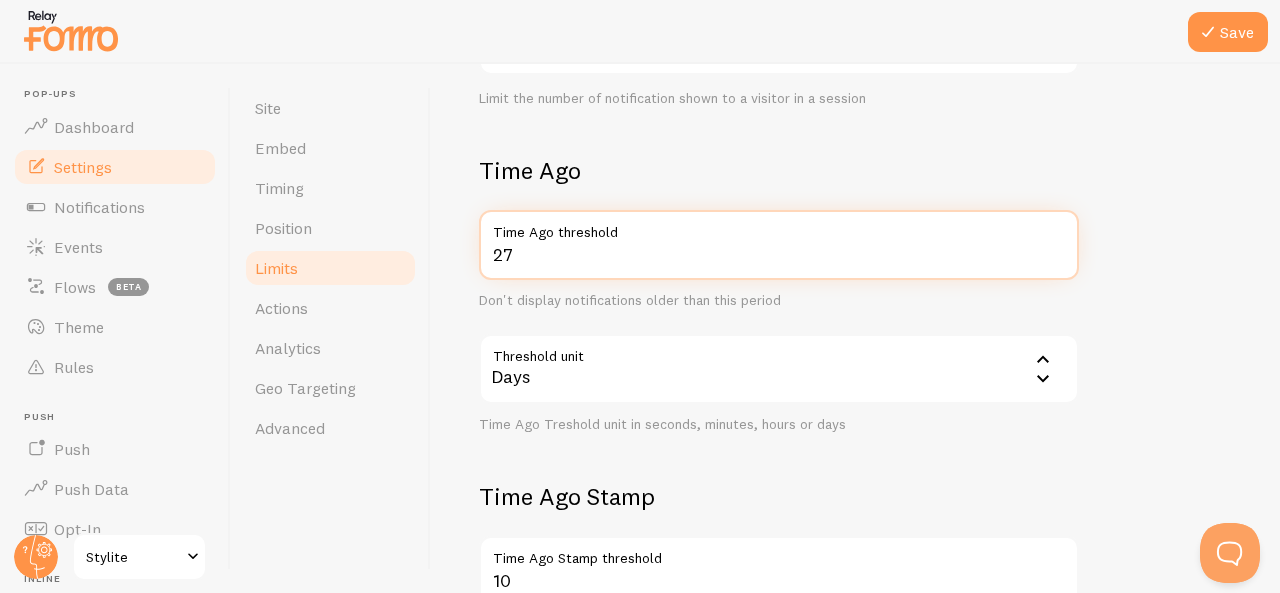 click on "27" at bounding box center (779, 245) 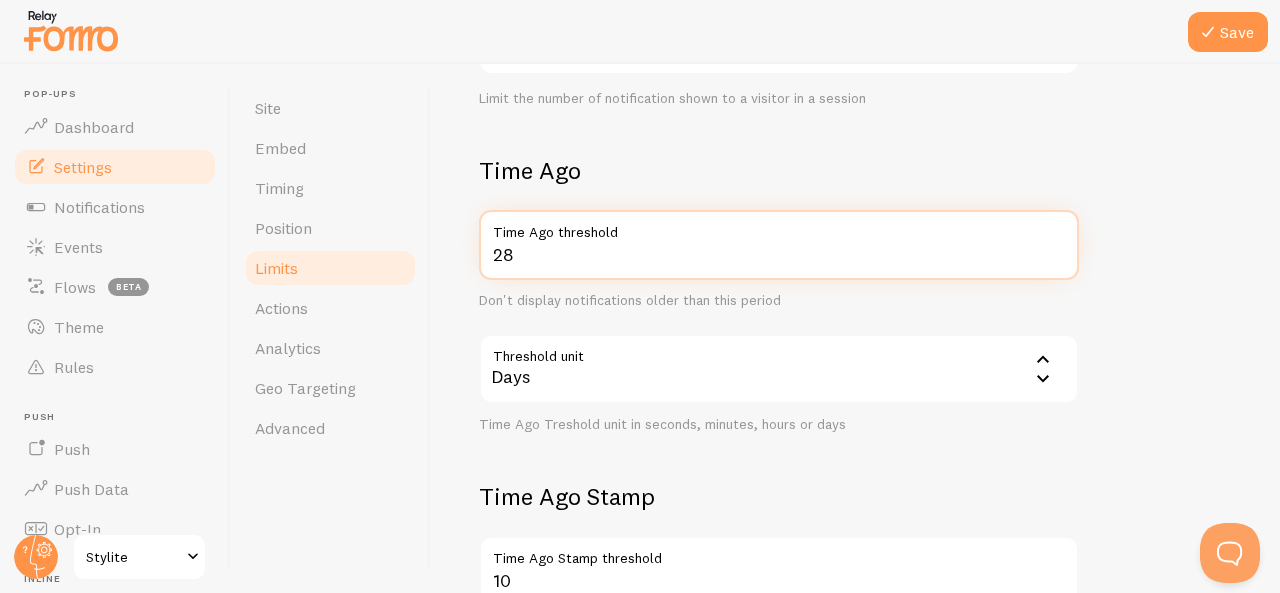 click on "28" at bounding box center [779, 245] 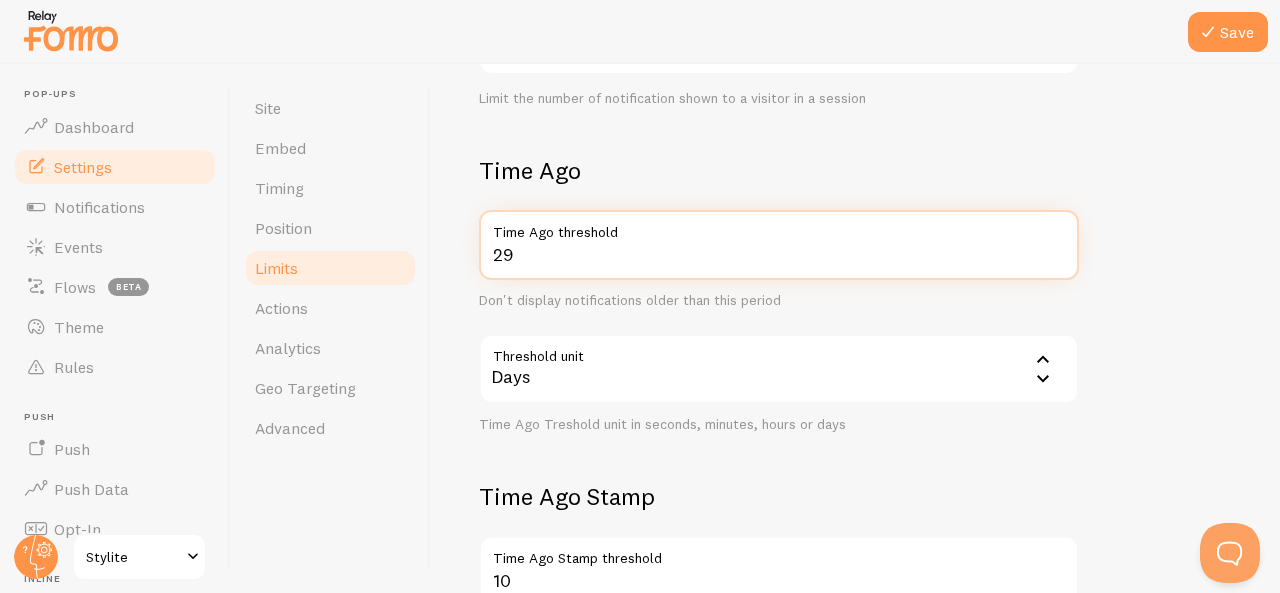 click on "29" at bounding box center (779, 245) 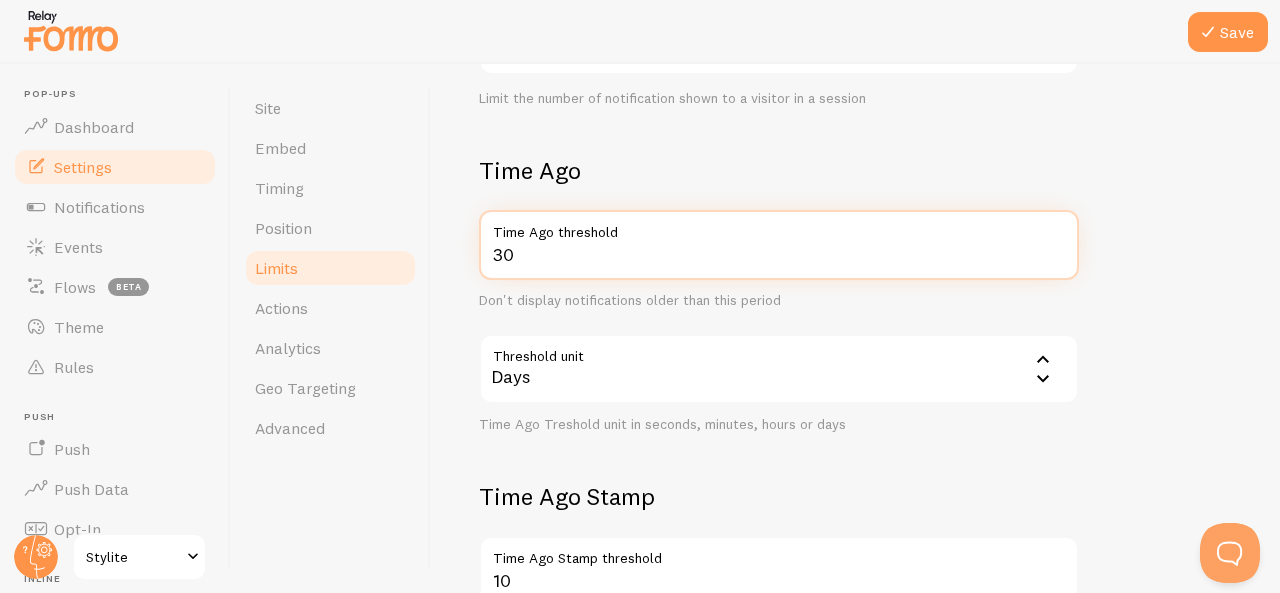 click on "30" at bounding box center [779, 245] 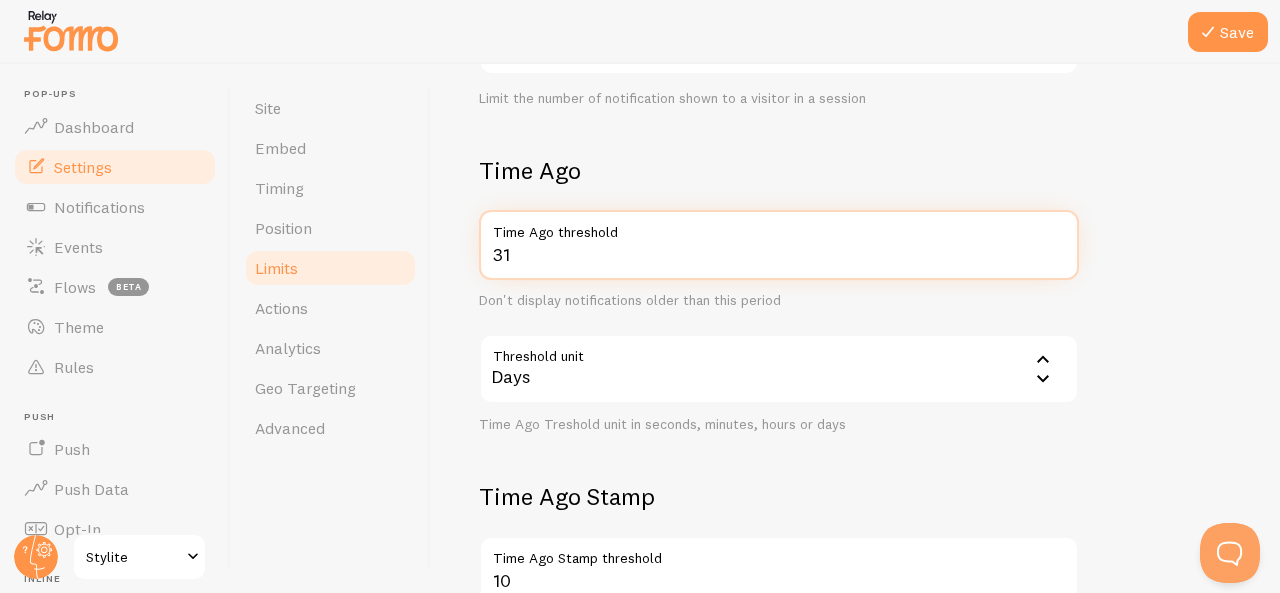 click on "31" at bounding box center [779, 245] 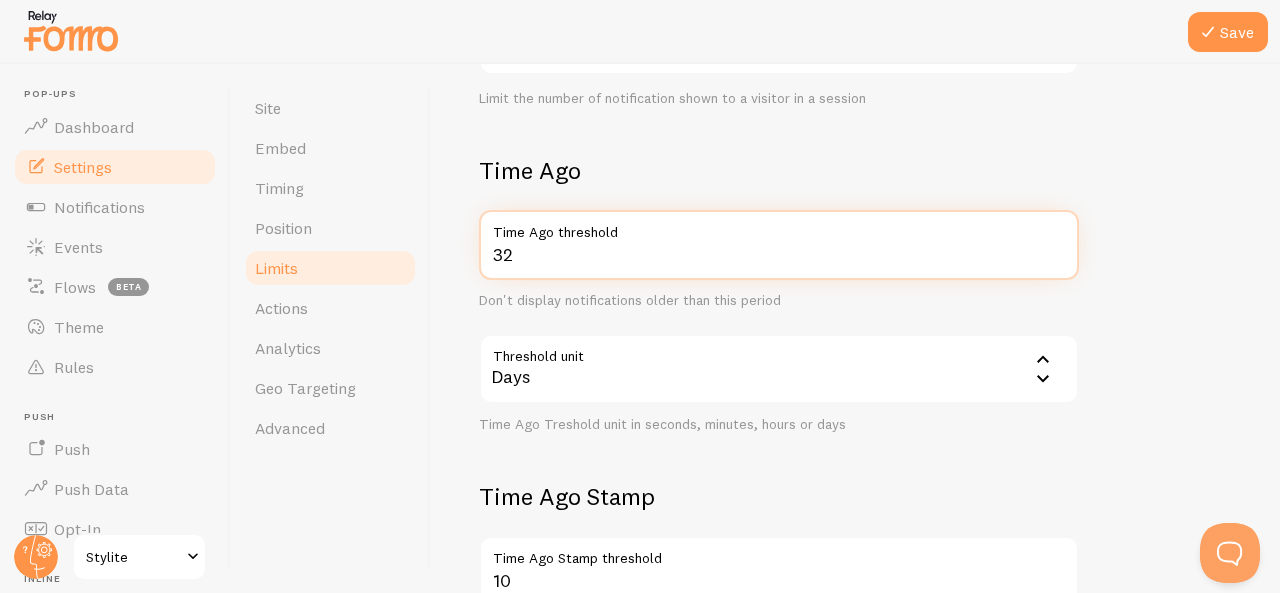 click on "32" at bounding box center (779, 245) 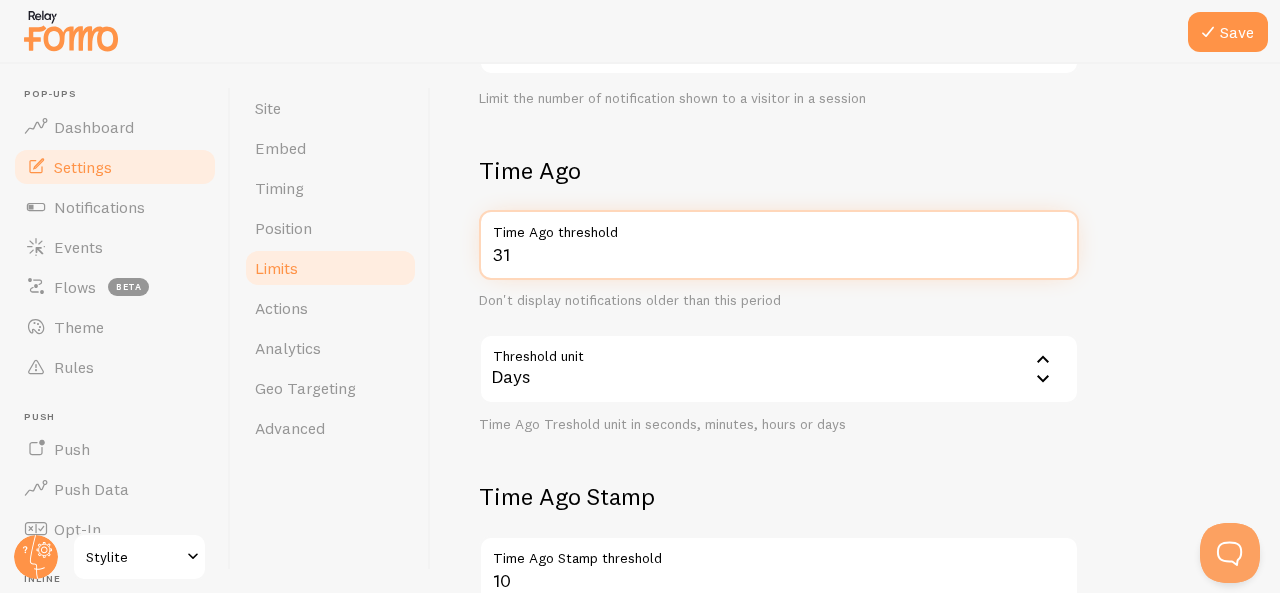 click on "31" at bounding box center (779, 245) 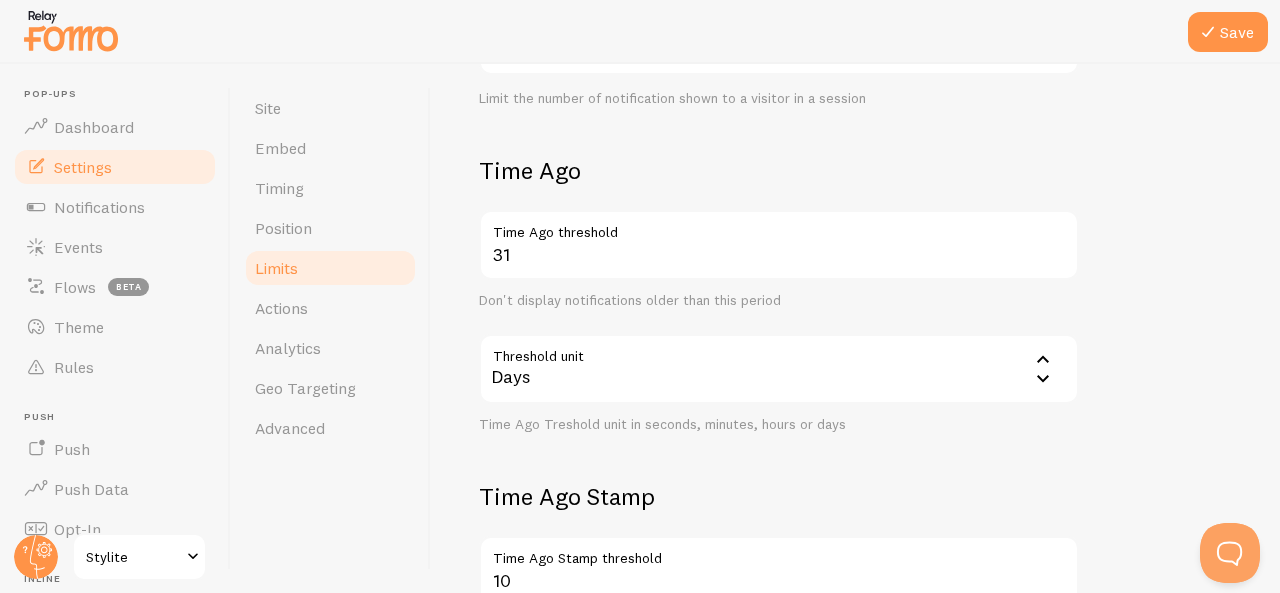 click on "Time Ago threshold" at bounding box center [779, 227] 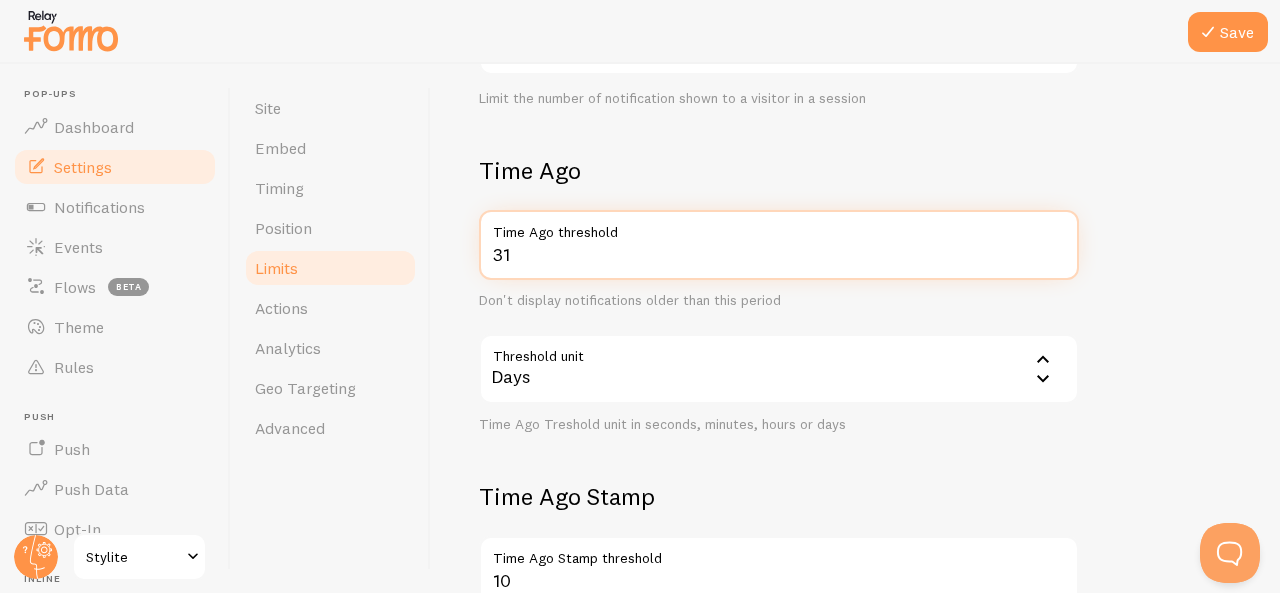 click on "31" at bounding box center (779, 245) 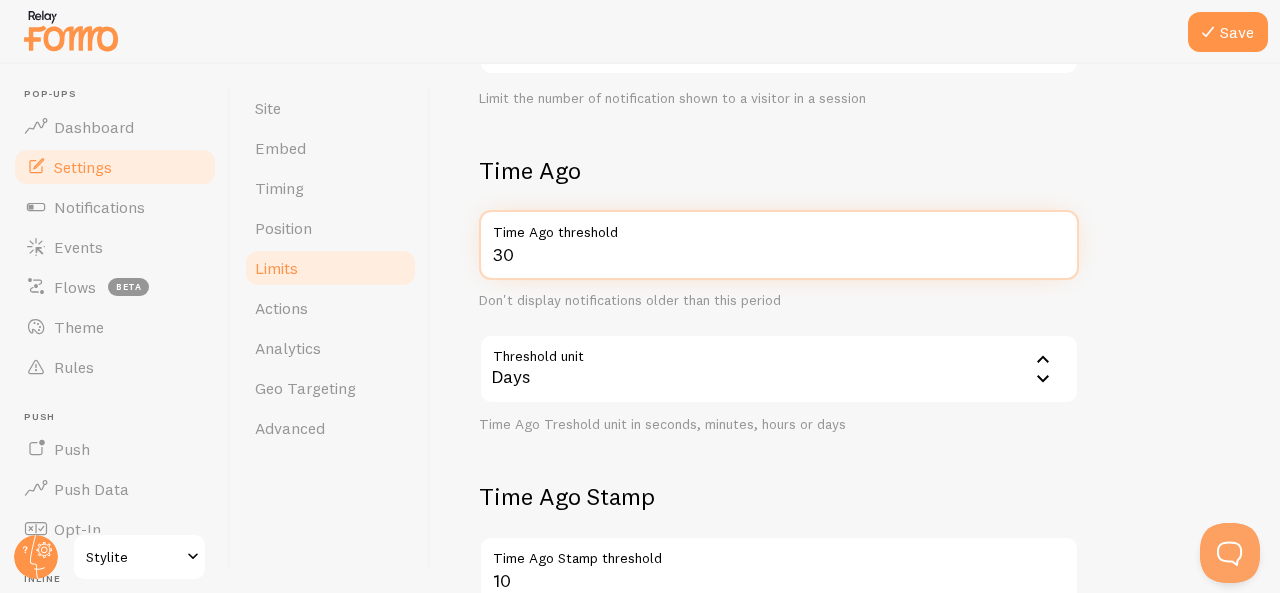 type on "30" 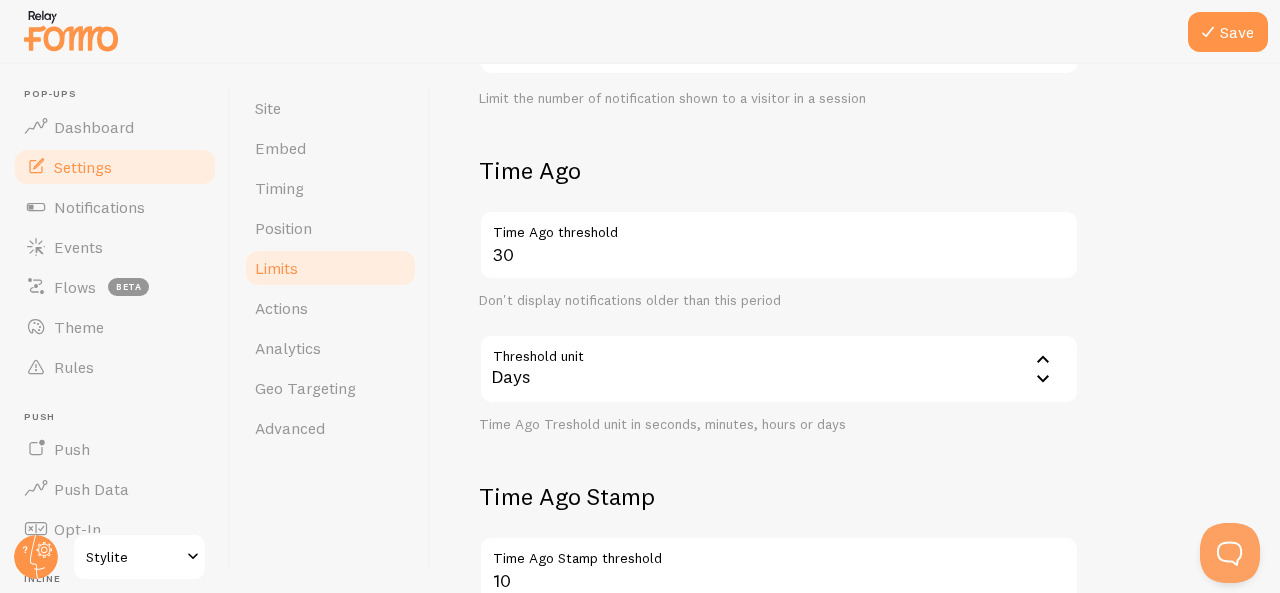 click 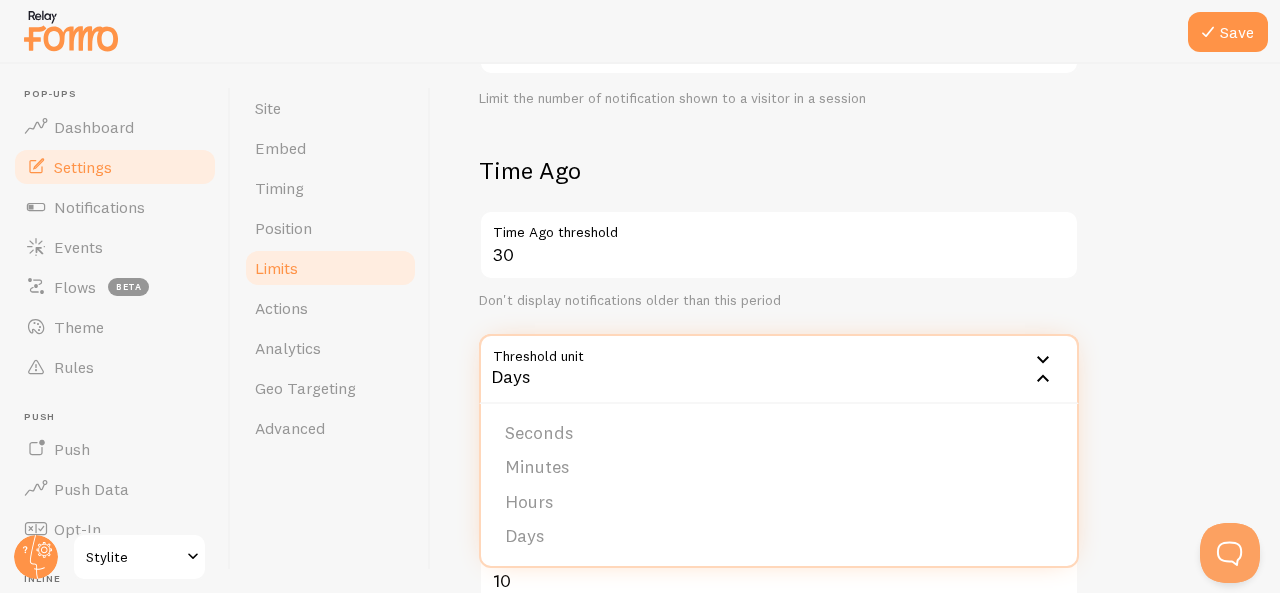click on "Notification Count
20   Max Notifications shown per page       Limit the number of Notifications shown on a page         Limit number of Notifications per visitor session   Don't limit per visitor session   Limit the number of notification shown to a visitor in a session
Time Ago
30   Time Ago threshold       Don't display notifications older than this period   Threshold unit   86400   Days       Seconds  Minutes  Hours  Days    Time Ago Treshold unit in seconds, minutes, hours or days
Time Ago Stamp
10   Time Ago Stamp threshold       Remove Time Ago Stamp when Event Age is greater than this period   Threshold unit   3600   Hours       Seconds  Minutes  Hours  Days    Time Ago Stamp treshold unit in seconds, minutes, hours or days" at bounding box center [855, 293] 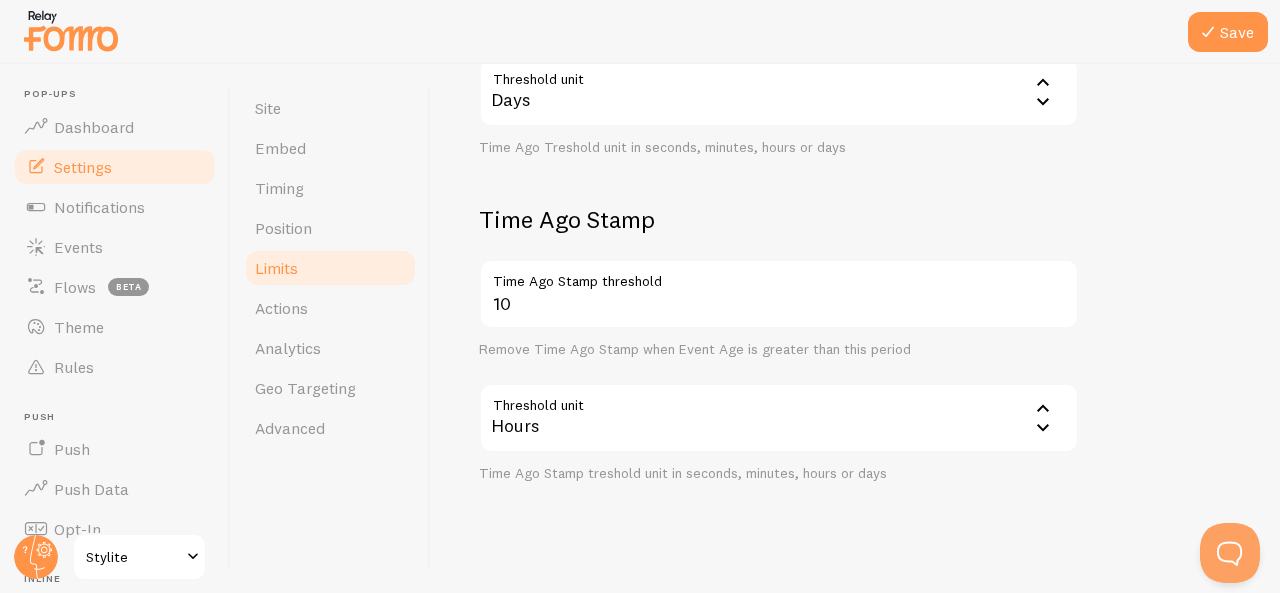 scroll, scrollTop: 703, scrollLeft: 0, axis: vertical 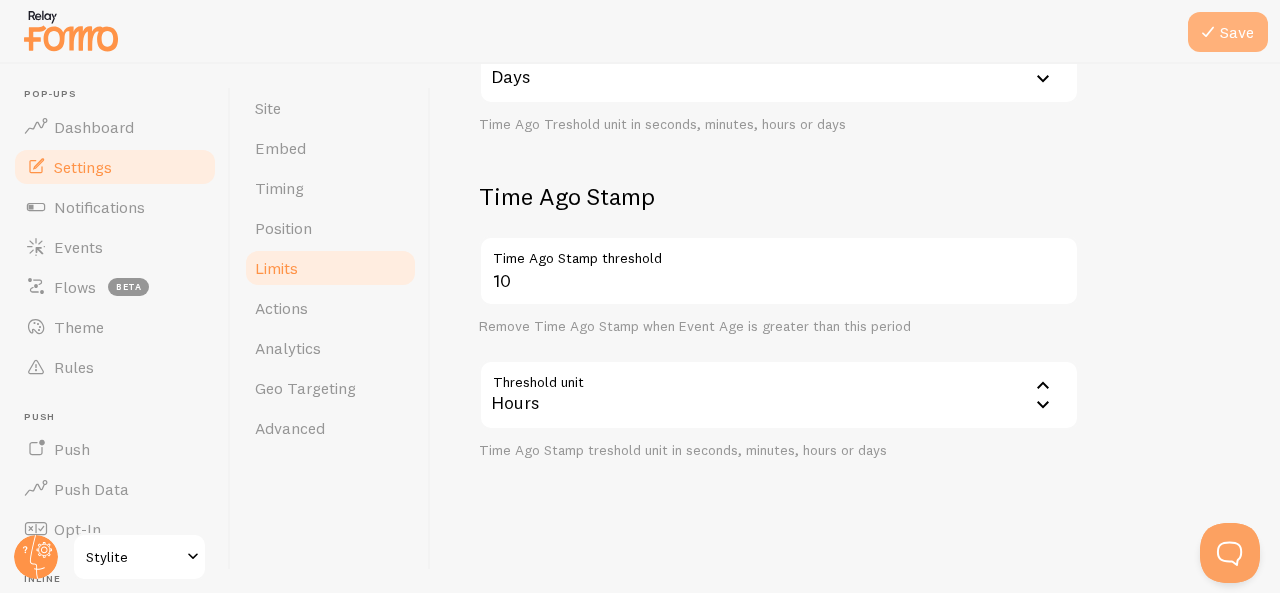 click on "Save" at bounding box center (1228, 32) 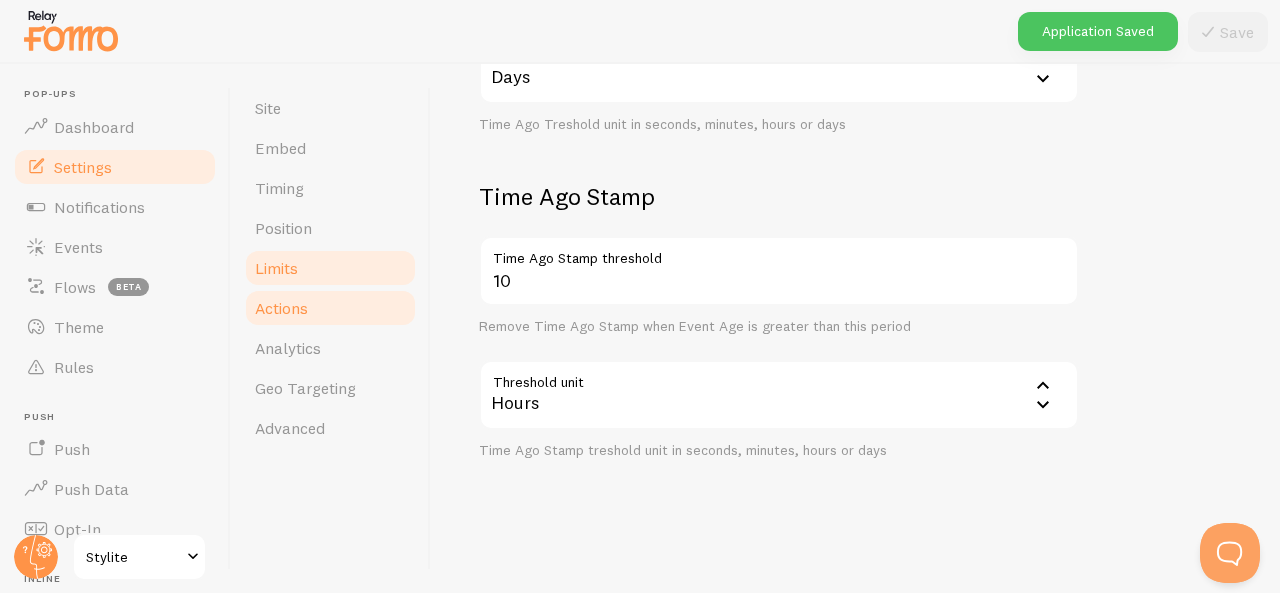 click on "Actions" at bounding box center (330, 308) 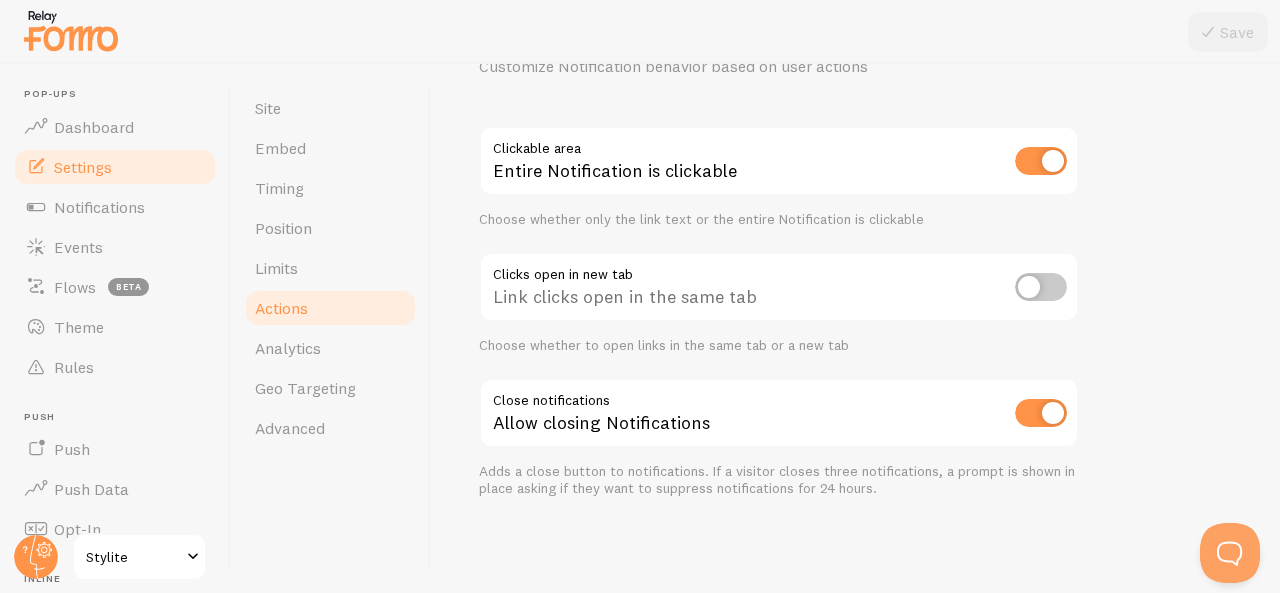 scroll, scrollTop: 0, scrollLeft: 0, axis: both 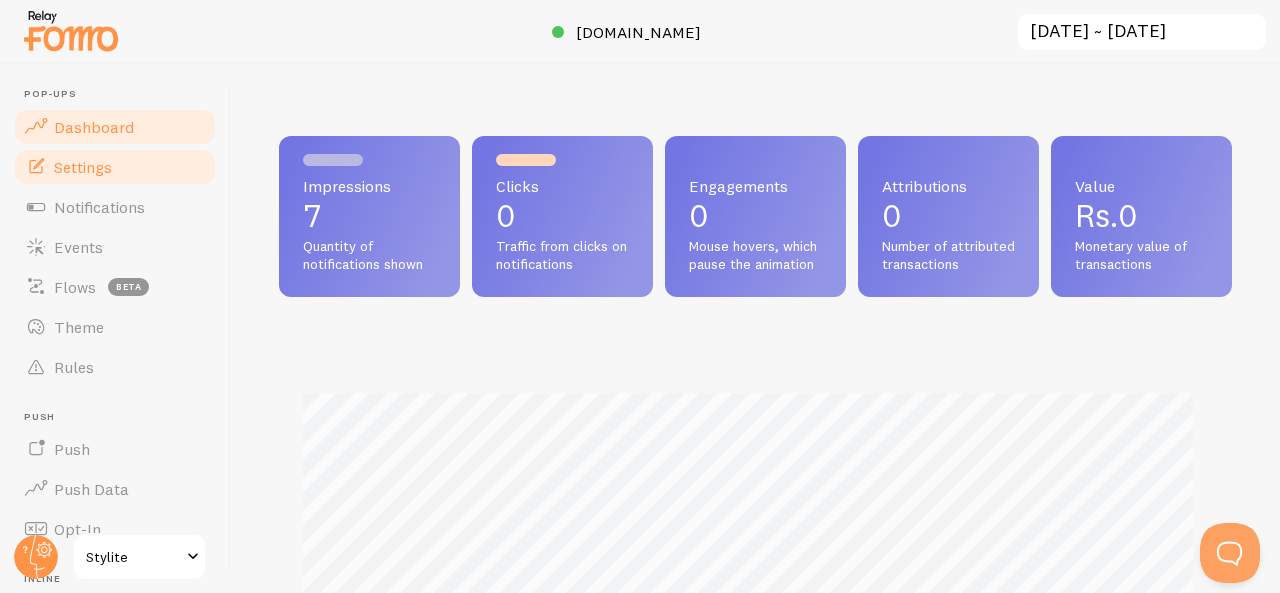 click on "Settings" at bounding box center (83, 167) 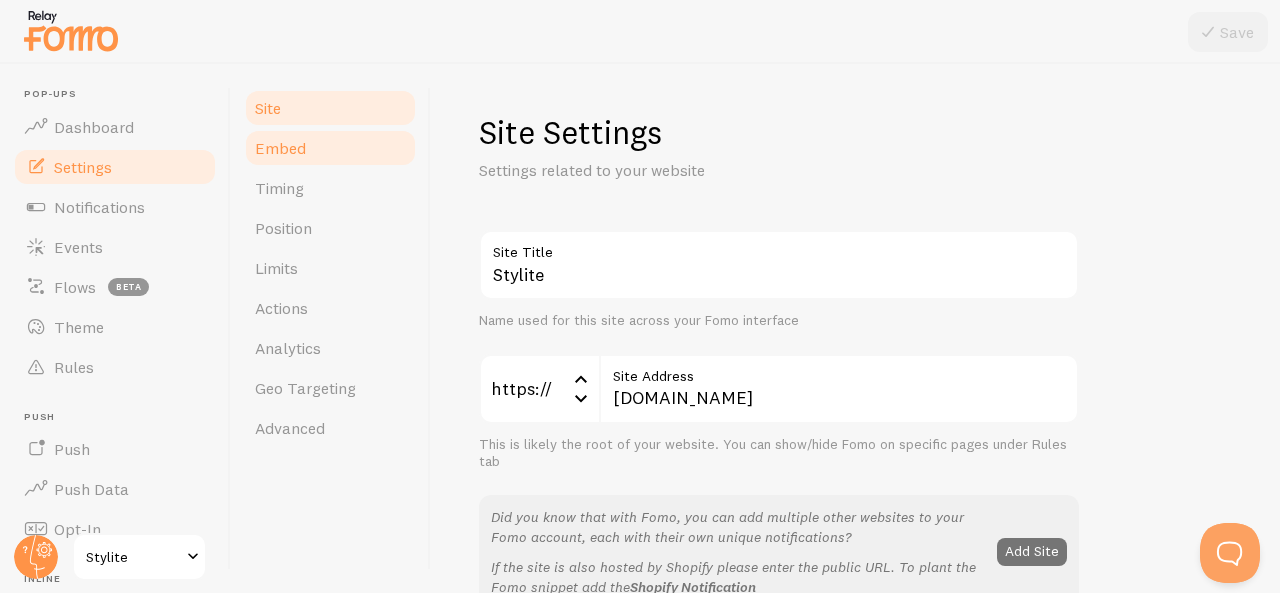 click on "Embed" at bounding box center [280, 148] 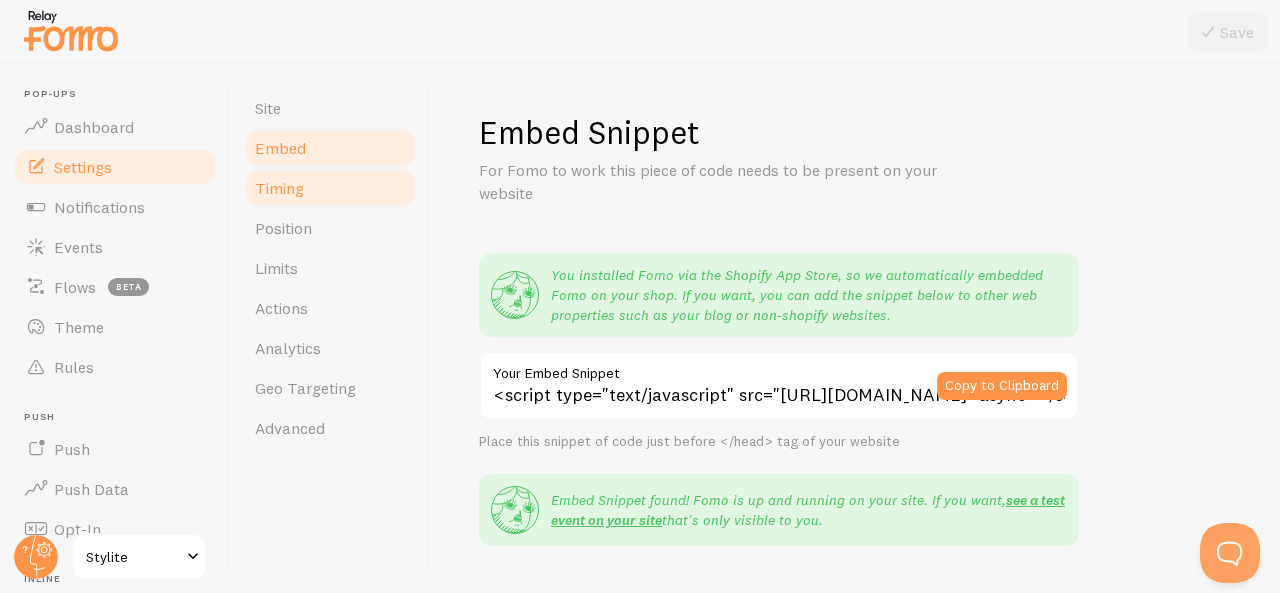 click on "Timing" at bounding box center (279, 188) 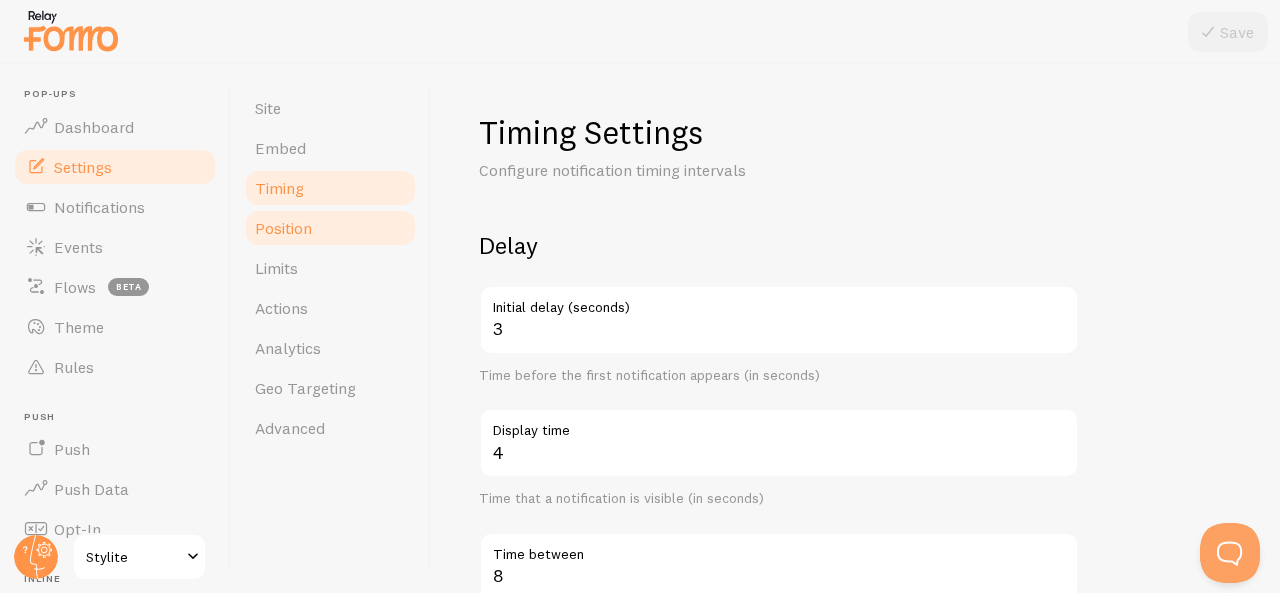 click on "Position" at bounding box center (330, 228) 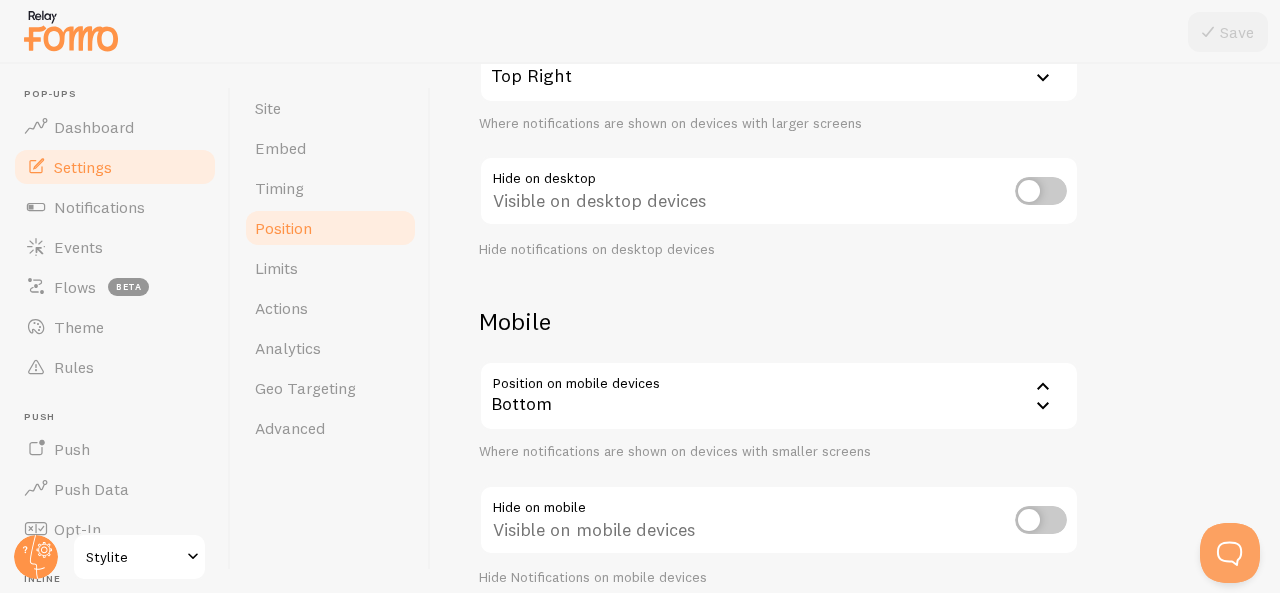 scroll, scrollTop: 271, scrollLeft: 0, axis: vertical 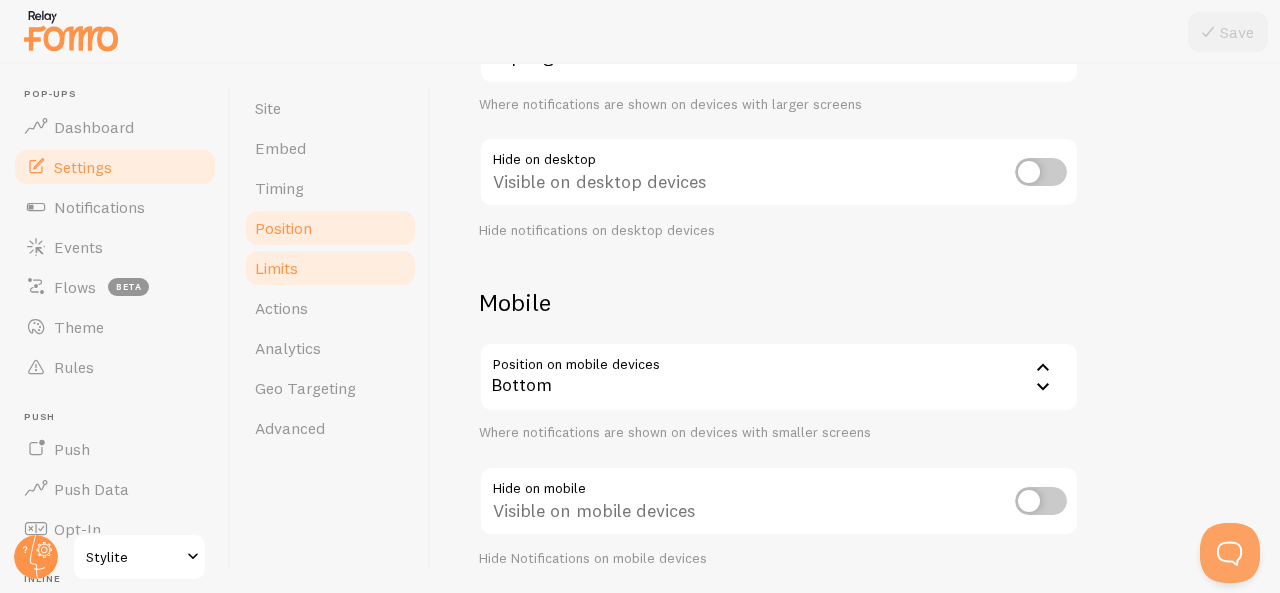 click on "Limits" at bounding box center (276, 268) 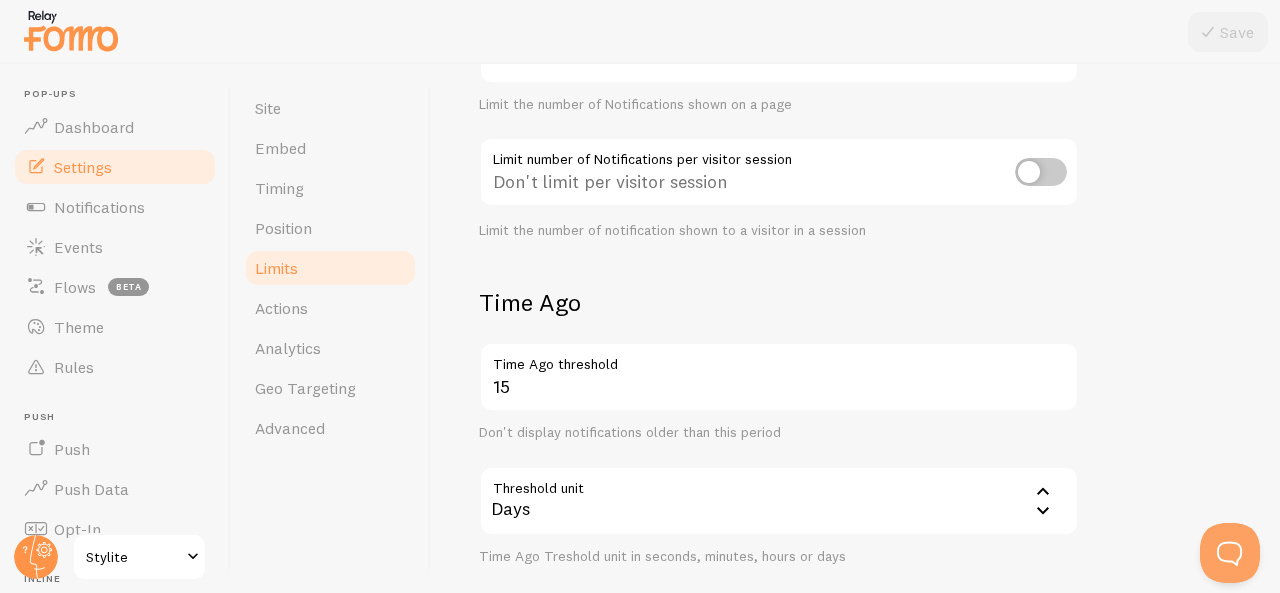 scroll, scrollTop: 0, scrollLeft: 0, axis: both 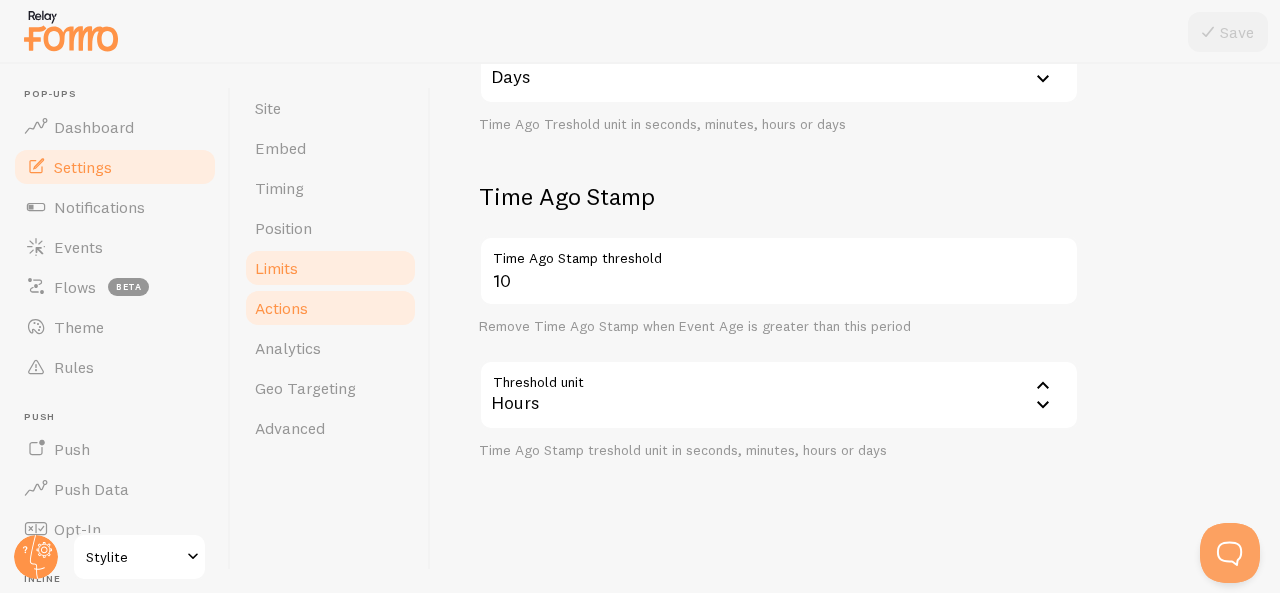 click on "Actions" at bounding box center [330, 308] 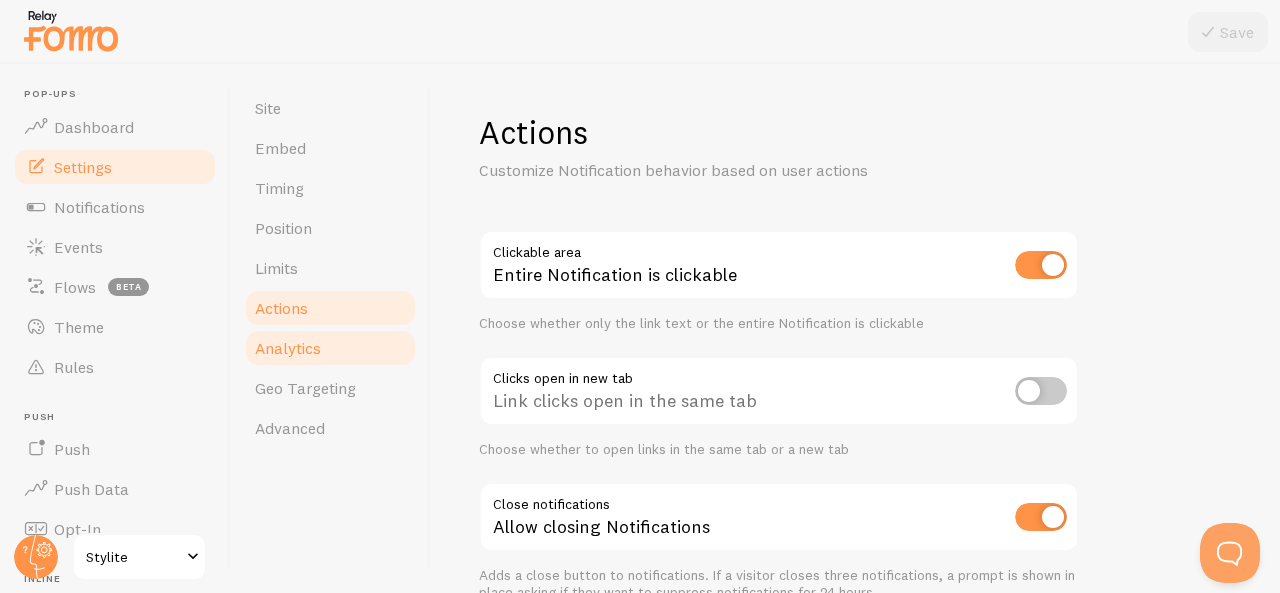 click on "Analytics" at bounding box center [288, 348] 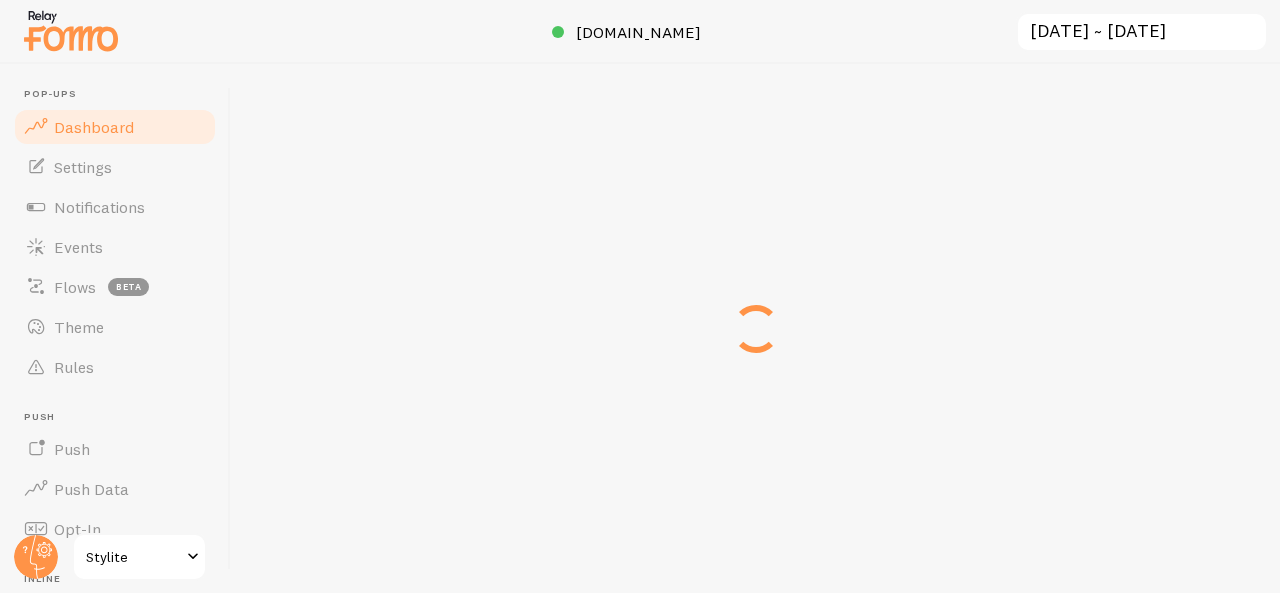 scroll, scrollTop: 0, scrollLeft: 0, axis: both 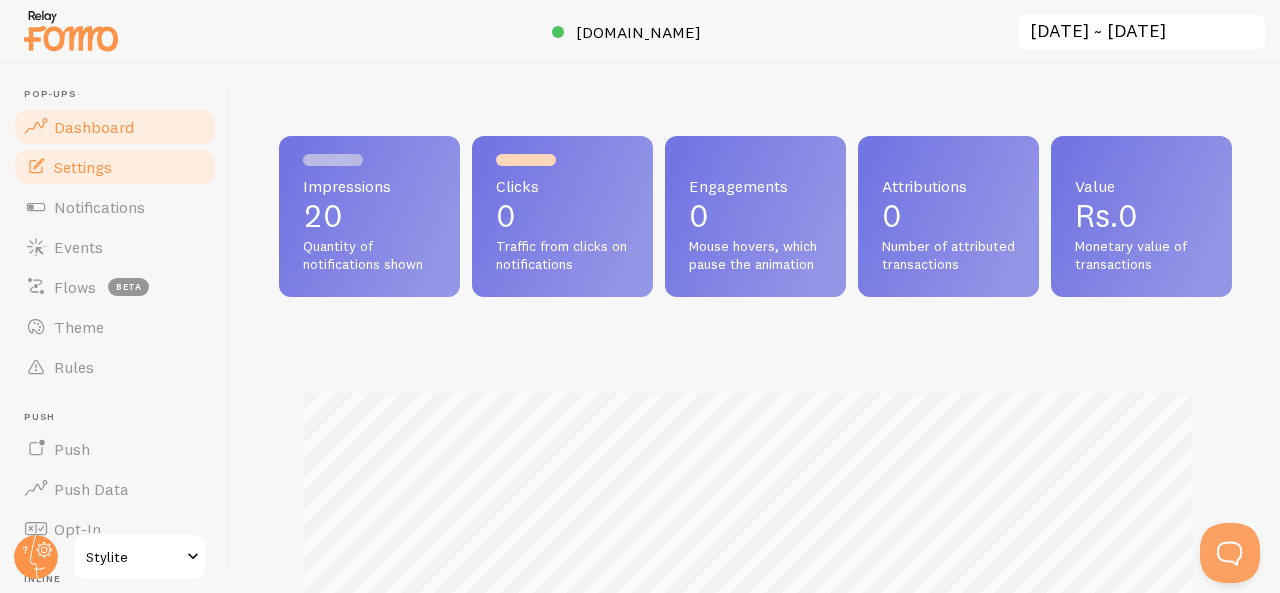 click on "Settings" at bounding box center (115, 167) 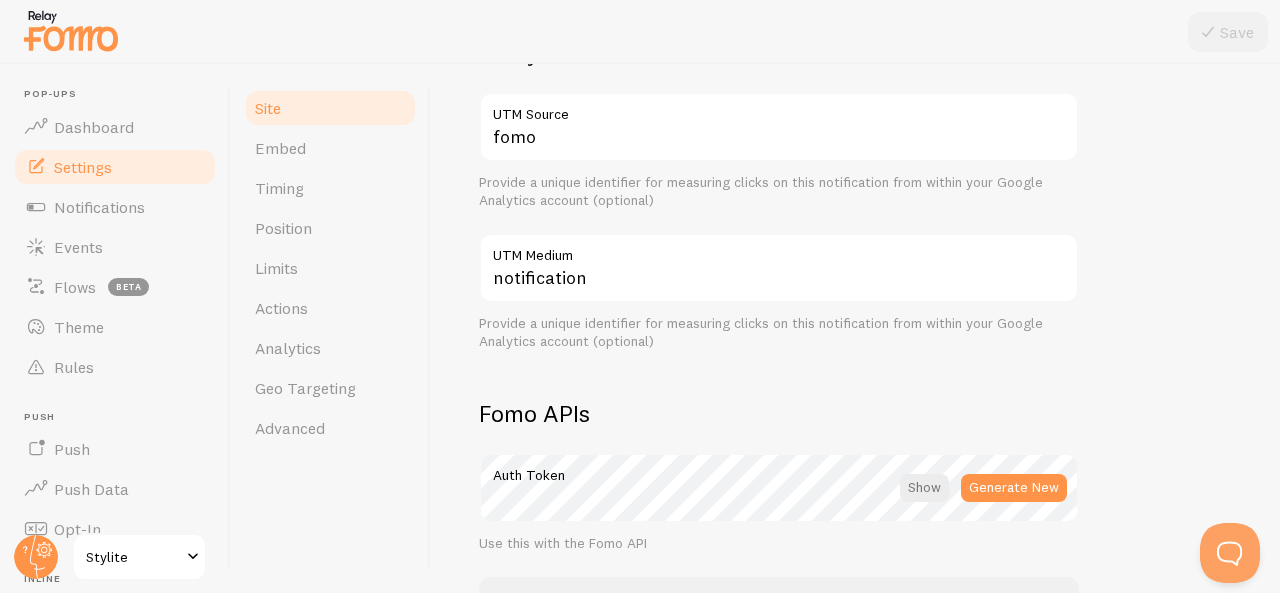 scroll, scrollTop: 827, scrollLeft: 0, axis: vertical 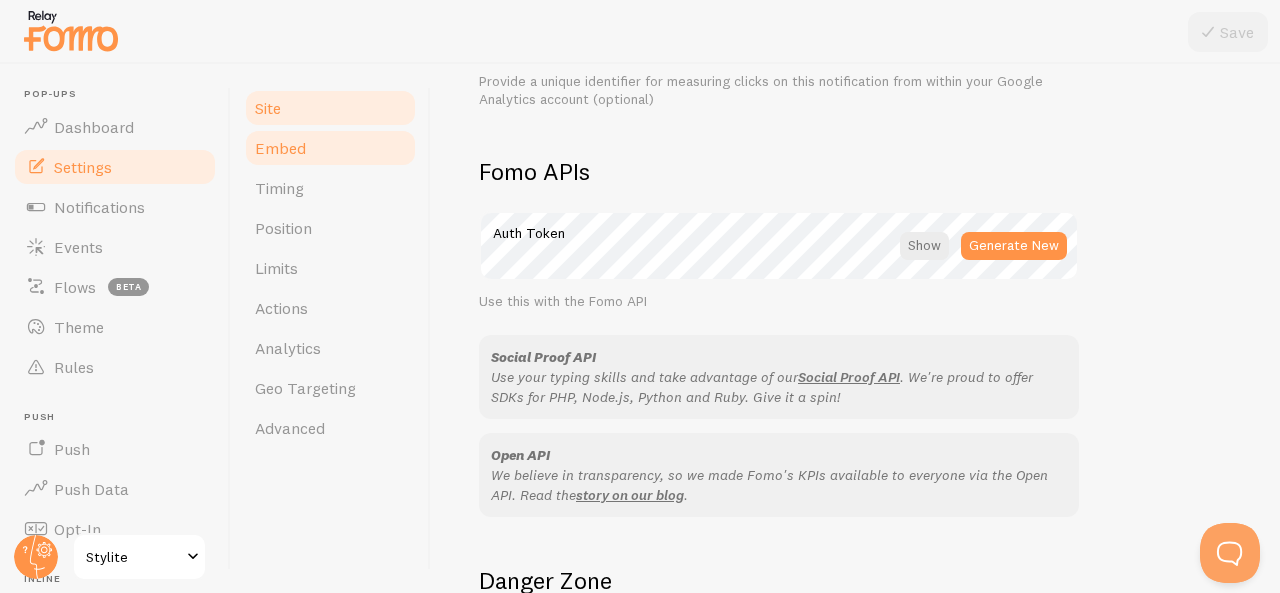 click on "Embed" at bounding box center (280, 148) 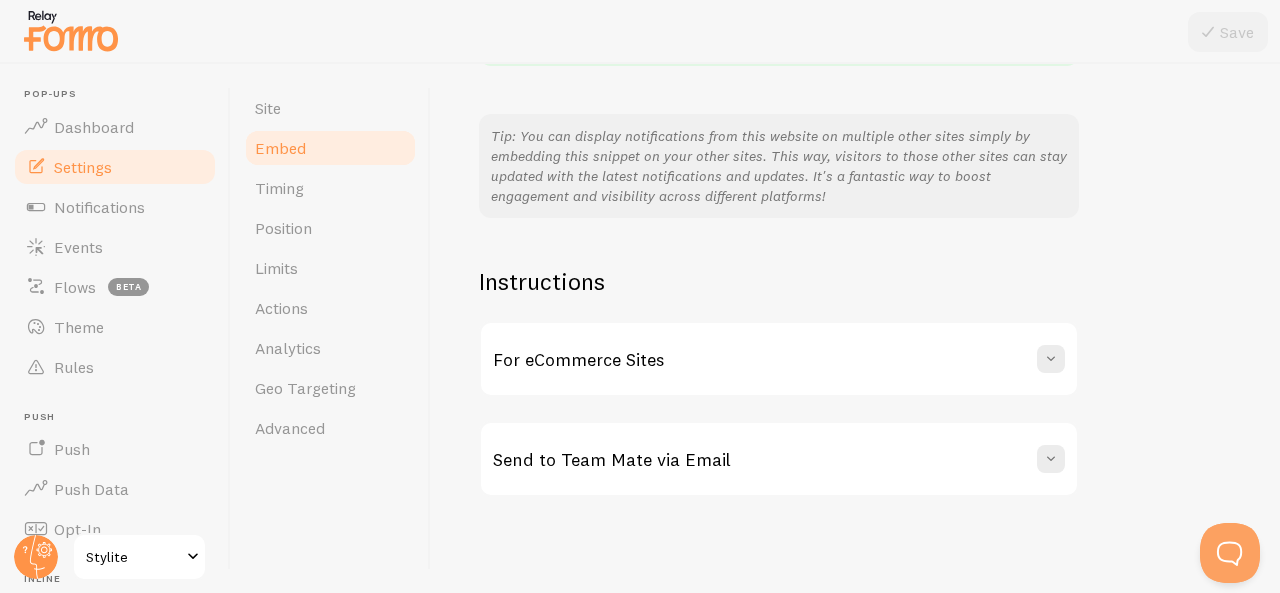 scroll, scrollTop: 0, scrollLeft: 0, axis: both 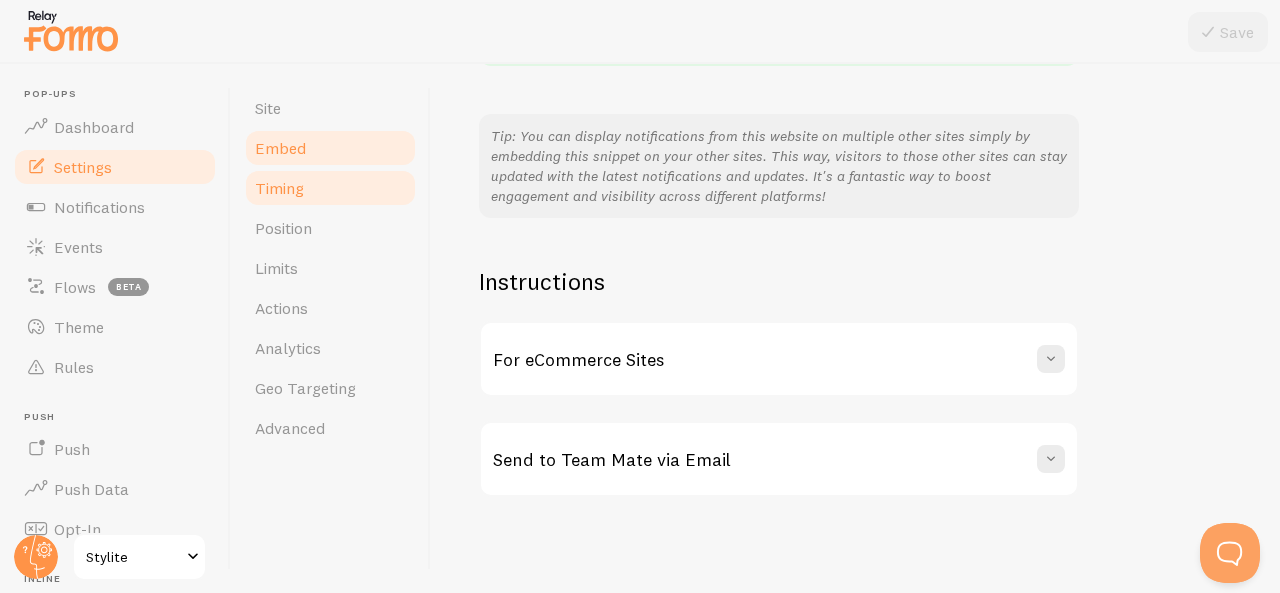 click on "Timing" at bounding box center [330, 188] 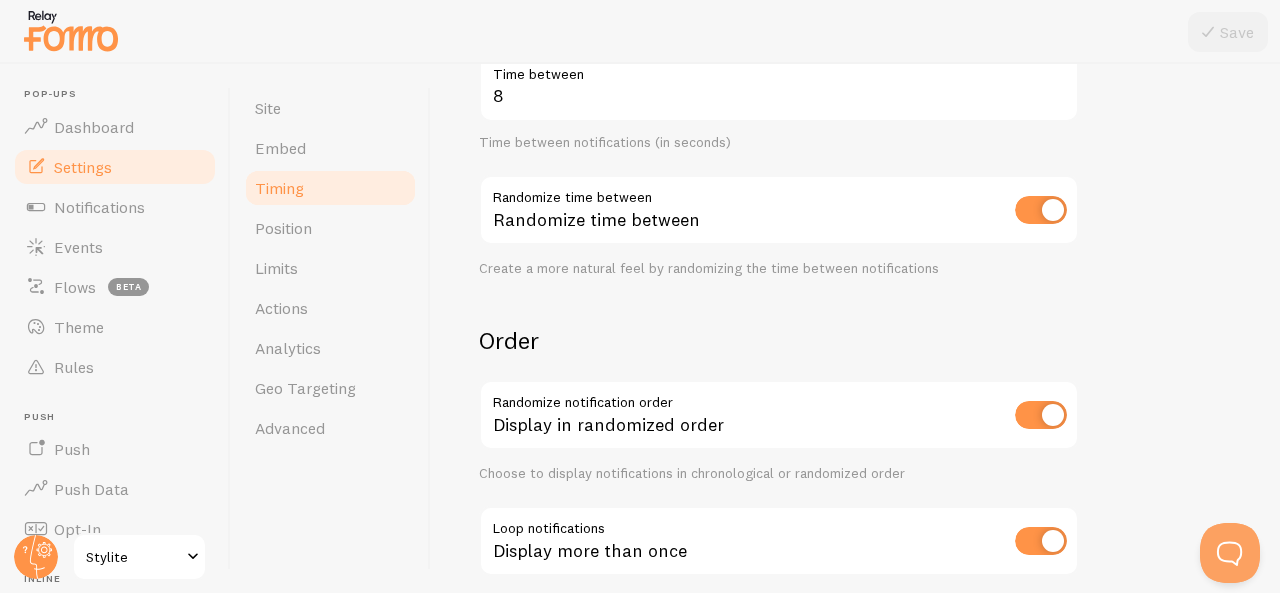 scroll, scrollTop: 0, scrollLeft: 0, axis: both 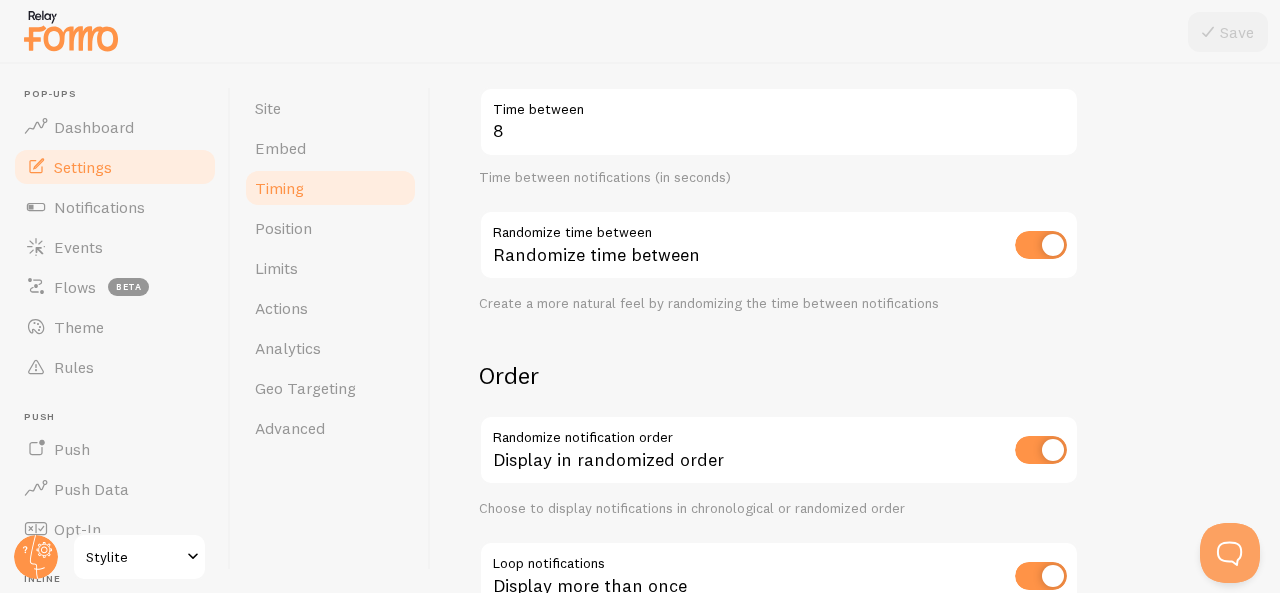 click at bounding box center (1041, 245) 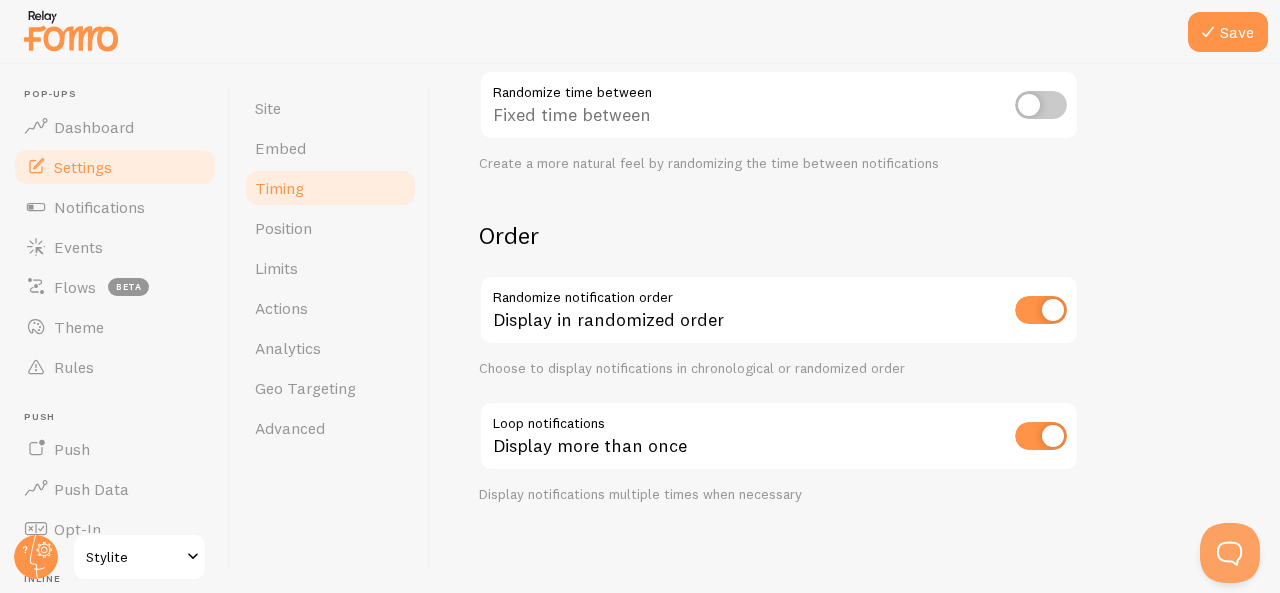 scroll, scrollTop: 590, scrollLeft: 0, axis: vertical 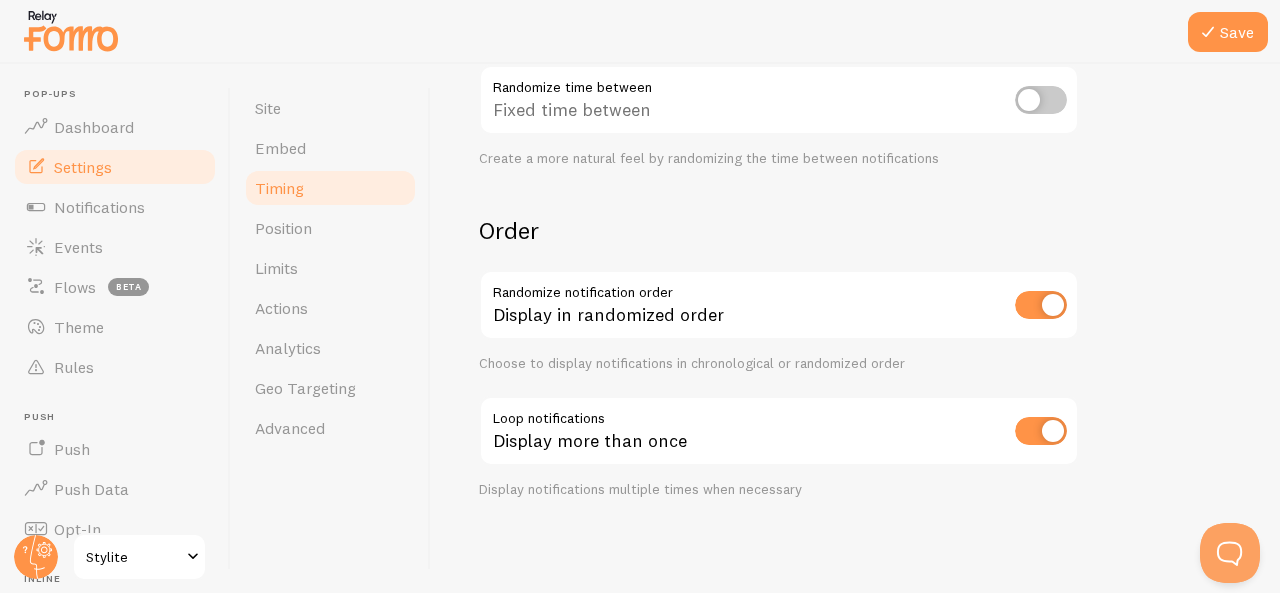 click at bounding box center [1041, 305] 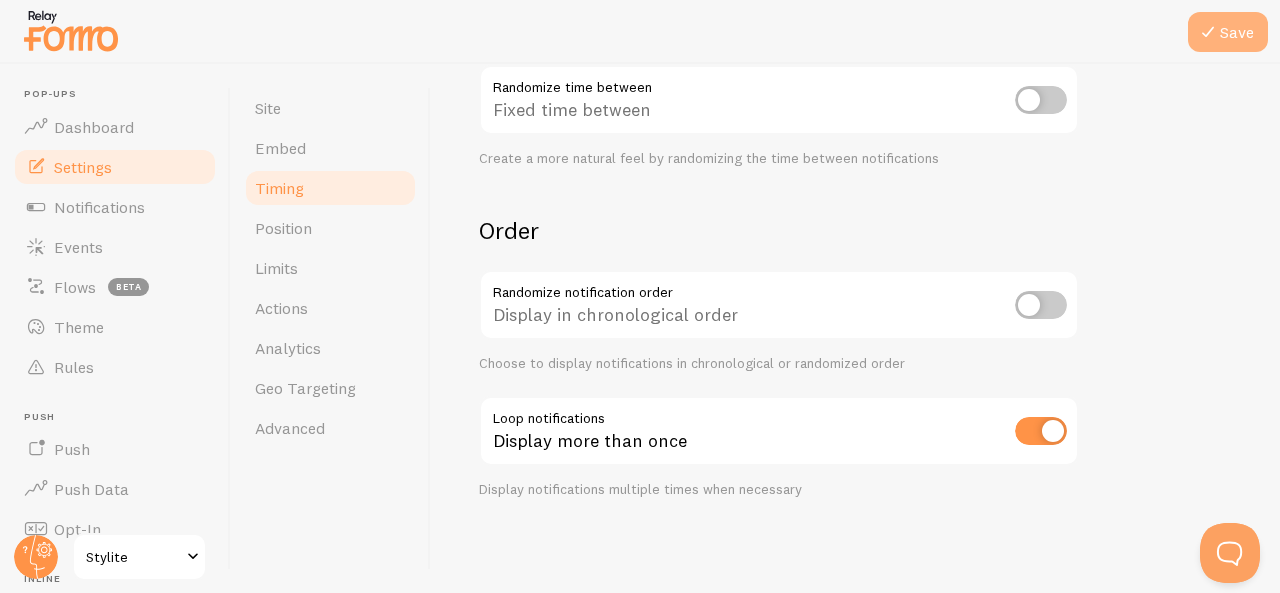 click on "Save" at bounding box center [1228, 32] 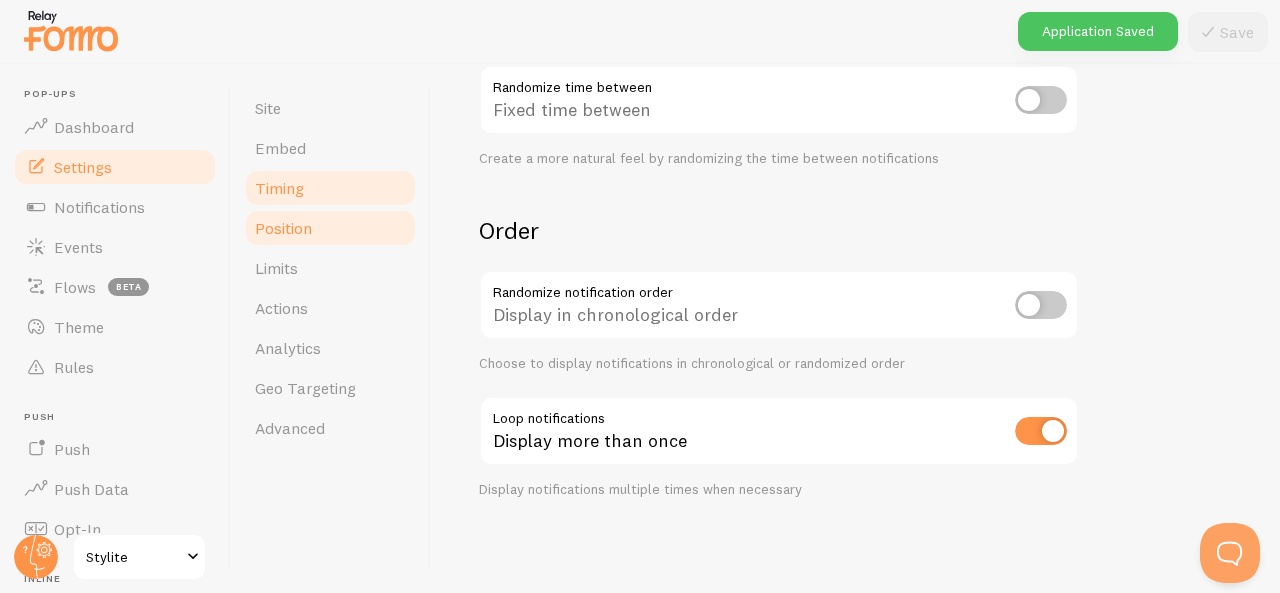 click on "Position" at bounding box center [283, 228] 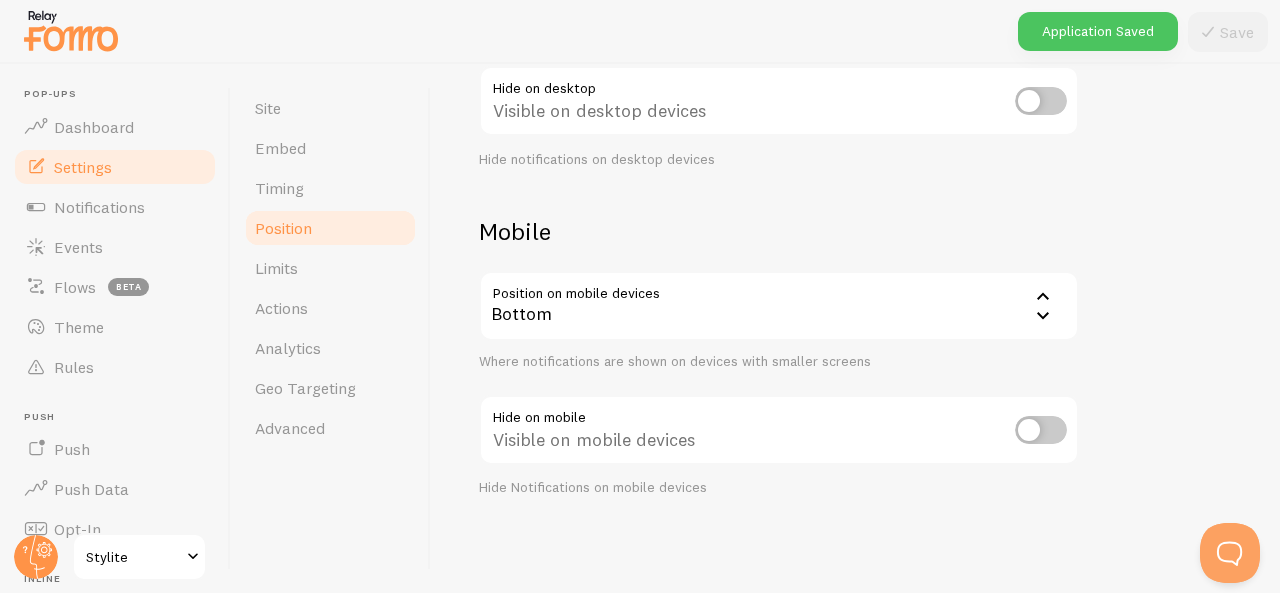 scroll, scrollTop: 0, scrollLeft: 0, axis: both 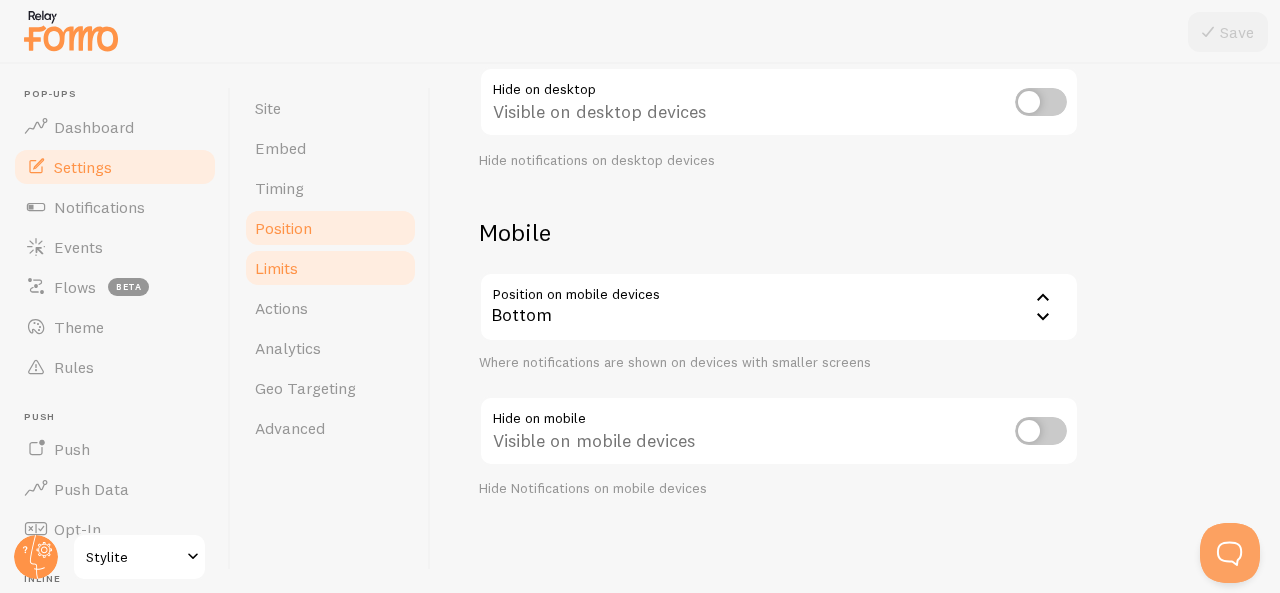 click on "Limits" at bounding box center (330, 268) 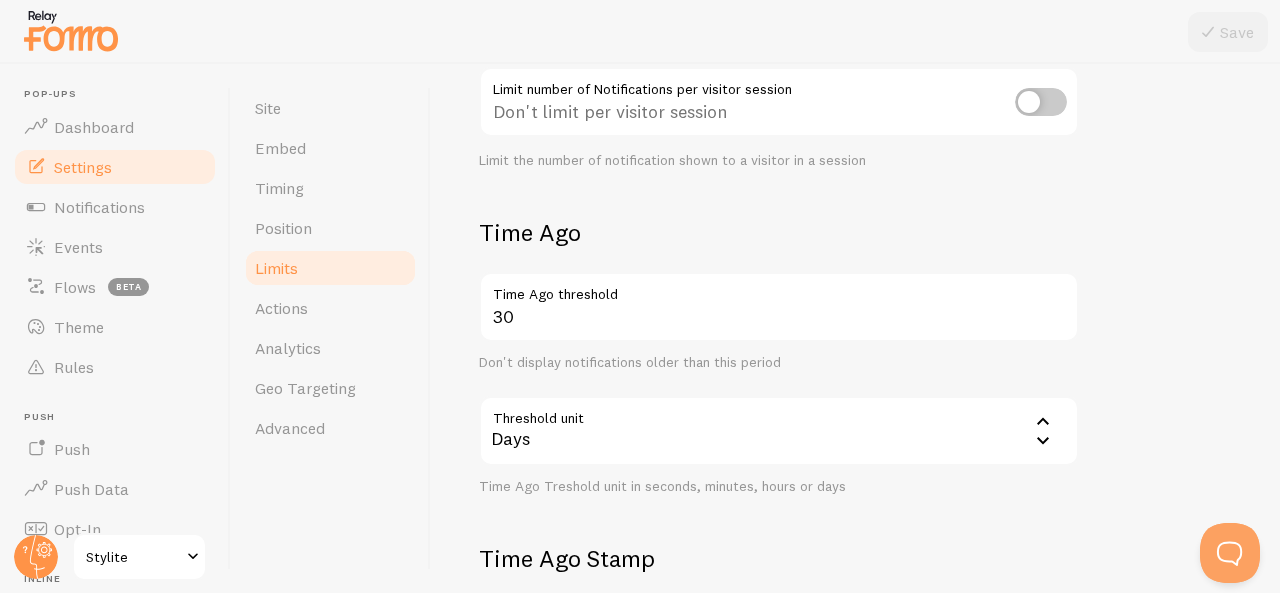scroll, scrollTop: 0, scrollLeft: 0, axis: both 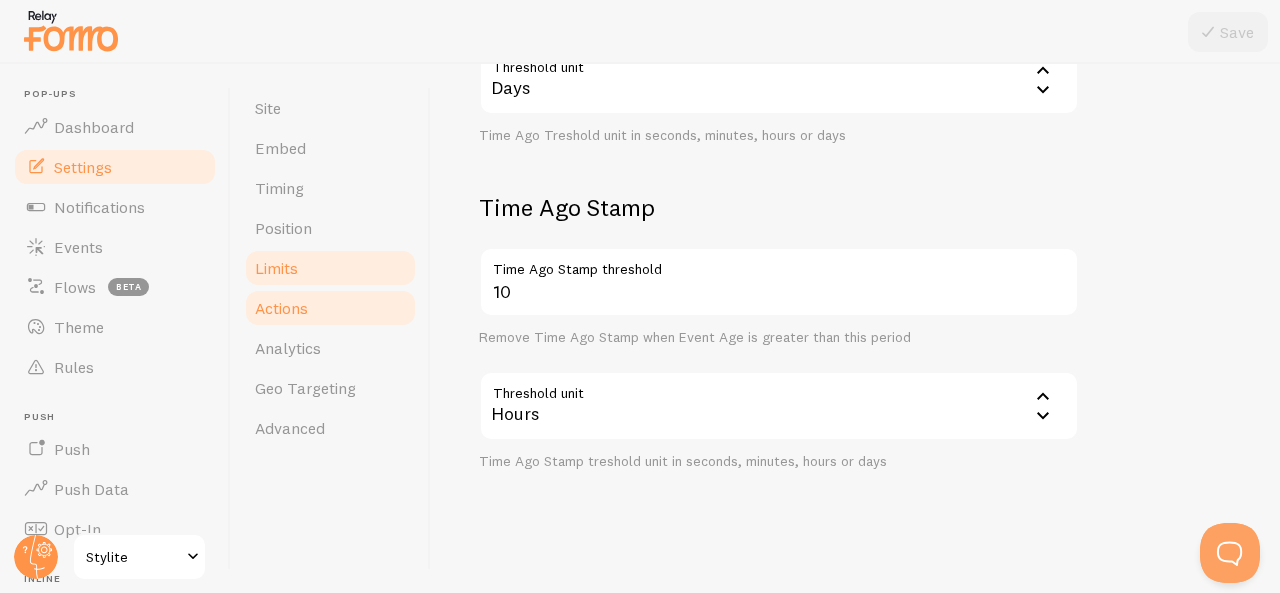 click on "Actions" at bounding box center (330, 308) 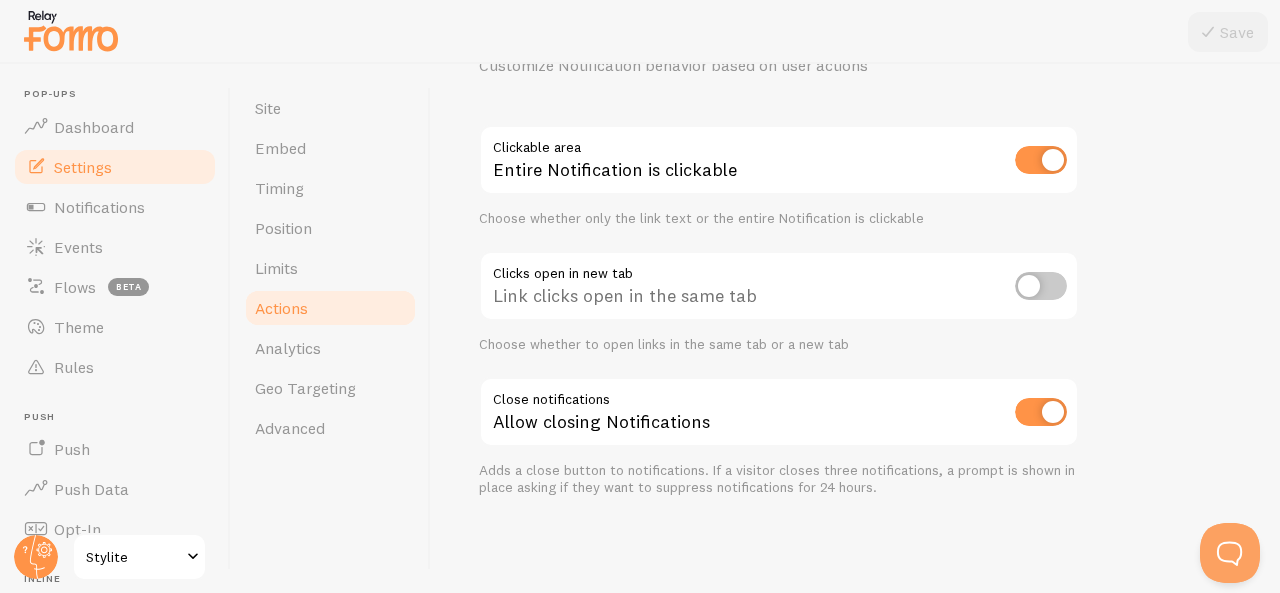 scroll, scrollTop: 0, scrollLeft: 0, axis: both 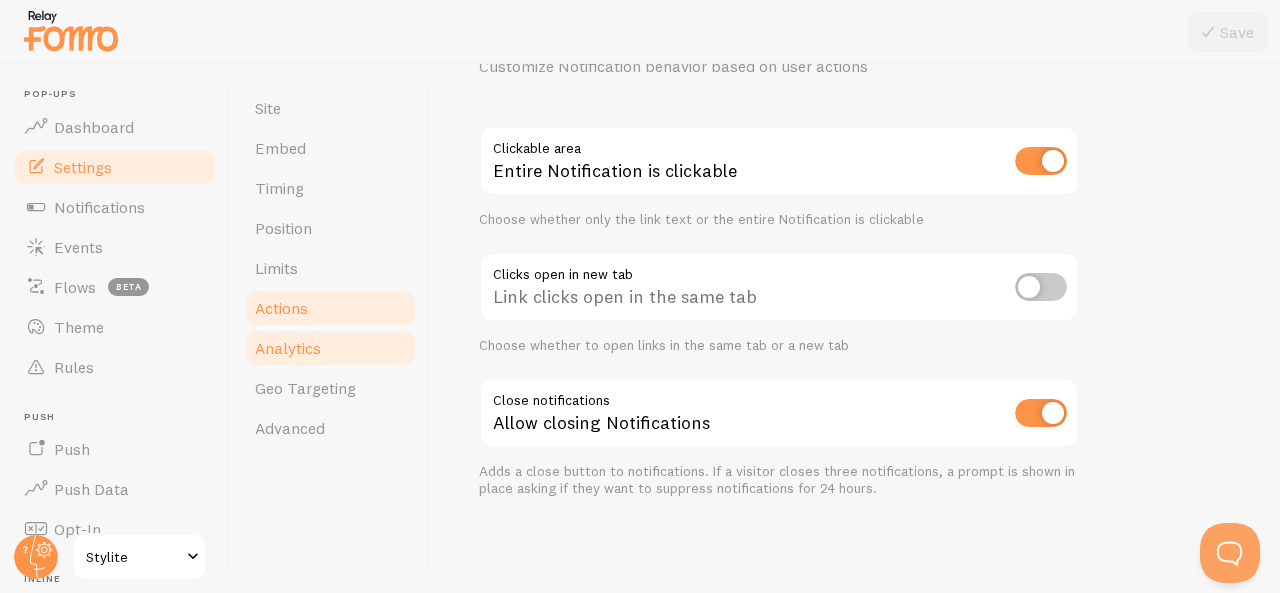 click on "Analytics" at bounding box center [330, 348] 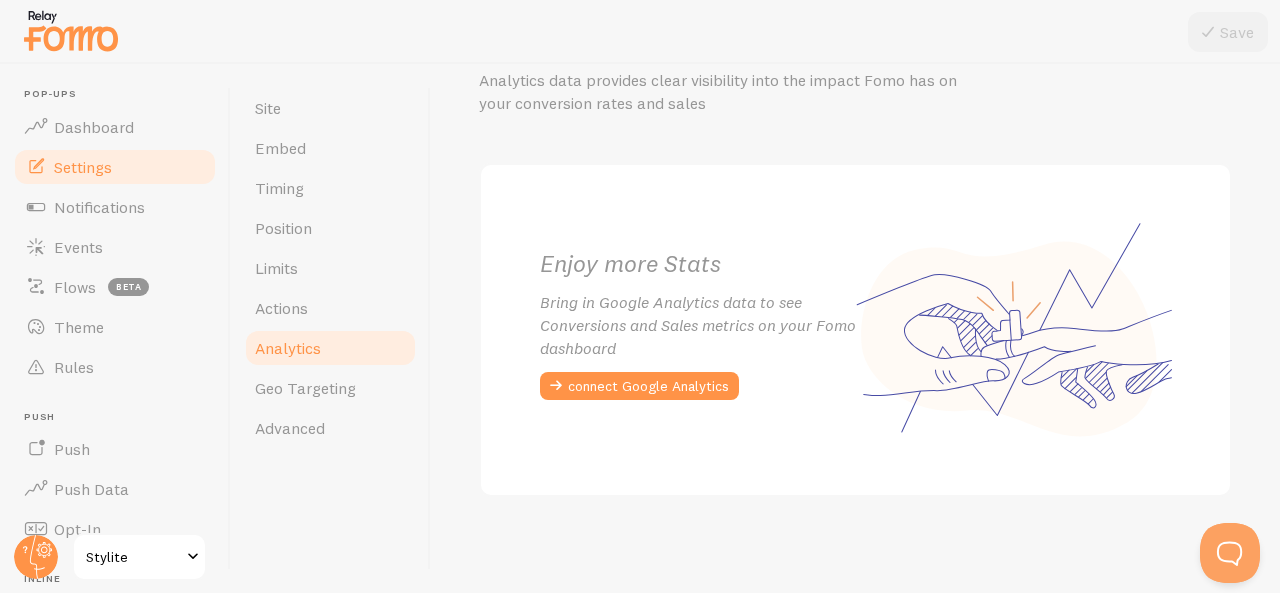 scroll, scrollTop: 0, scrollLeft: 0, axis: both 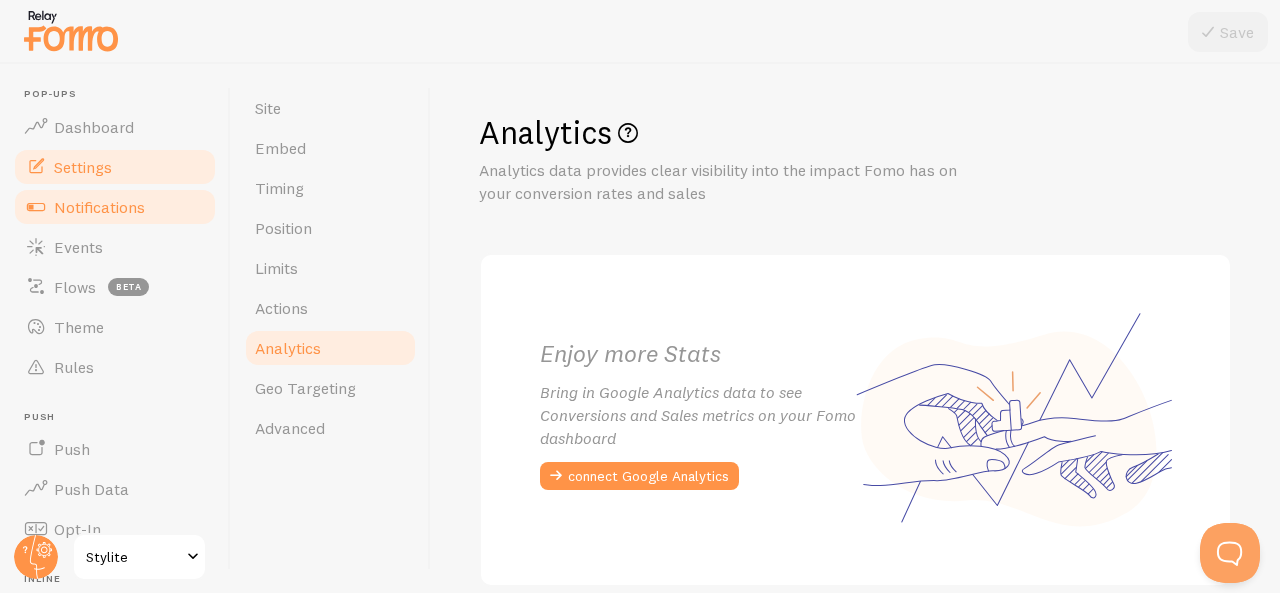 click on "Notifications" at bounding box center [115, 207] 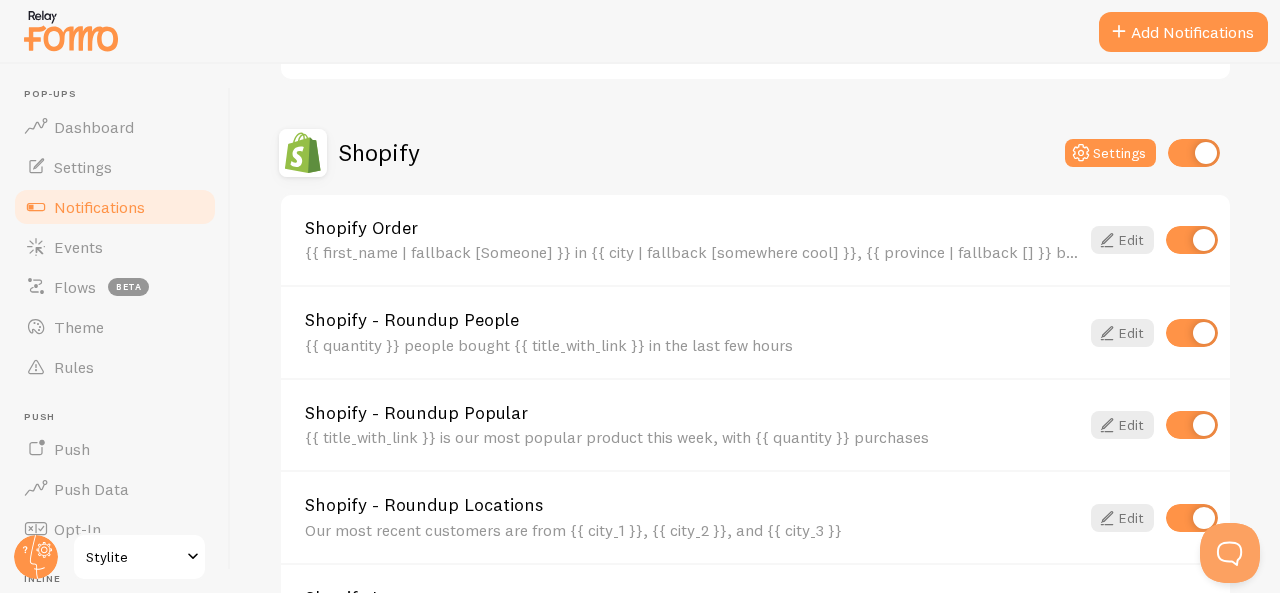 scroll, scrollTop: 653, scrollLeft: 0, axis: vertical 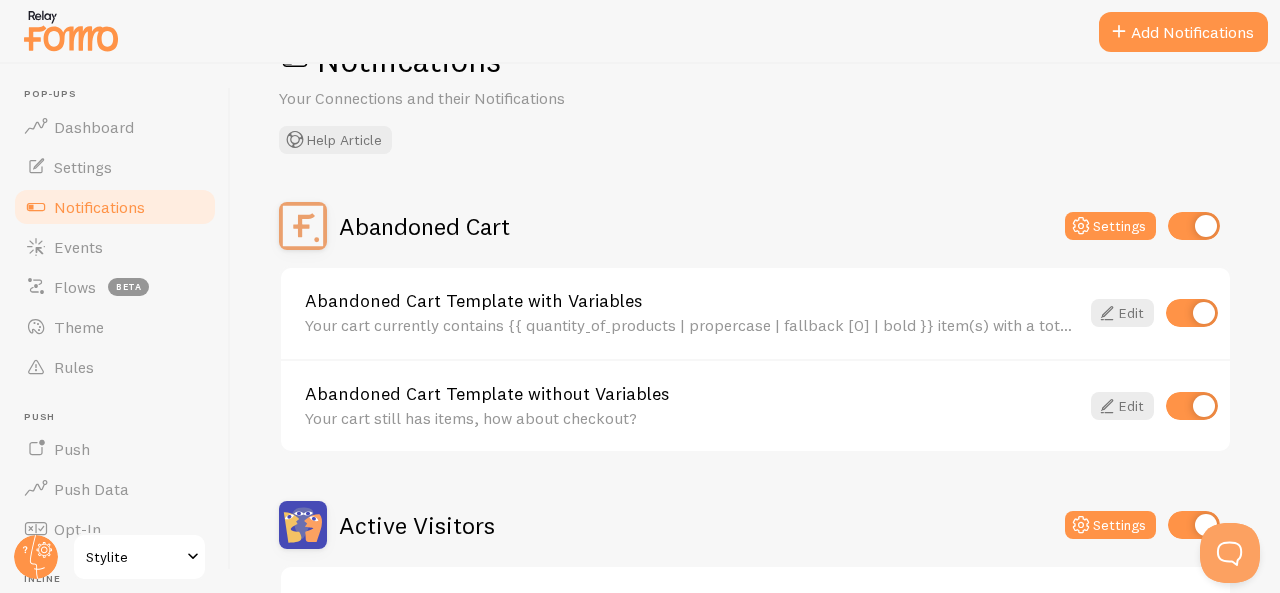 click at bounding box center [1192, 313] 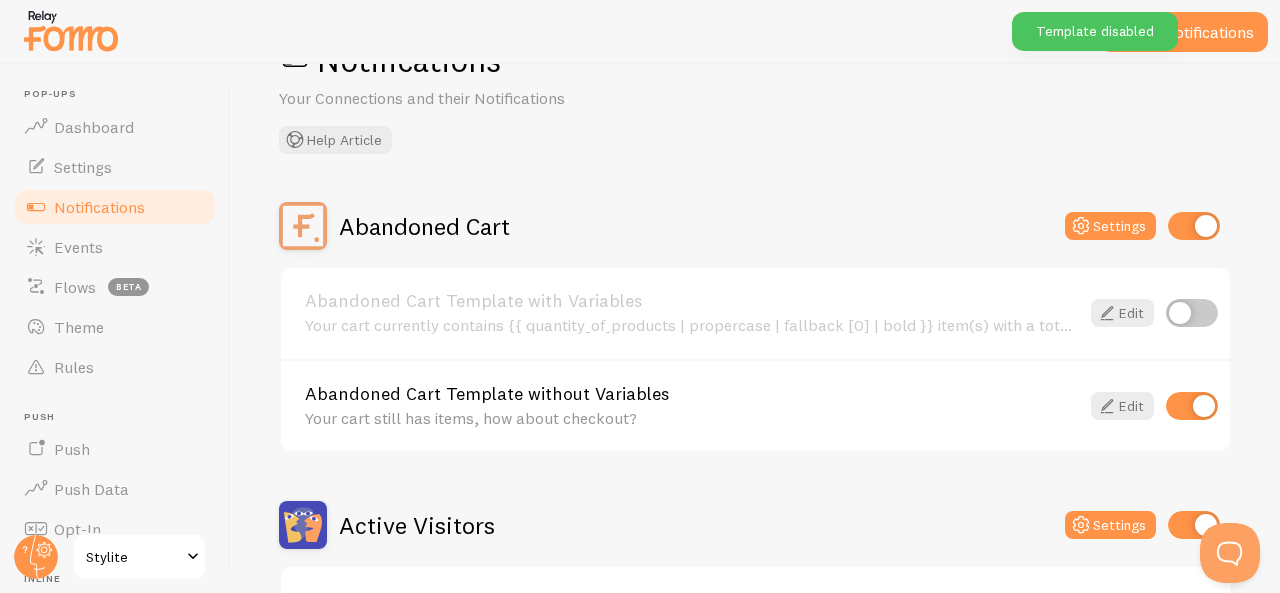 click at bounding box center [1192, 313] 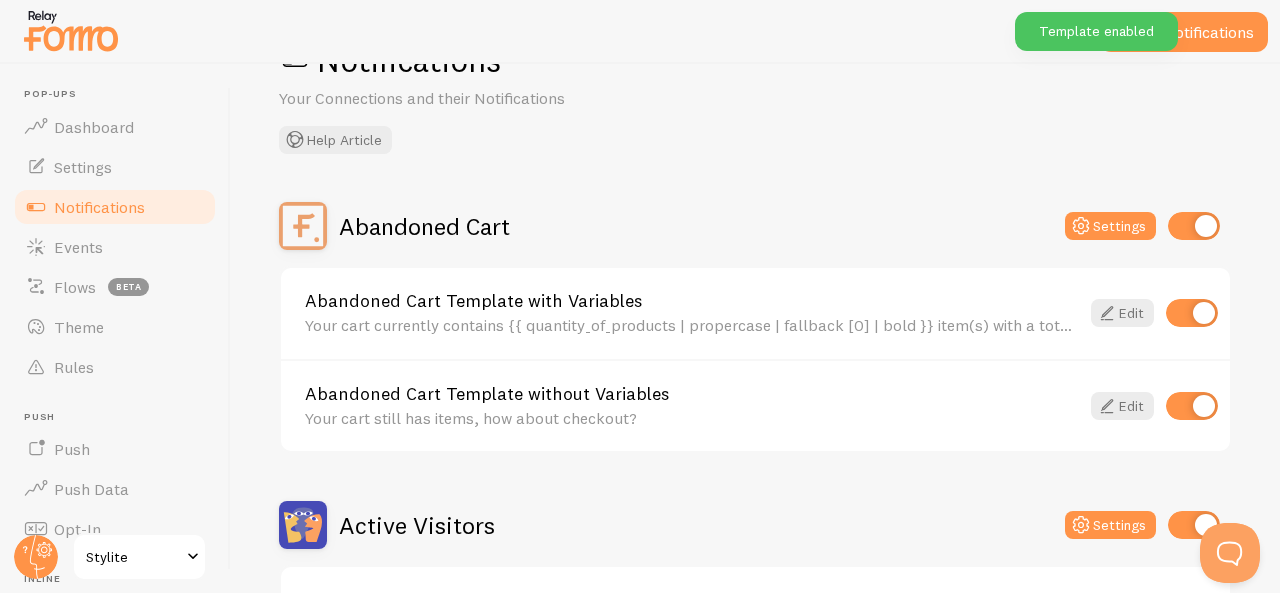 click at bounding box center [1192, 313] 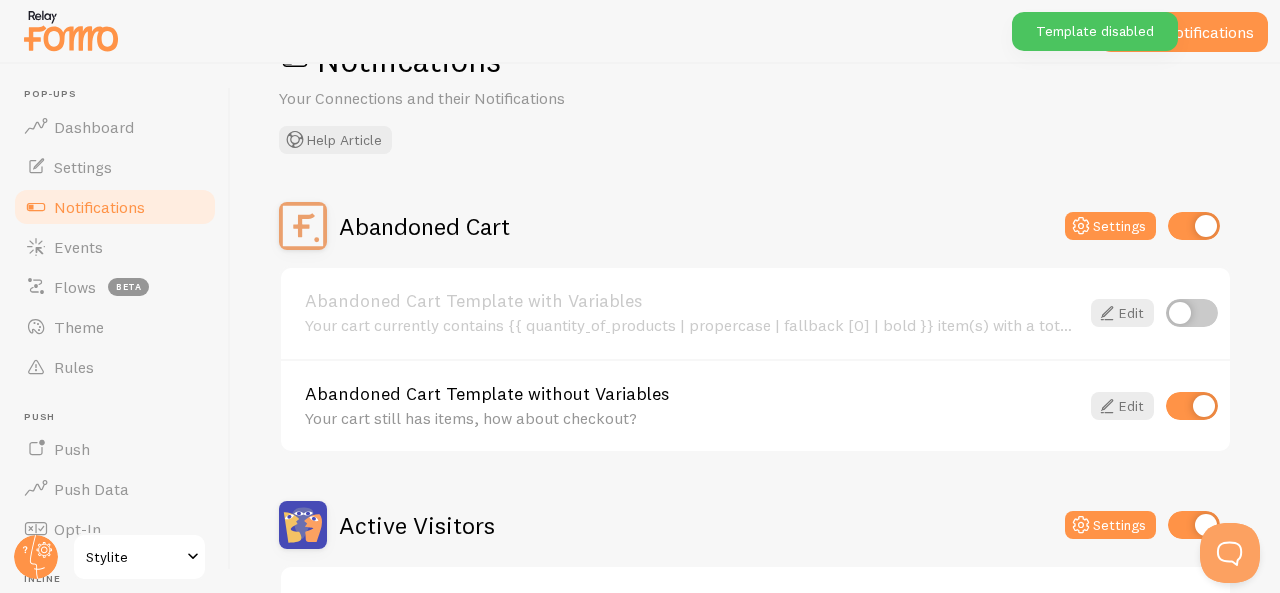 click at bounding box center (1192, 406) 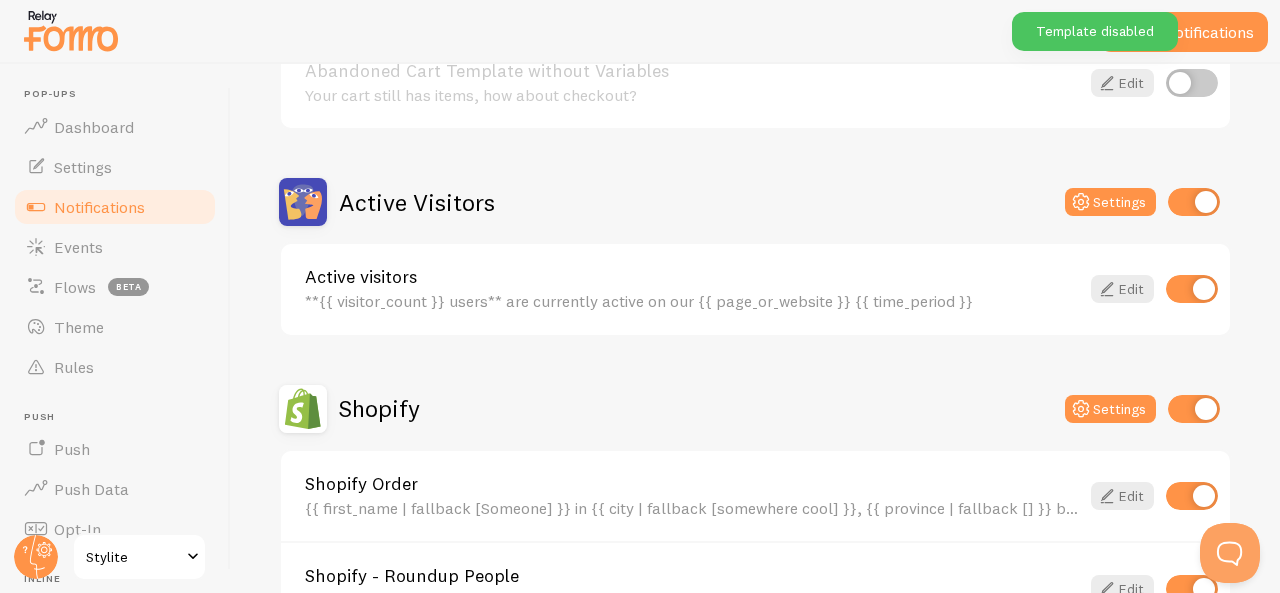 scroll, scrollTop: 403, scrollLeft: 0, axis: vertical 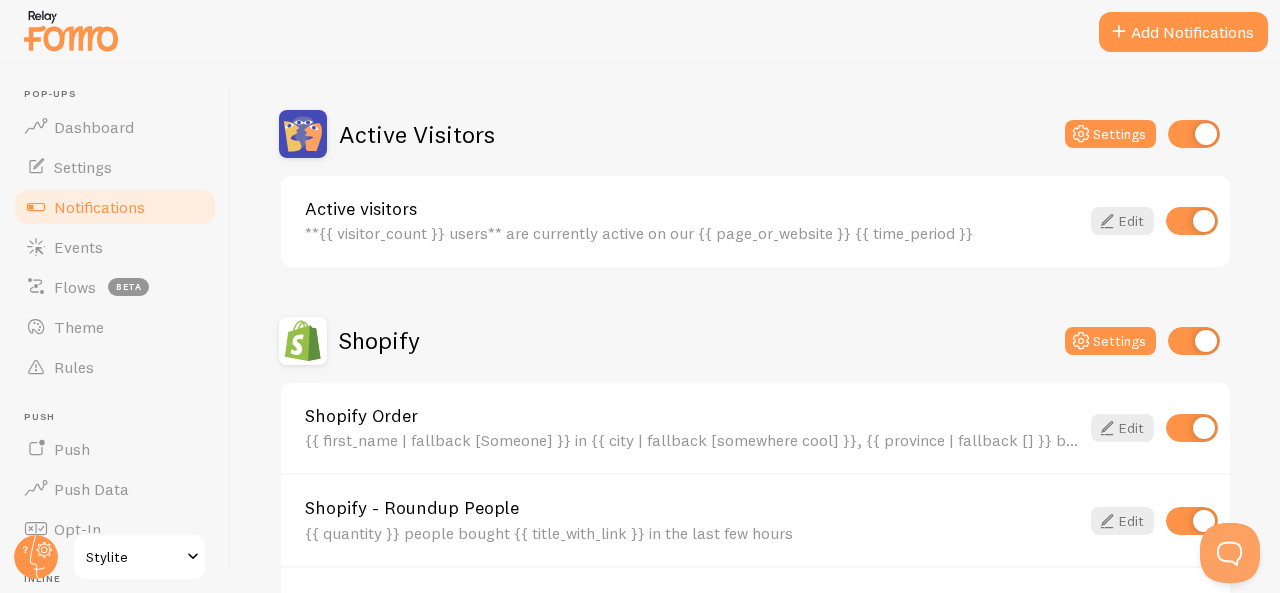 click at bounding box center [1192, 221] 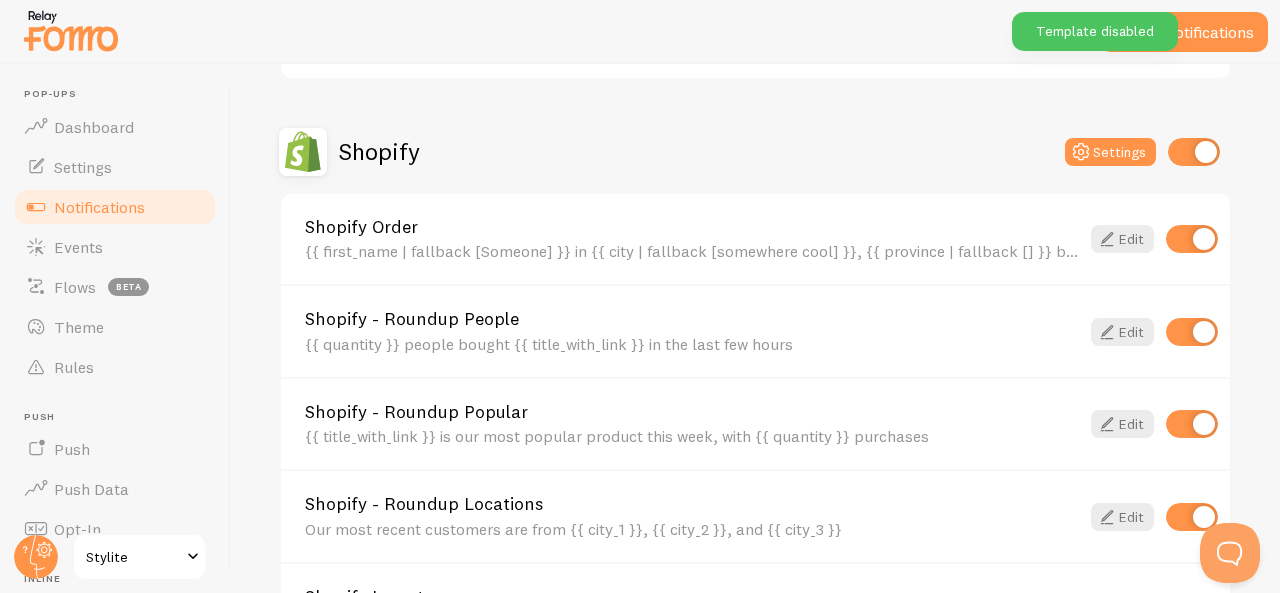 scroll, scrollTop: 656, scrollLeft: 0, axis: vertical 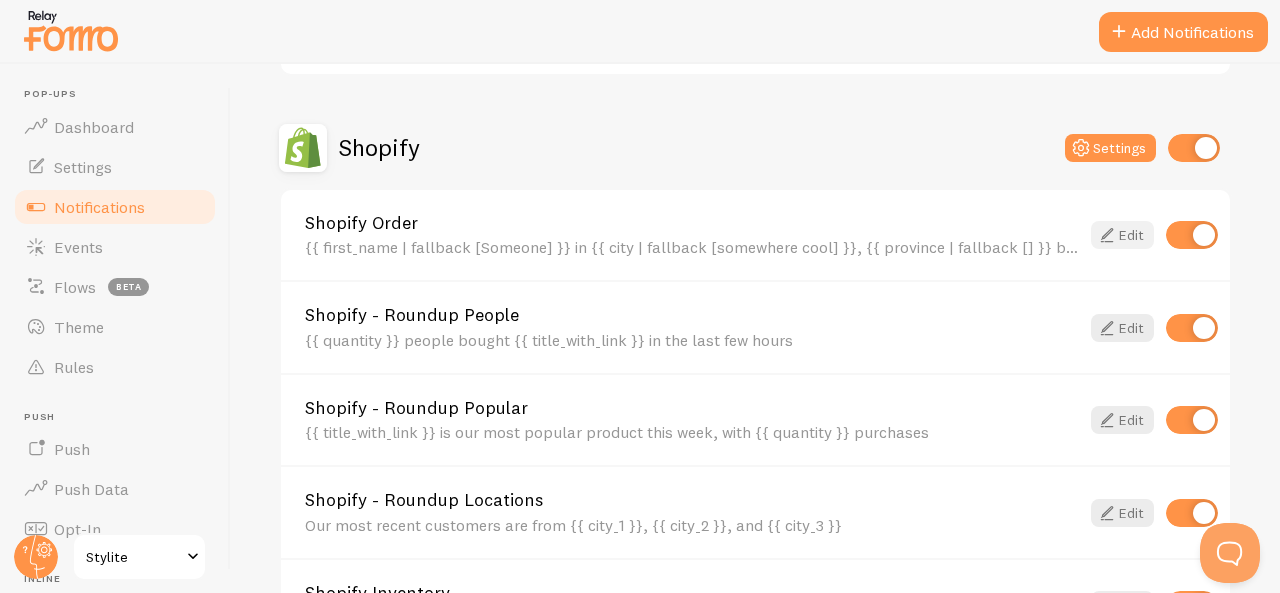 click on "Edit" at bounding box center (1122, 235) 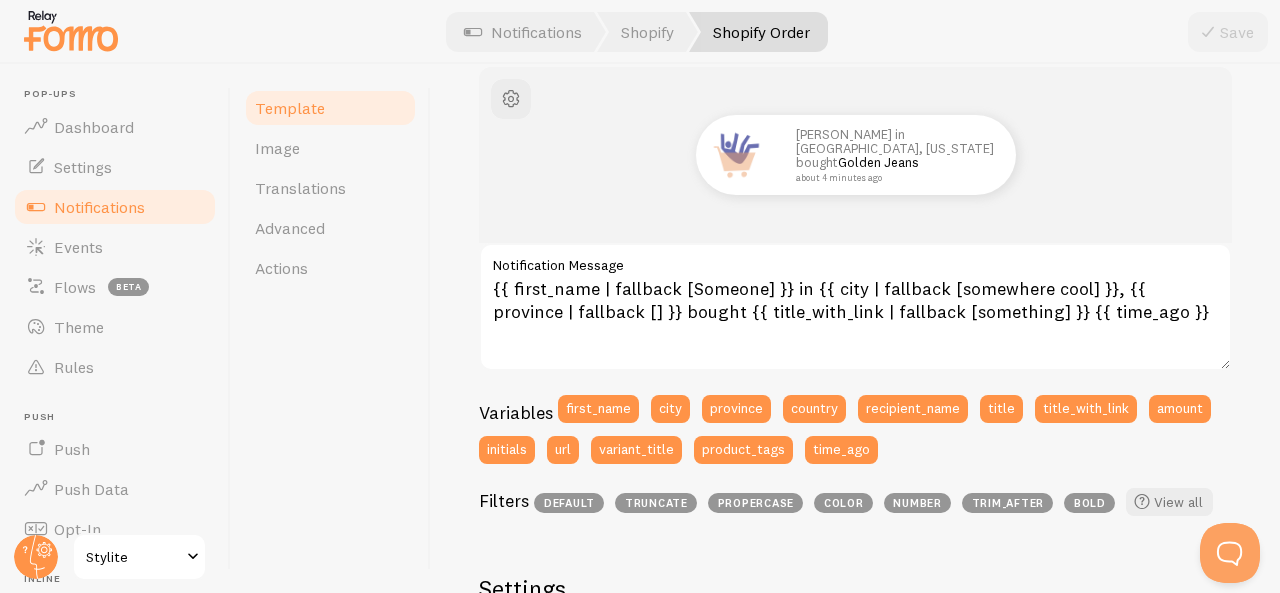 scroll, scrollTop: 249, scrollLeft: 0, axis: vertical 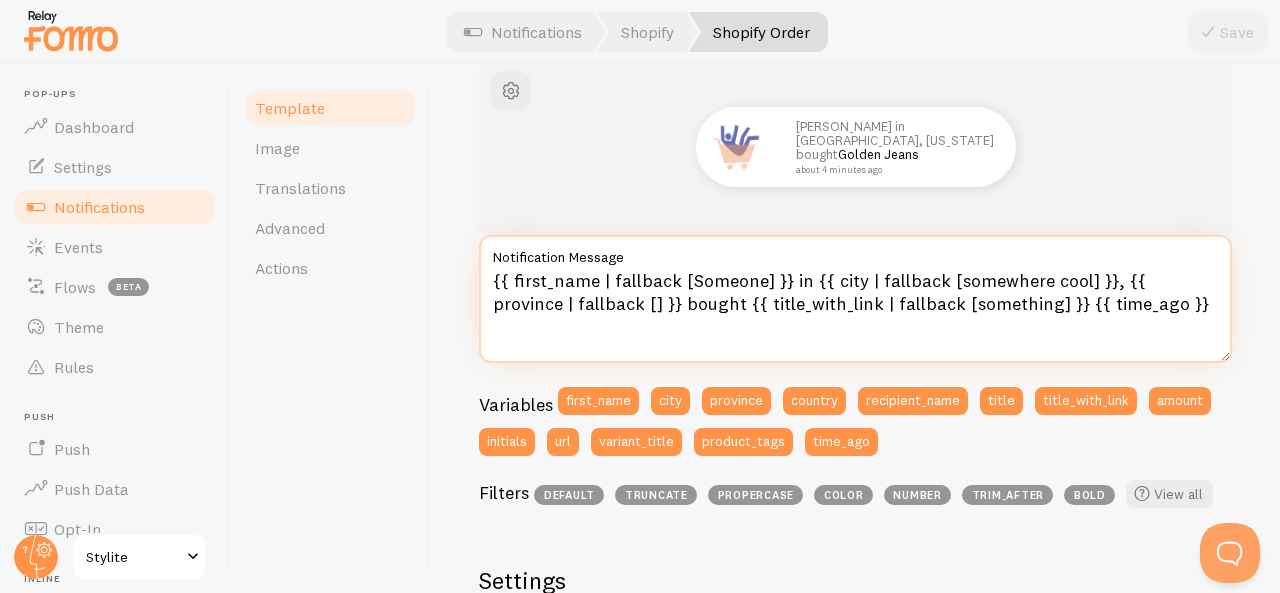 click on "{{ first_name | fallback [Someone] }} in {{ city | fallback [somewhere cool] }}, {{ province | fallback [] }} bought {{ title_with_link | fallback [something] }} {{ time_ago }}" at bounding box center (855, 299) 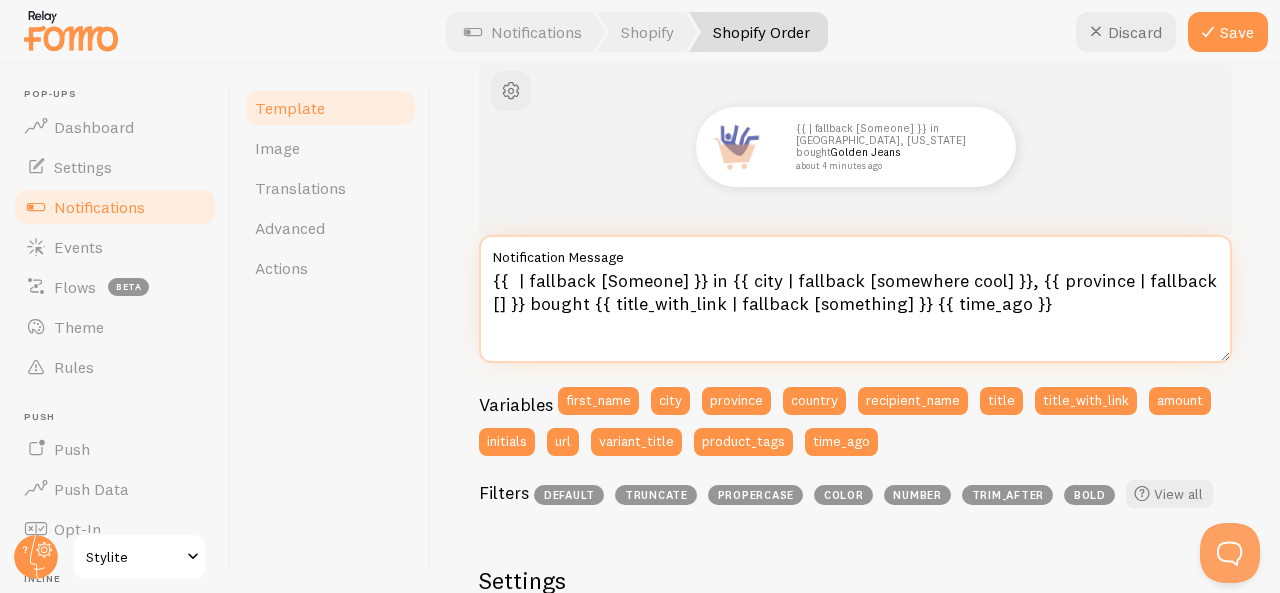 click on "{{  | fallback [Someone] }} in {{ city | fallback [somewhere cool] }}, {{ province | fallback [] }} bought {{ title_with_link | fallback [something] }} {{ time_ago }}" at bounding box center [855, 299] 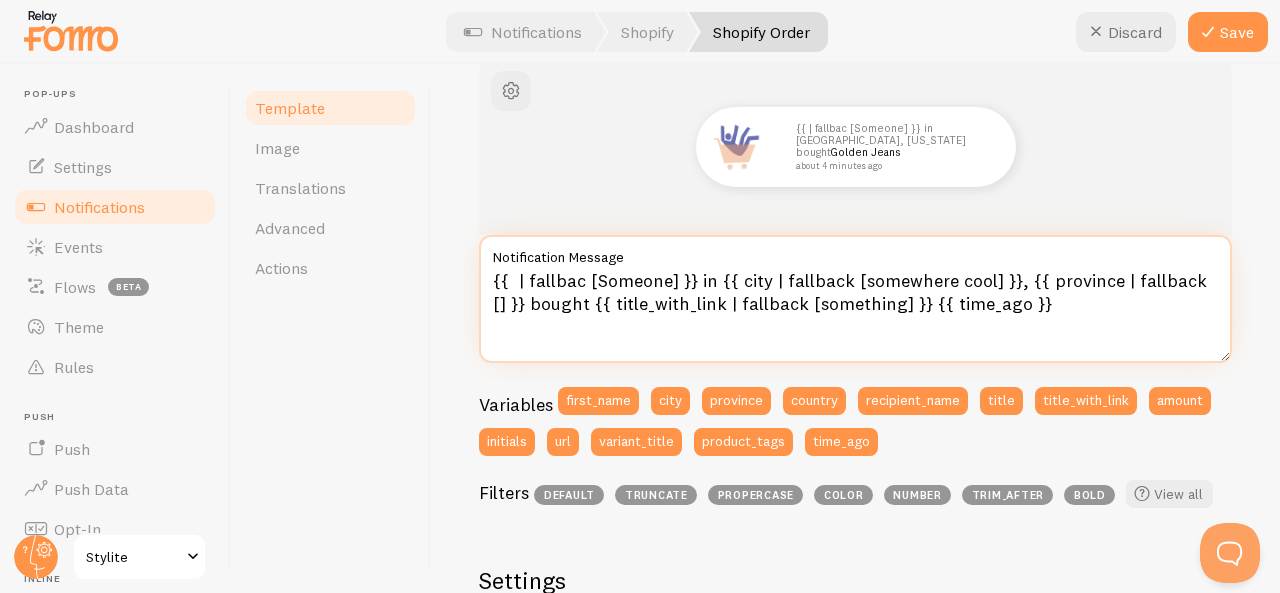 click on "{{  | fallbac [Someone] }} in {{ city | fallback [somewhere cool] }}, {{ province | fallback [] }} bought {{ title_with_link | fallback [something] }} {{ time_ago }}" at bounding box center [855, 299] 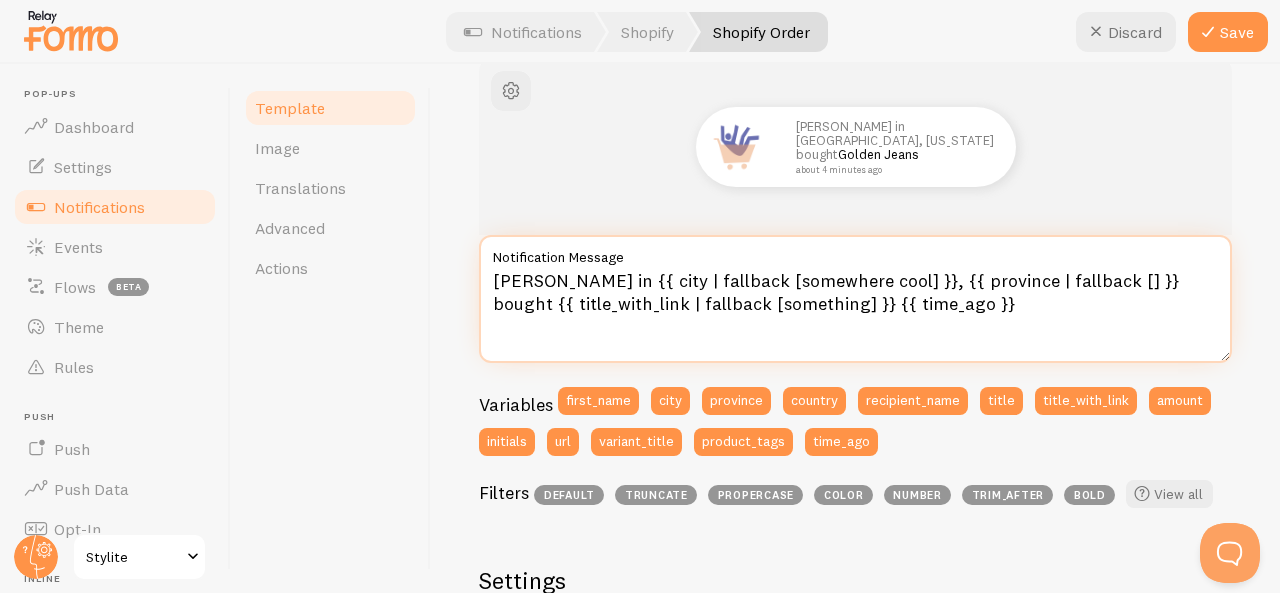 click on "Ahmad in {{ city | fallback [somewhere cool] }}, {{ province | fallback [] }} bought {{ title_with_link | fallback [something] }} {{ time_ago }}" at bounding box center [855, 299] 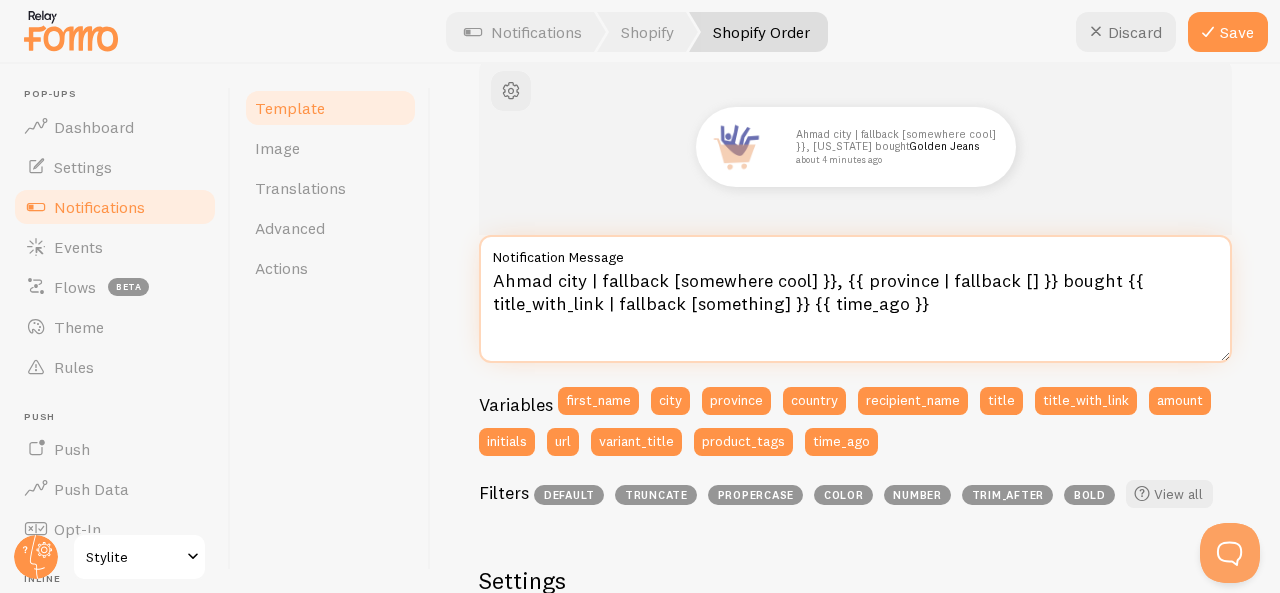 click on "Ahmad city | fallback [somewhere cool] }}, {{ province | fallback [] }} bought {{ title_with_link | fallback [something] }} {{ time_ago }}" at bounding box center [855, 299] 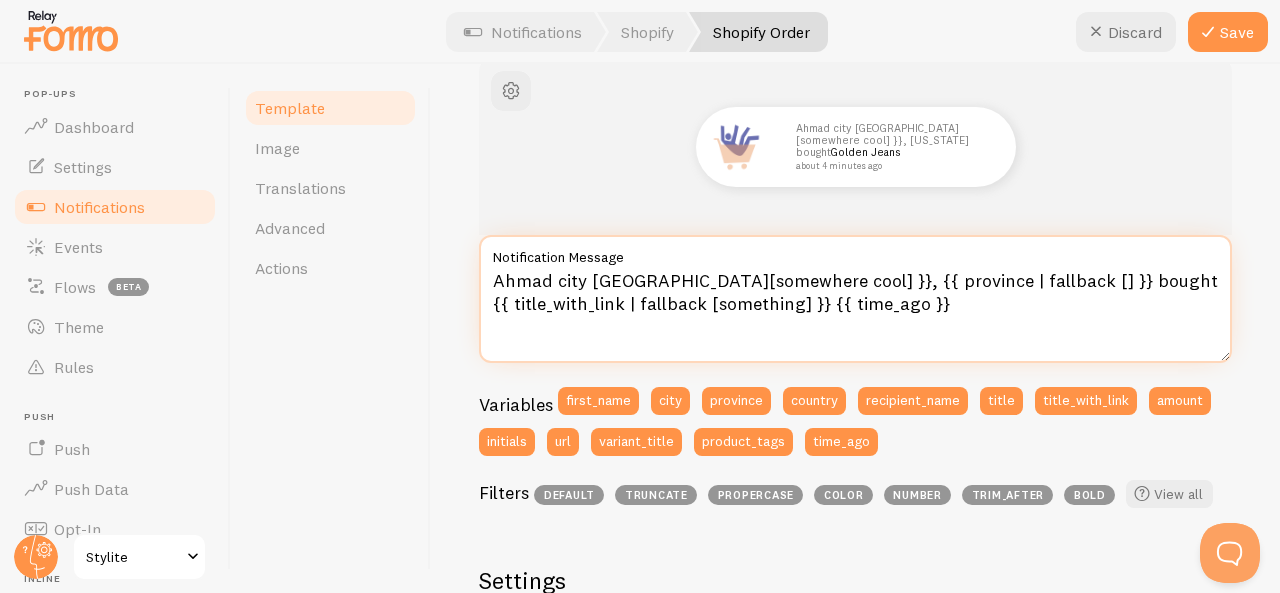 click on "Ahmad city Lahore[somewhere cool] }}, {{ province | fallback [] }} bought {{ title_with_link | fallback [something] }} {{ time_ago }}" at bounding box center (855, 299) 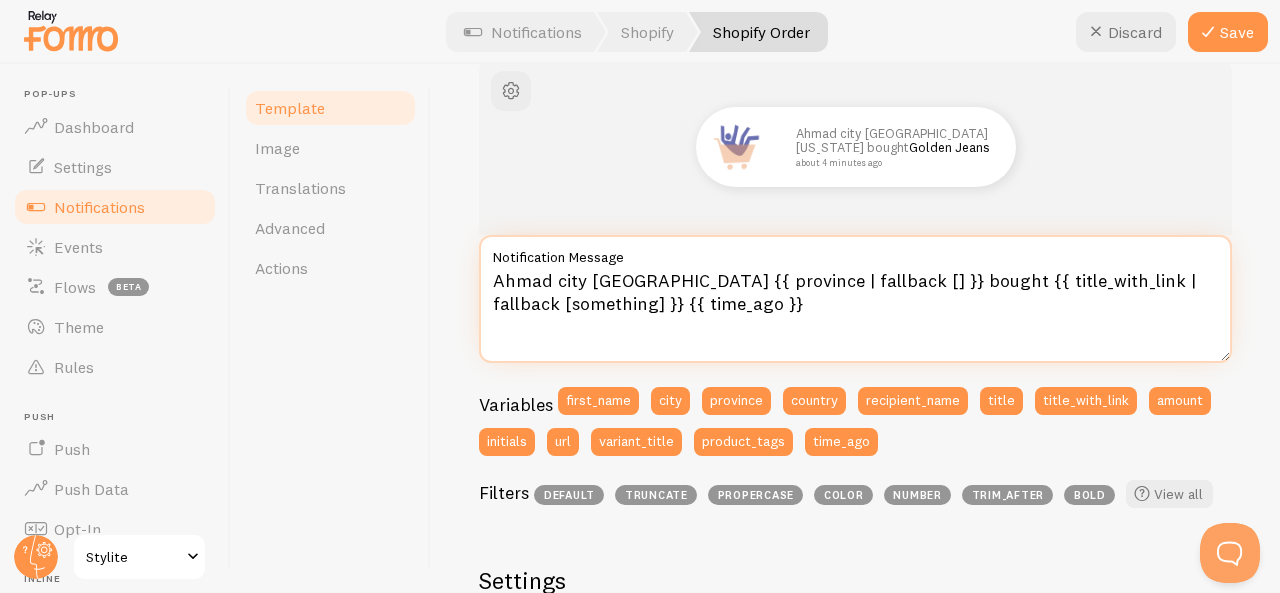 click on "Ahmad city Lahore {{ province | fallback [] }} bought {{ title_with_link | fallback [something] }} {{ time_ago }}" at bounding box center (855, 299) 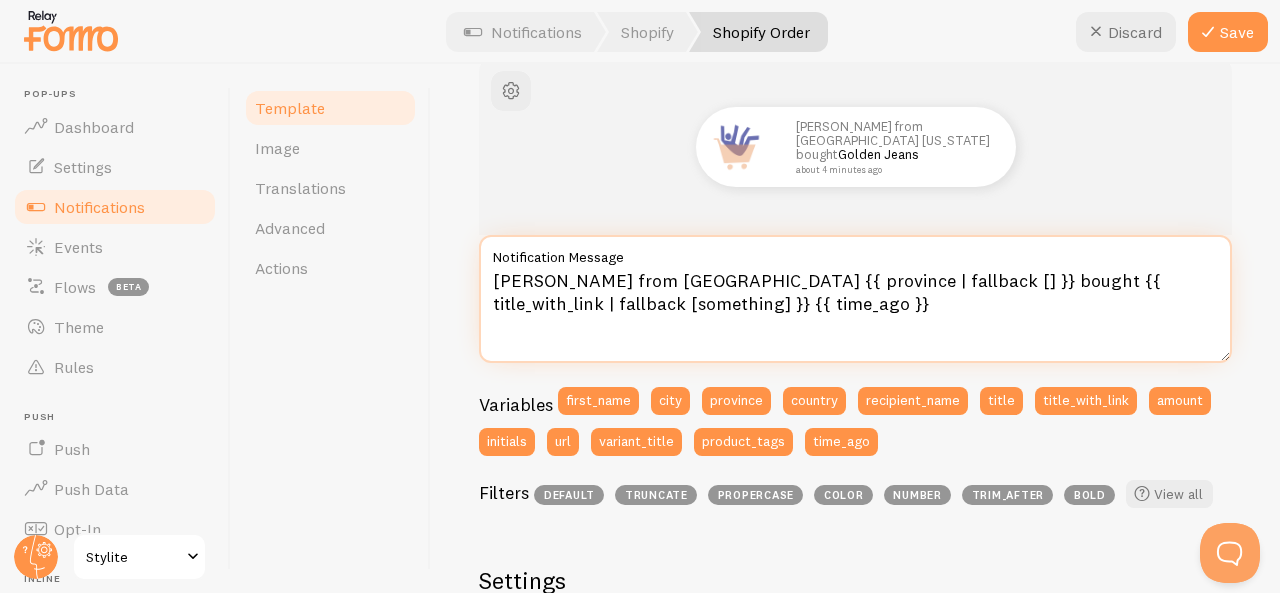 click on "Ahmad from Lahore {{ province | fallback [] }} bought {{ title_with_link | fallback [something] }} {{ time_ago }}" at bounding box center [855, 299] 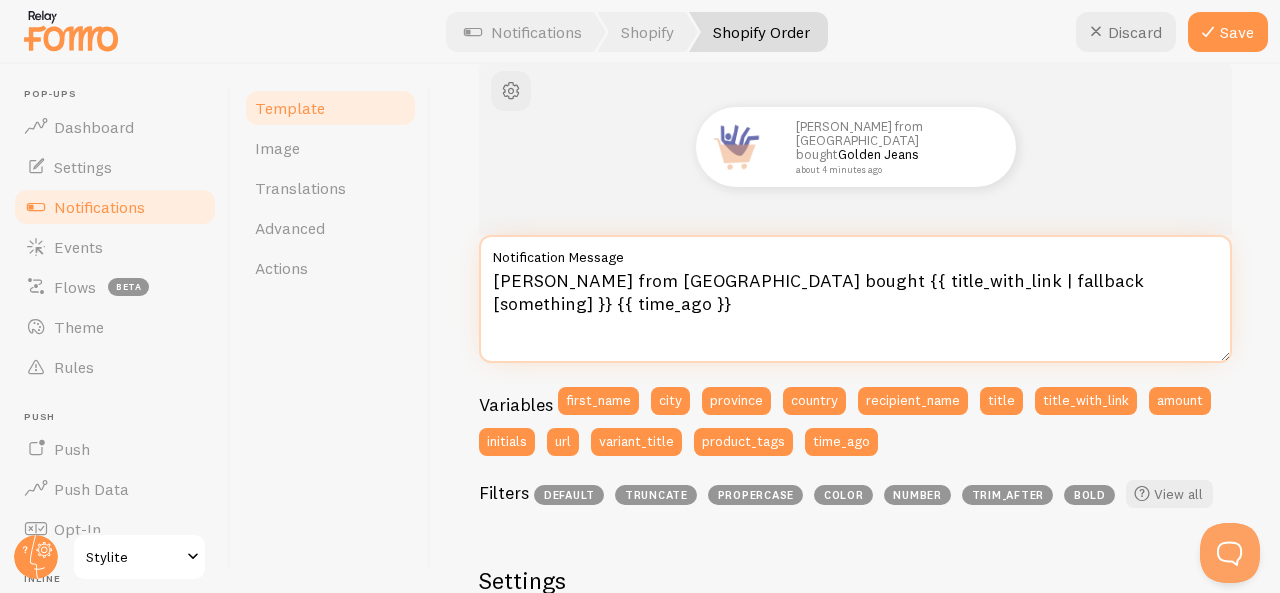 click on "Ahmad from Lahore bought {{ title_with_link | fallback [something] }} {{ time_ago }}" at bounding box center (855, 299) 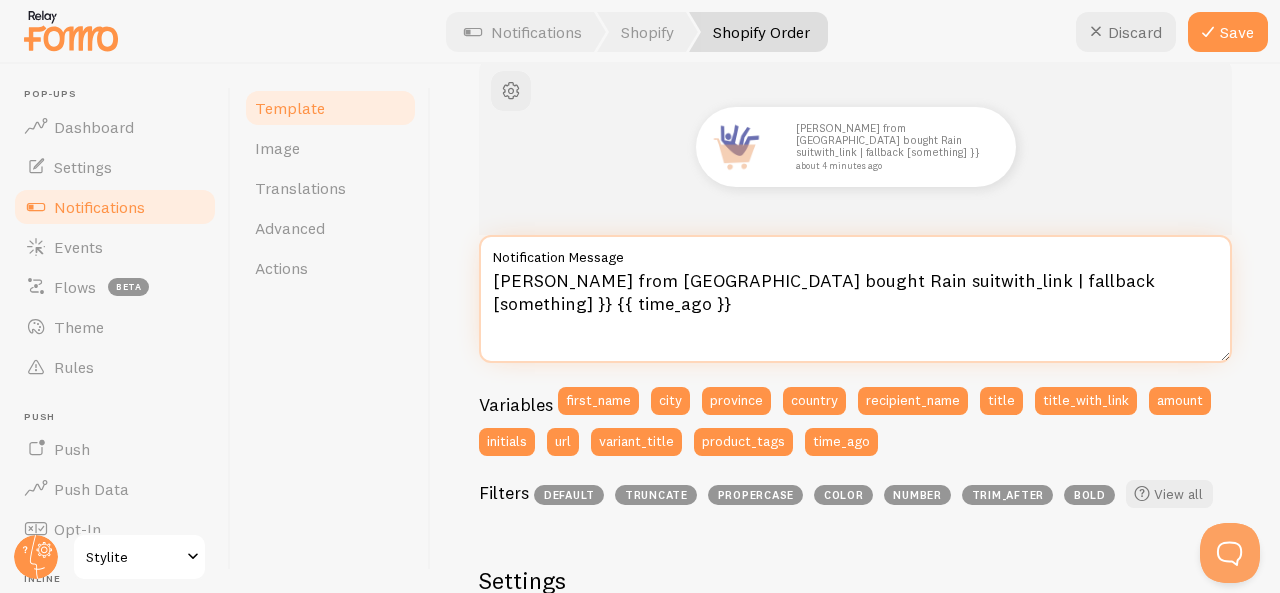 click on "Ahmad from Lahore bought Rain suitwith_link | fallback [something] }} {{ time_ago }}" at bounding box center [855, 299] 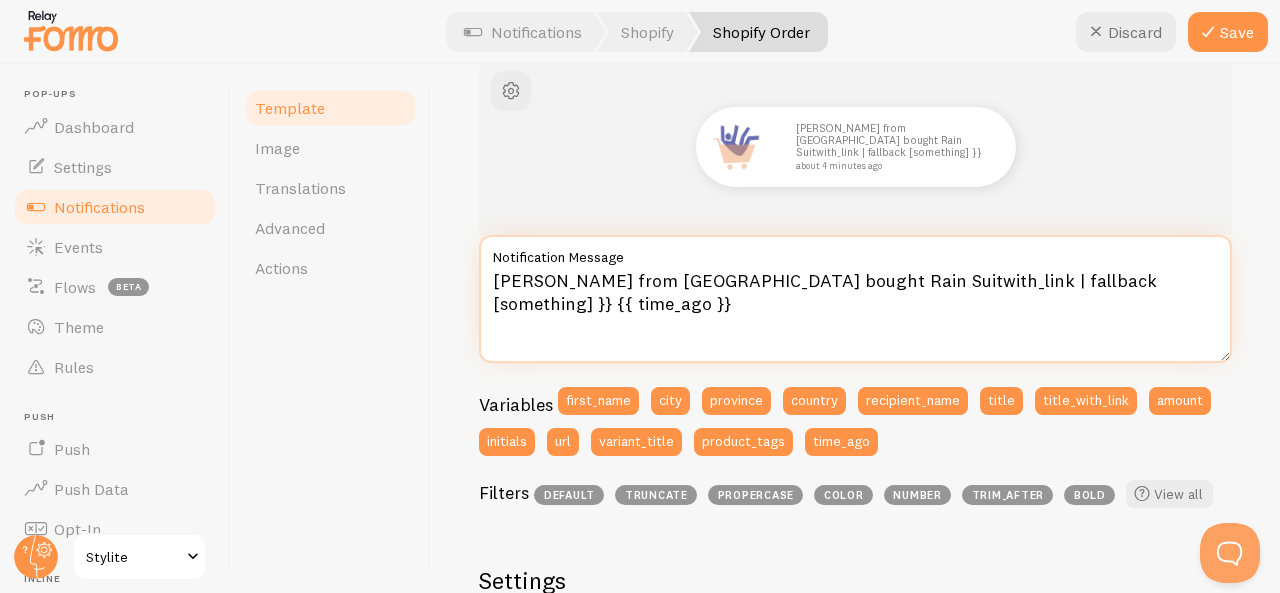 click on "Ahmad from Lahore bought Rain Suitwith_link | fallback [something] }} {{ time_ago }}" at bounding box center (855, 299) 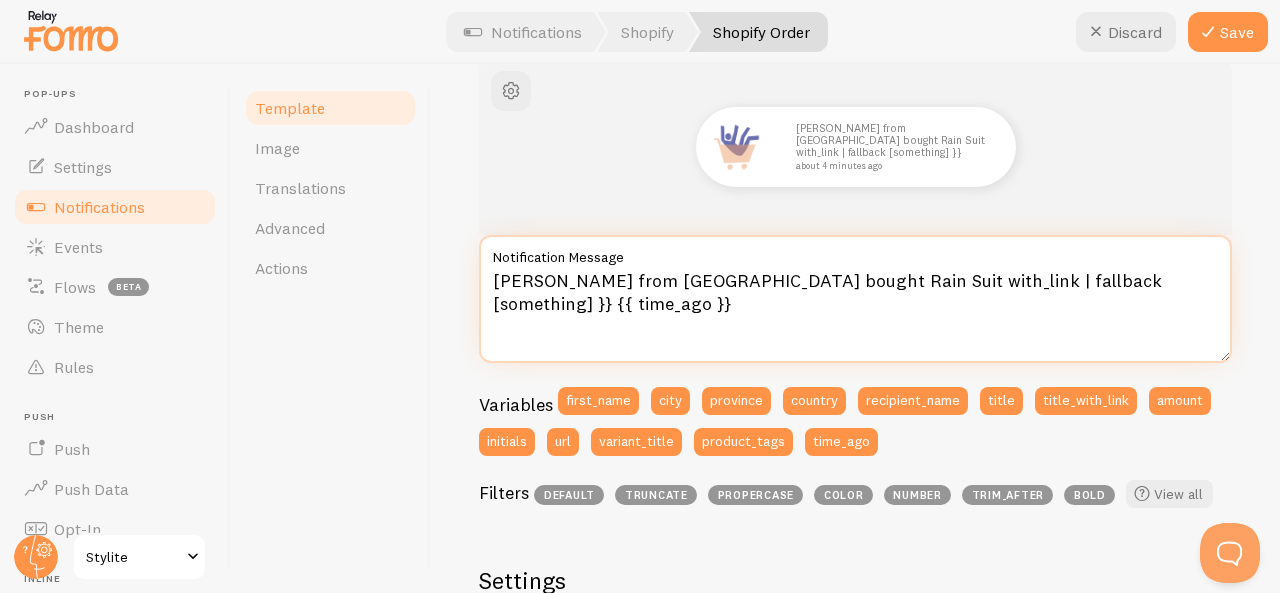 click on "Ahmad from Lahore bought Rain Suit with_link | fallback [something] }} {{ time_ago }}" at bounding box center (855, 299) 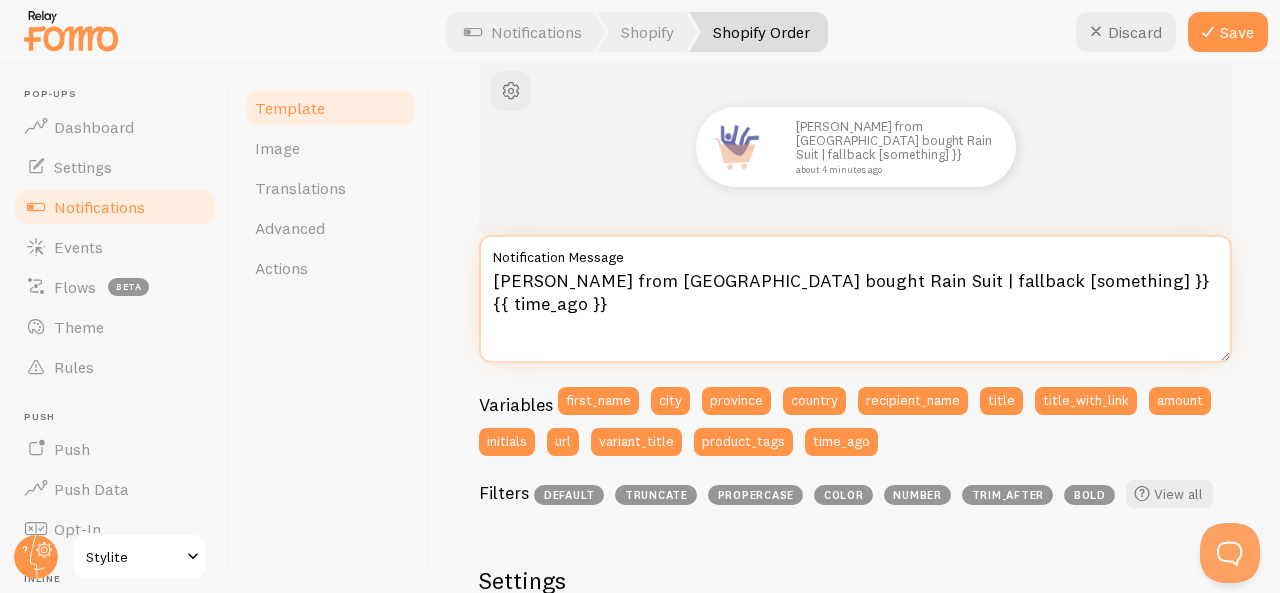 paste on "https://stylite.pk/products/rain-suit-jacket-trouser-barsati-set" 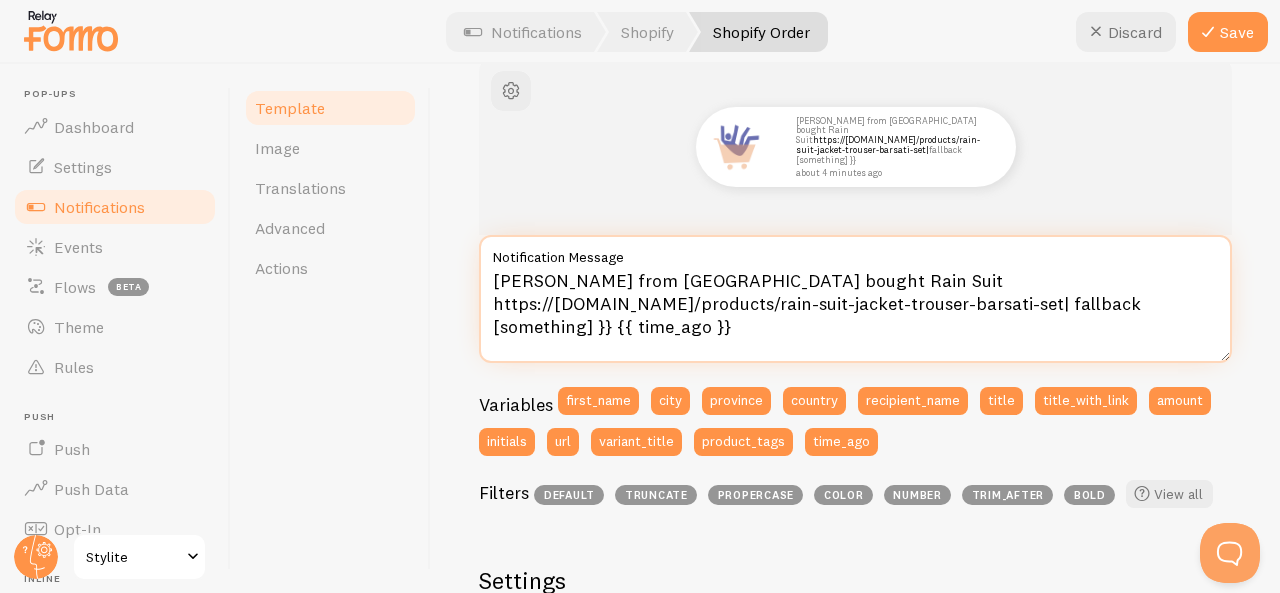 click on "Ahmad from Lahore bought Rain Suit https://stylite.pk/products/rain-suit-jacket-trouser-barsati-set| fallback [something] }} {{ time_ago }}" at bounding box center [855, 299] 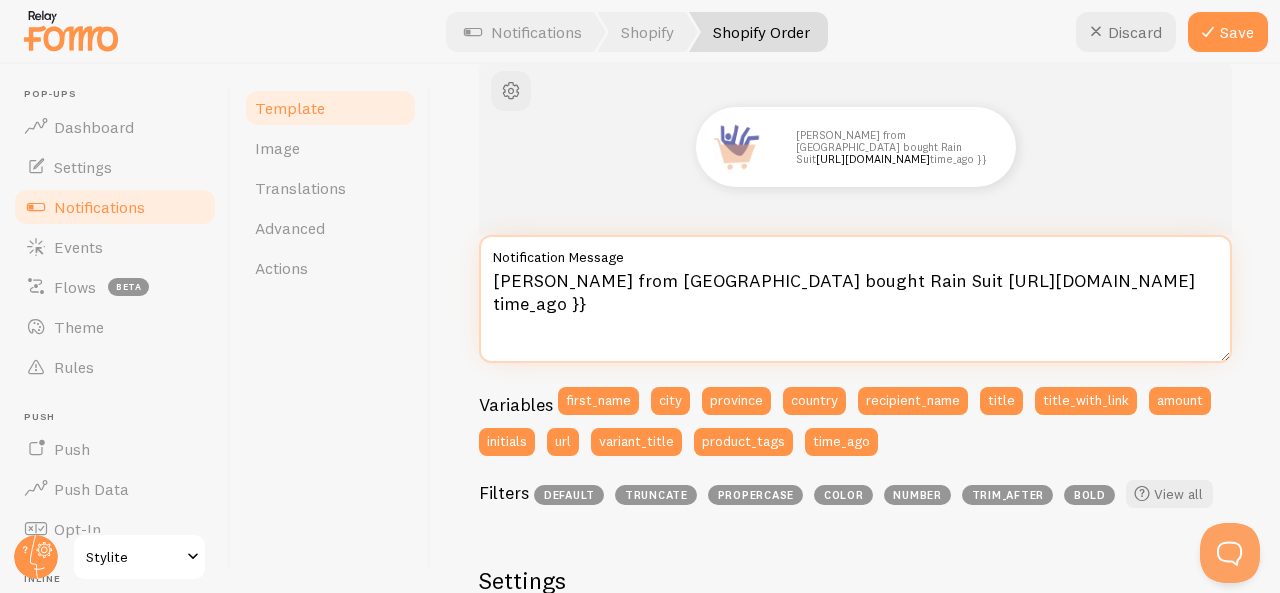 click on "Ahmad from Lahore bought Rain Suit https://stylite.pk/products/rain-suit-jacket-trouser-barsati-set time_ago }}" at bounding box center [855, 299] 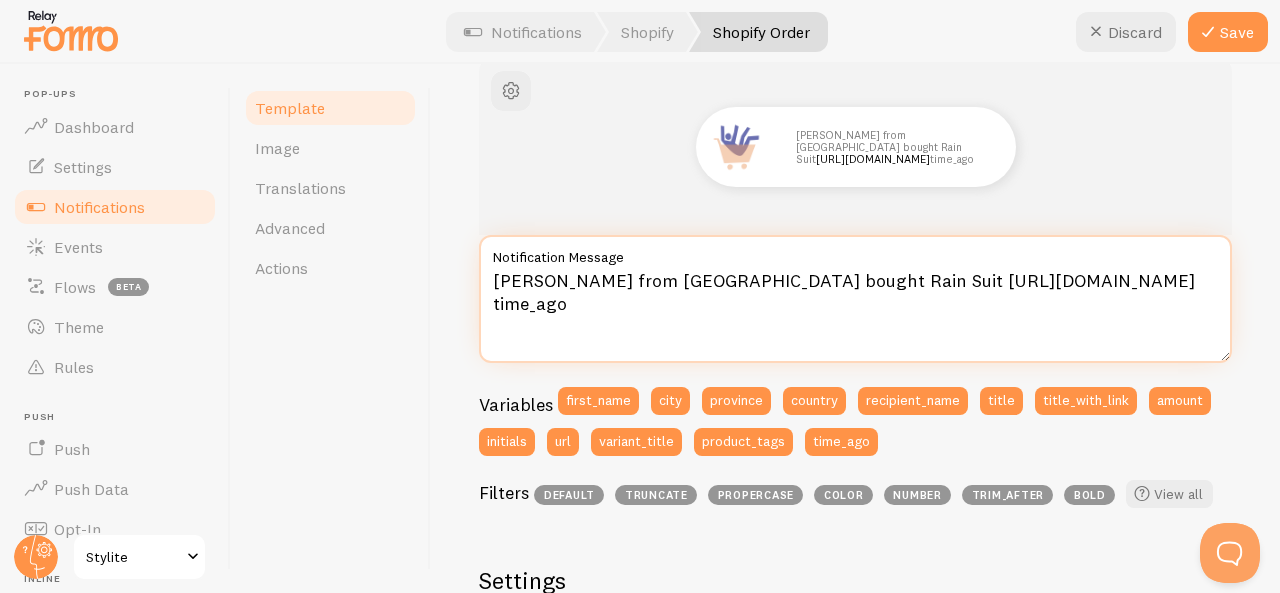 click on "Ahmad from Lahore bought Rain Suit https://stylite.pk/products/rain-suit-jacket-trouser-barsati-set time_ago" at bounding box center [855, 299] 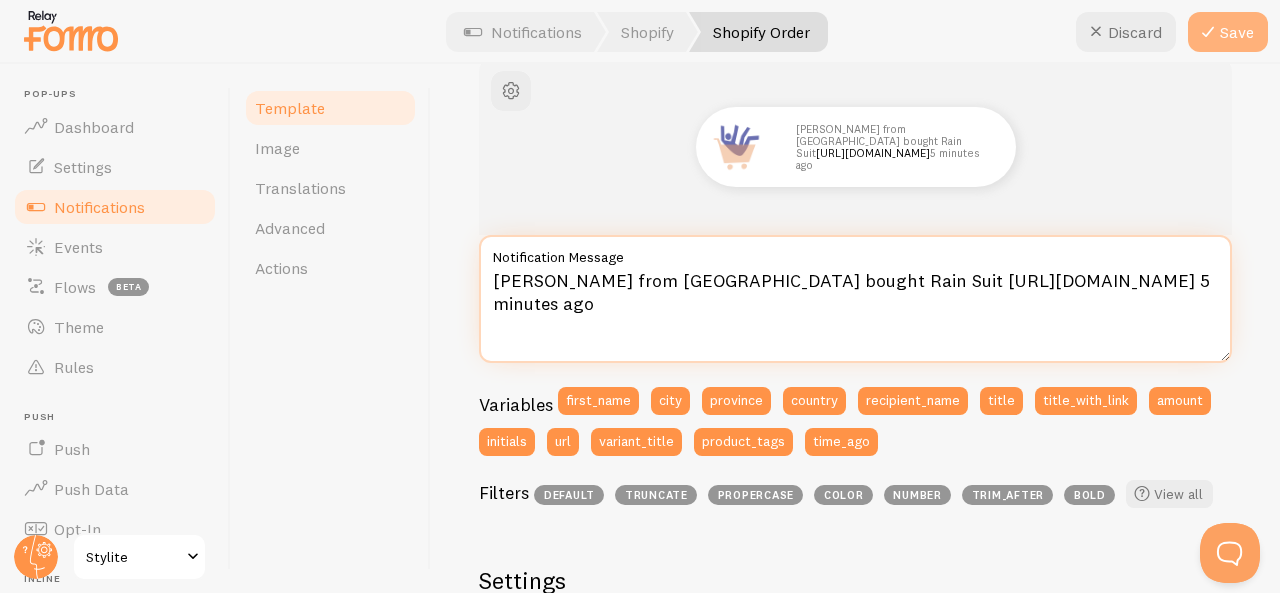 type on "Ahmad from Lahore bought Rain Suit https://stylite.pk/products/rain-suit-jacket-trouser-barsati-set 5 minutes ago" 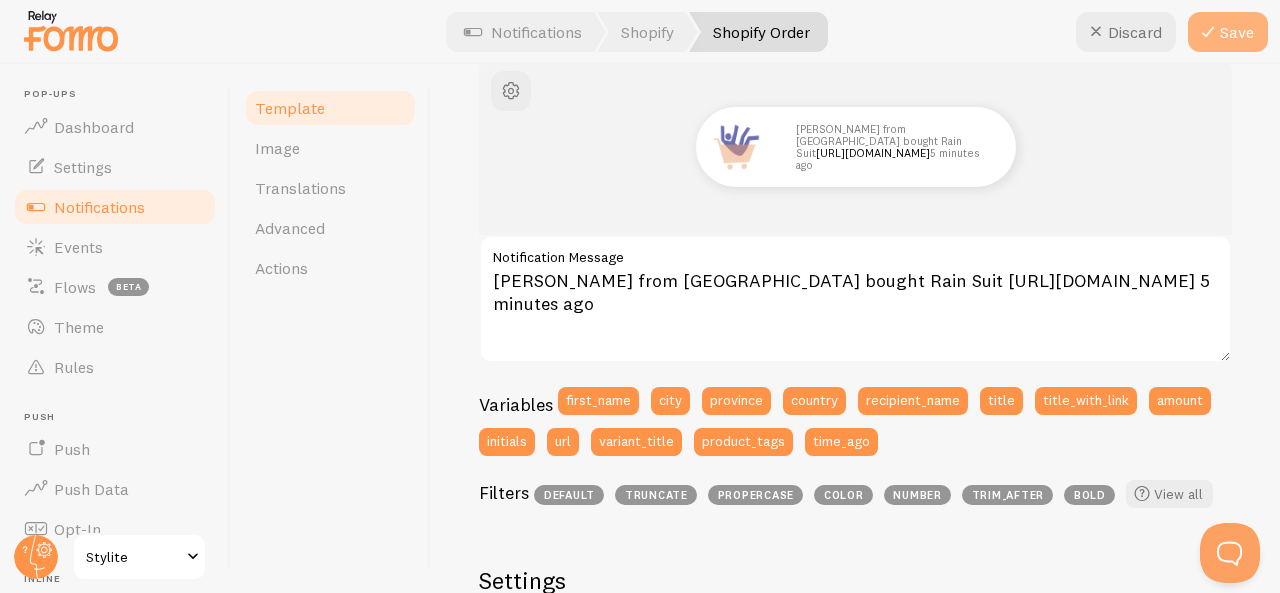 click on "Save" at bounding box center [1228, 32] 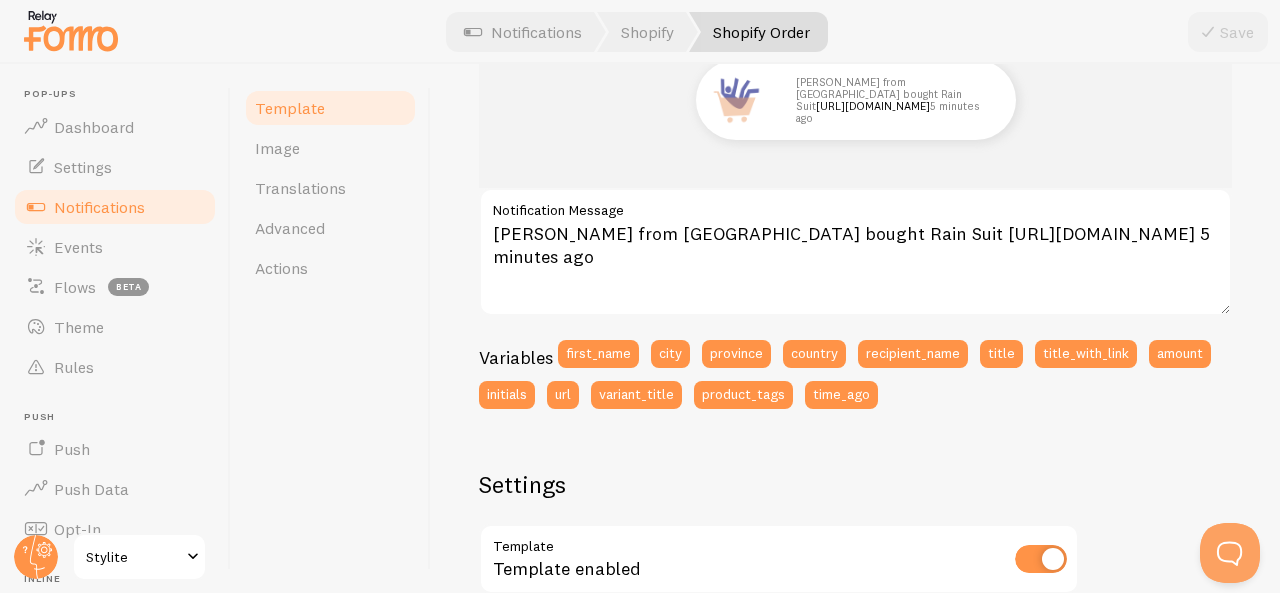 scroll, scrollTop: 302, scrollLeft: 0, axis: vertical 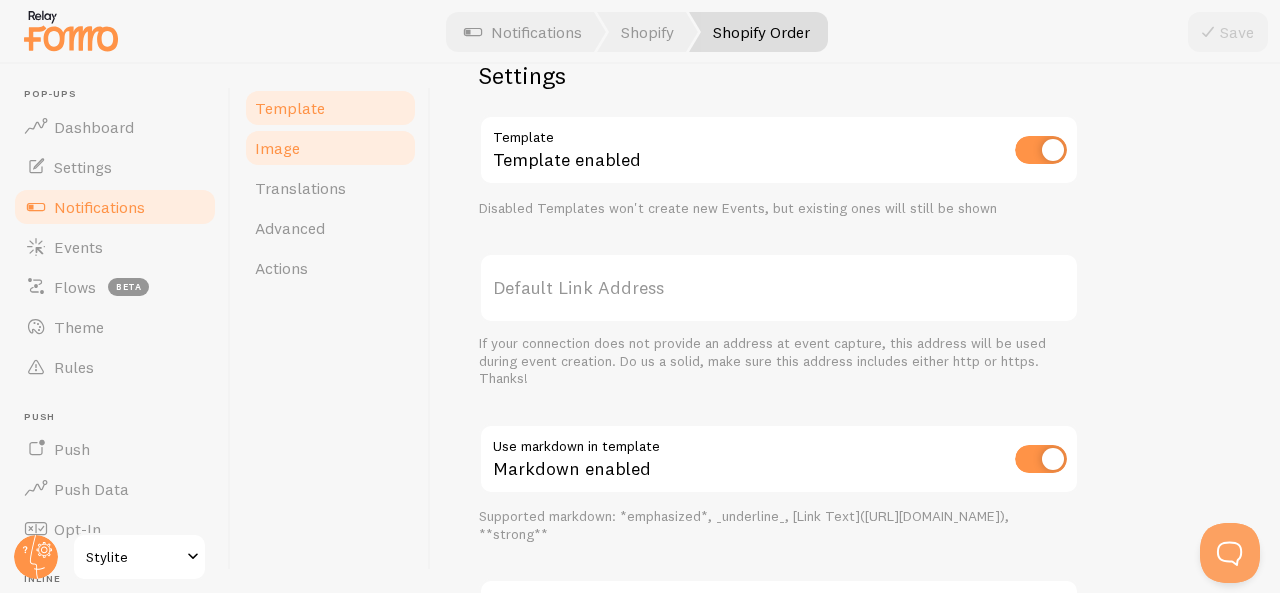 click on "Image" at bounding box center (330, 148) 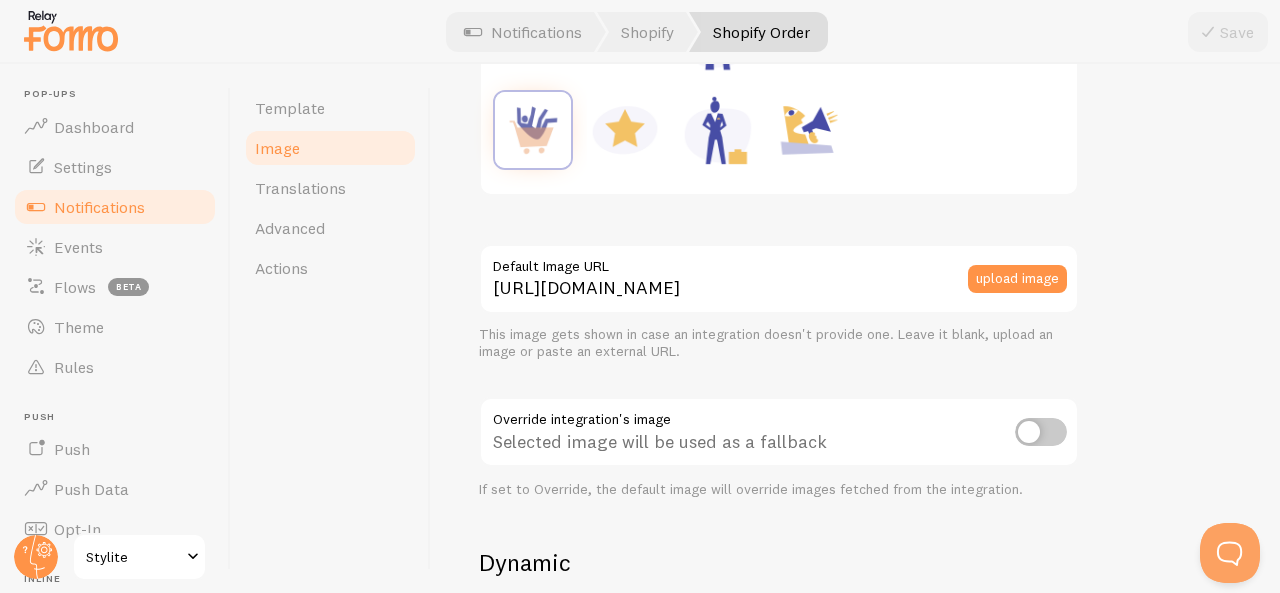 scroll, scrollTop: 0, scrollLeft: 0, axis: both 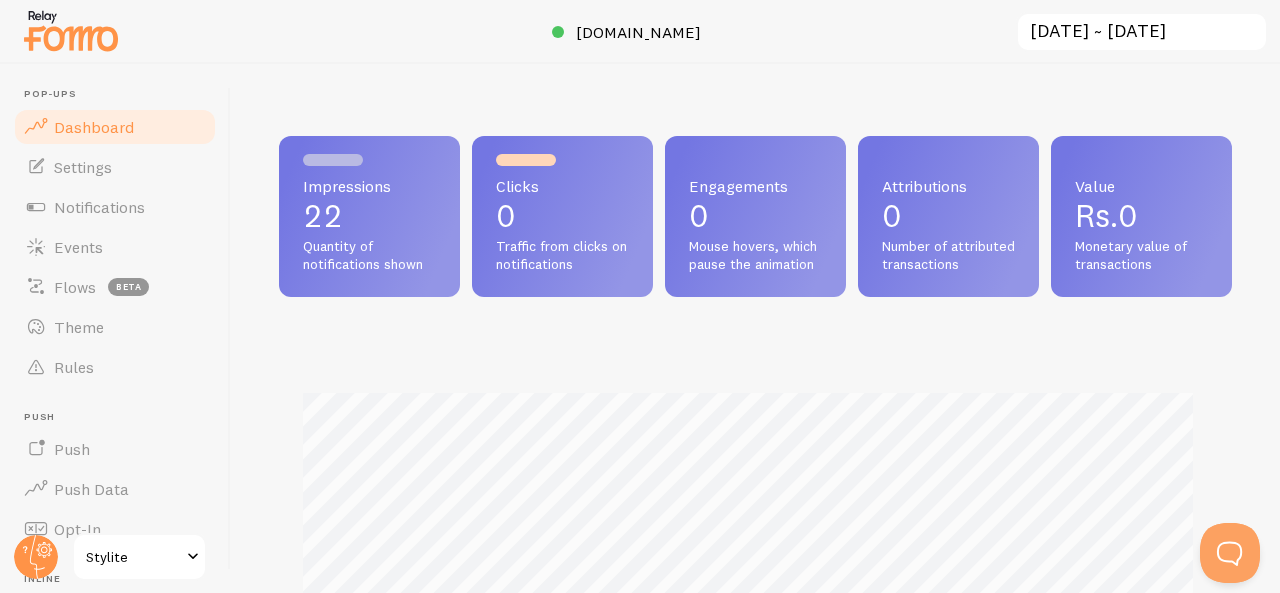 click at bounding box center [71, 30] 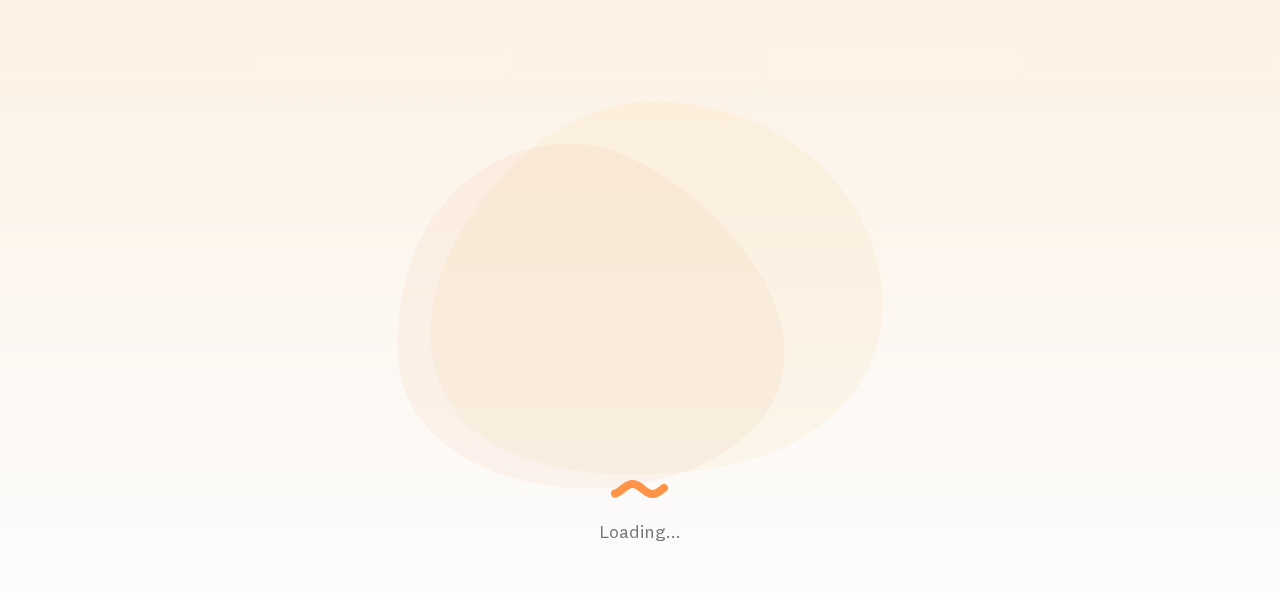 scroll, scrollTop: 0, scrollLeft: 0, axis: both 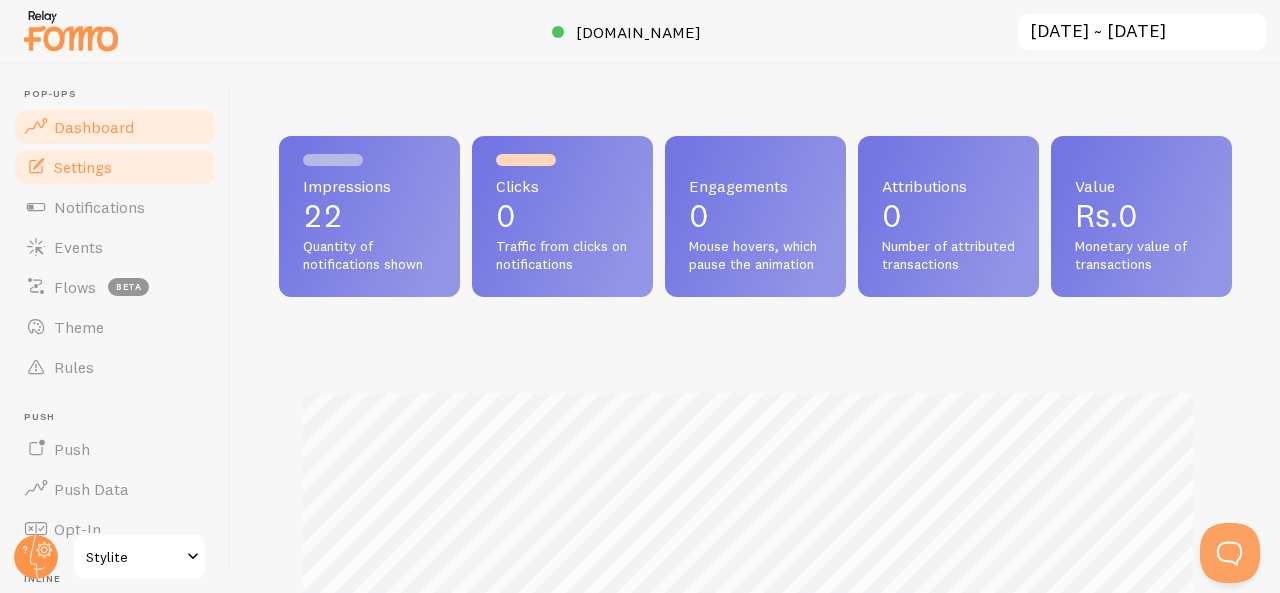 click on "Settings" at bounding box center (115, 167) 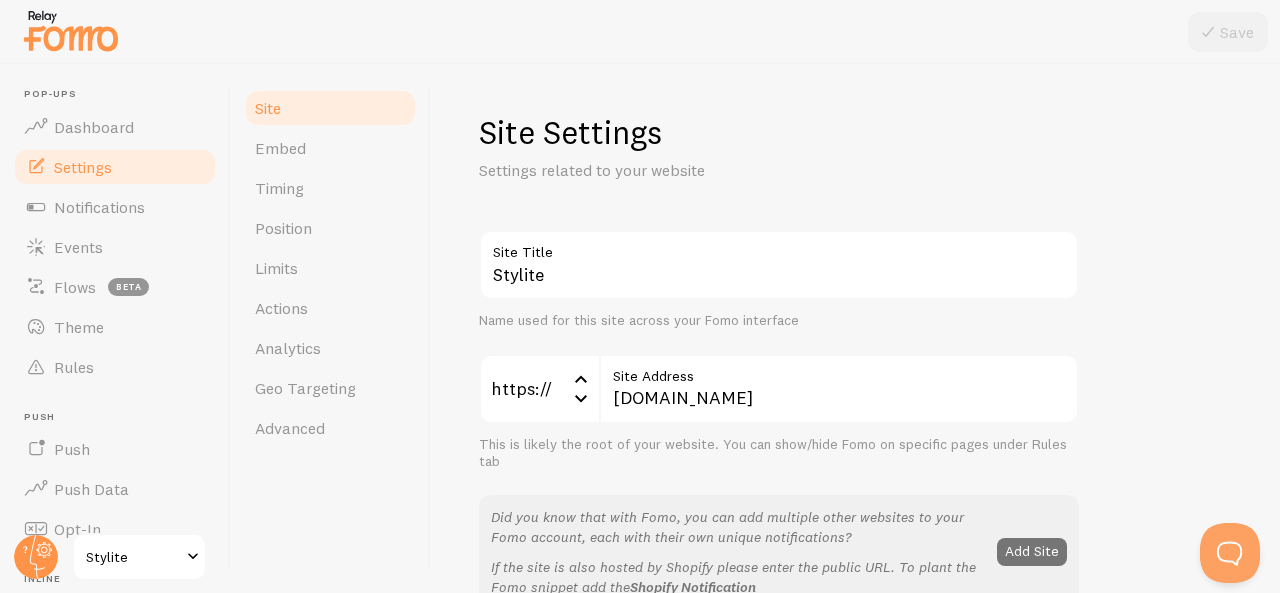 drag, startPoint x: 1262, startPoint y: 0, endPoint x: 842, endPoint y: 95, distance: 430.61005 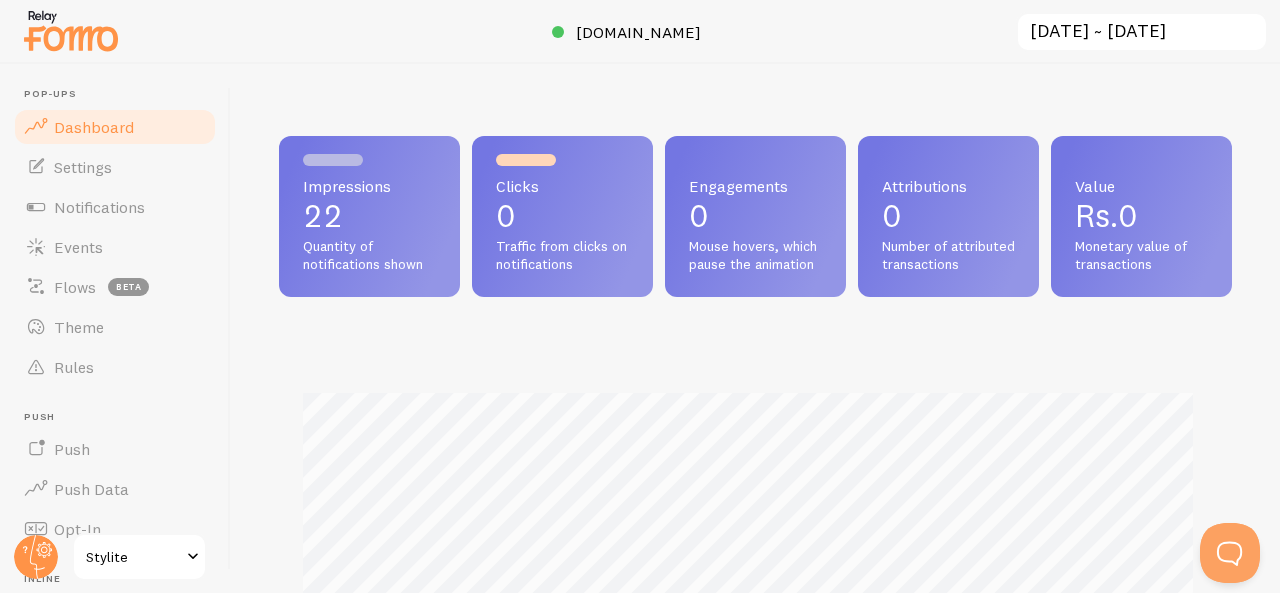 scroll, scrollTop: 999474, scrollLeft: 999062, axis: both 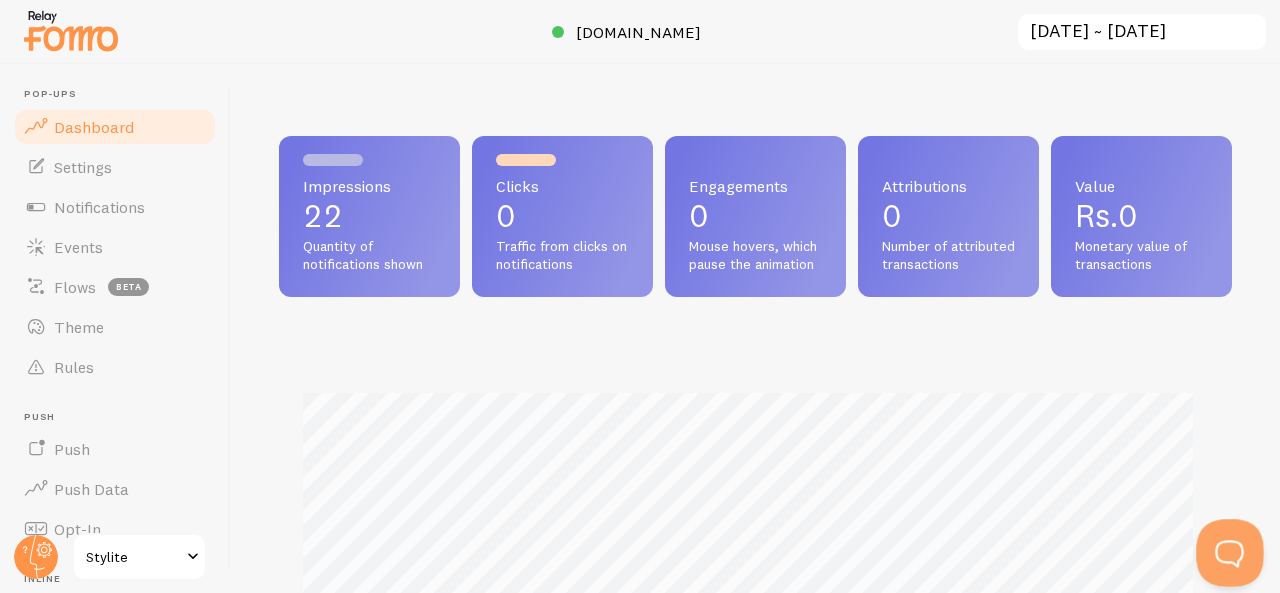 click at bounding box center (1226, 549) 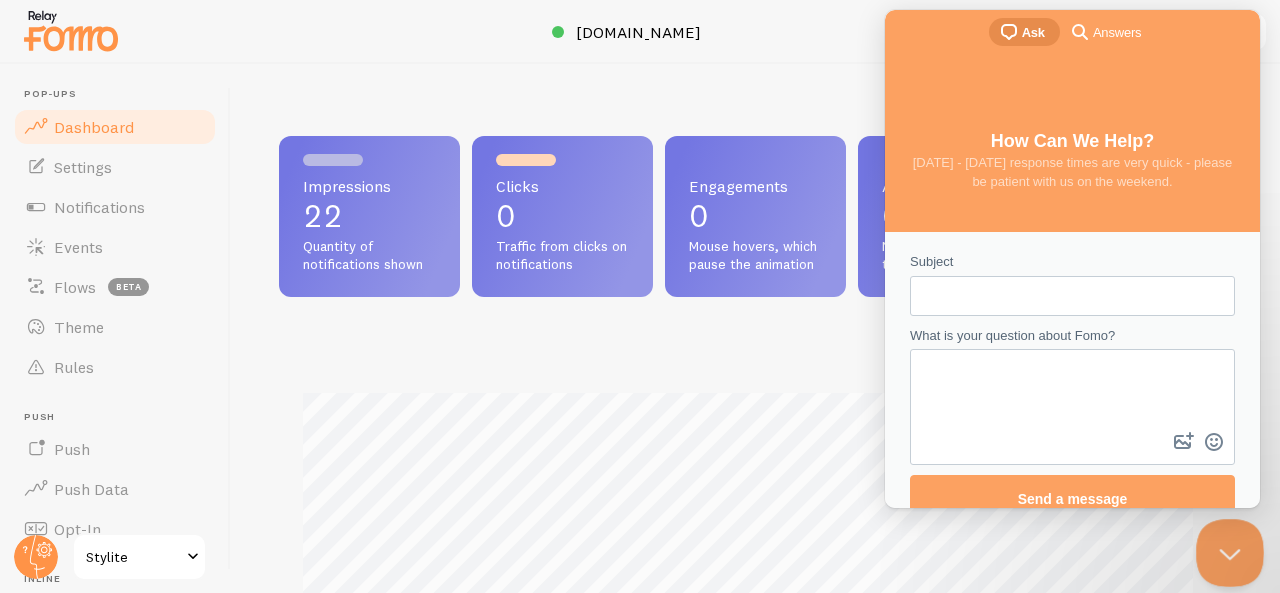 scroll, scrollTop: 0, scrollLeft: 0, axis: both 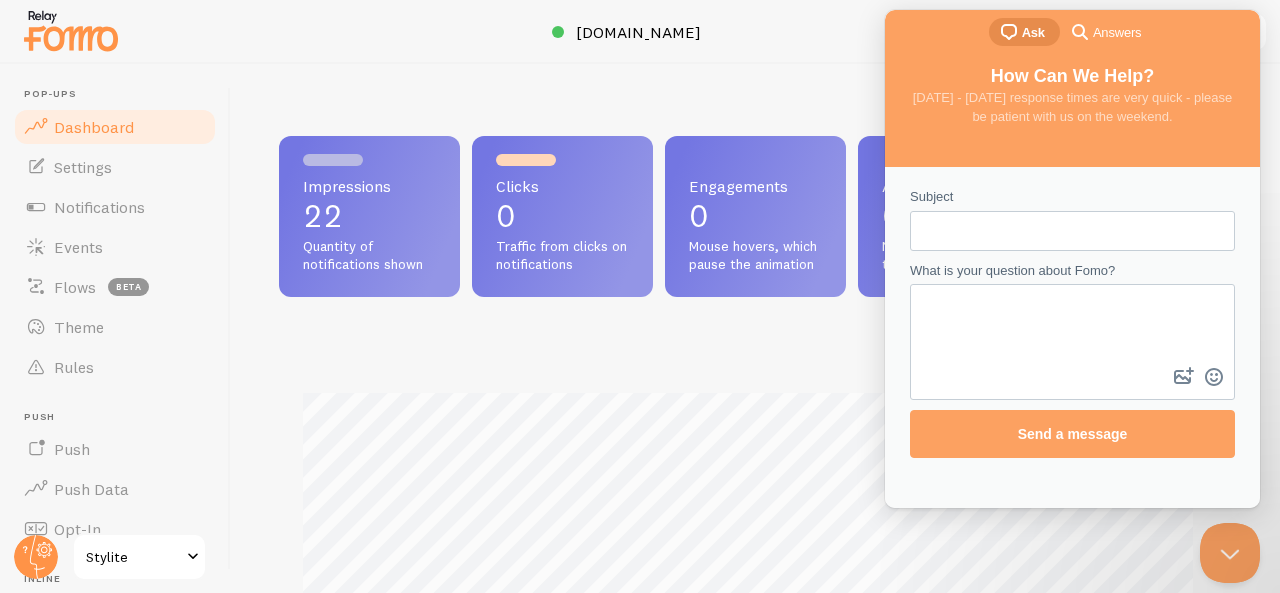 click on "Impressions
22
Quantity of notifications shown
Clicks
0
Traffic from clicks on notifications
Engagements
0
Mouse hovers, which pause the animation
Attributions
0
Number of attributed transactions
Value
Rs.0   Monetary value of transactions       Impressions Clicks" at bounding box center [755, 503] 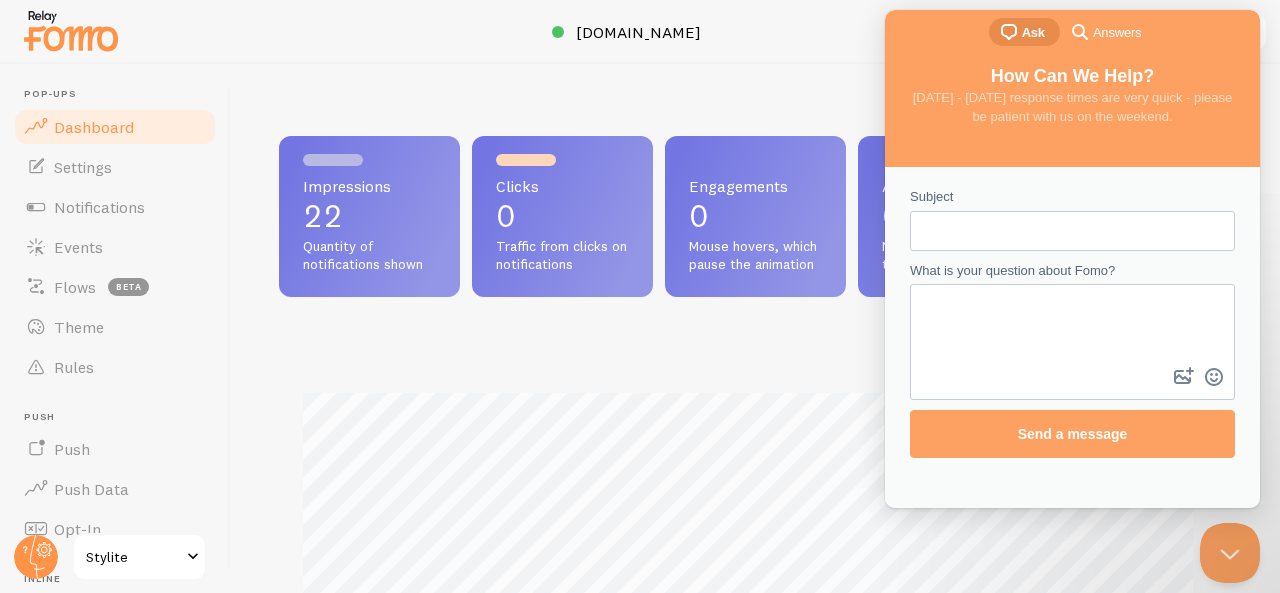 click at bounding box center [640, 32] 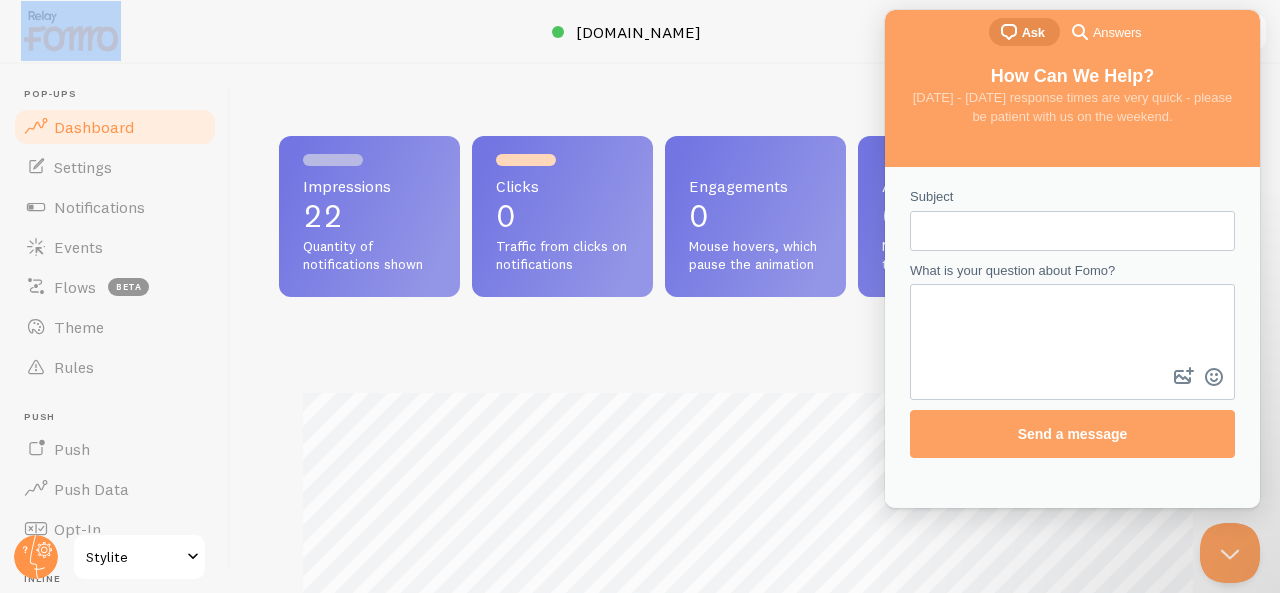 click at bounding box center (640, 32) 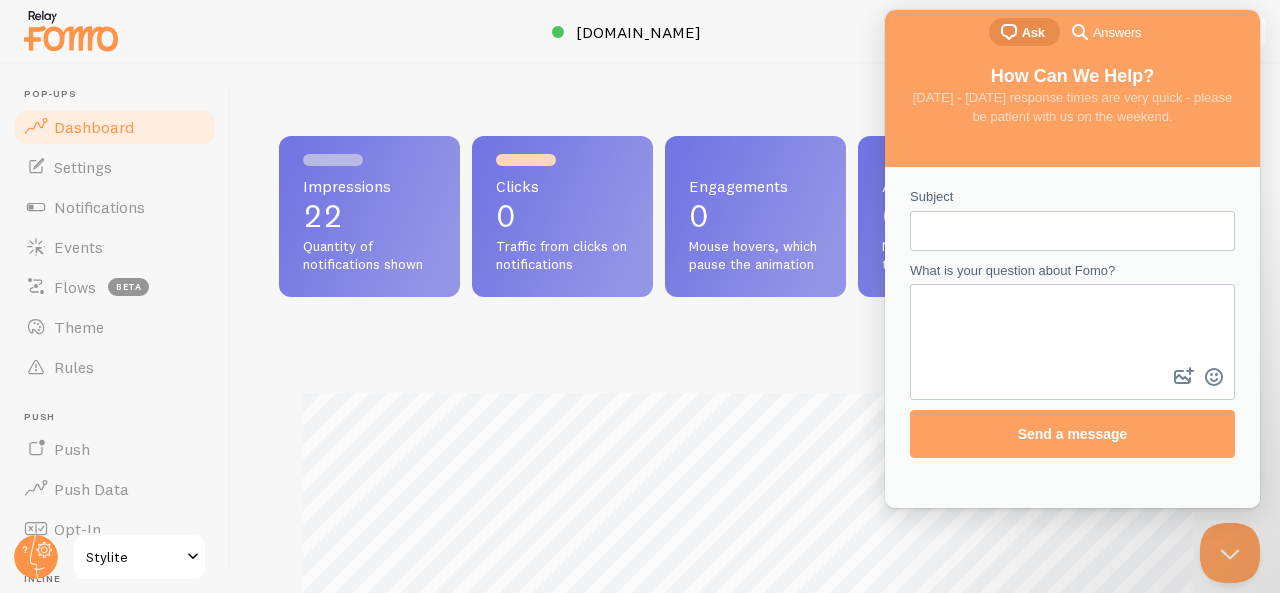 click on "Impressions
22
Quantity of notifications shown
Clicks
0
Traffic from clicks on notifications
Engagements
0
Mouse hovers, which pause the animation
Attributions
0
Number of attributed transactions
Value
Rs.0   Monetary value of transactions" at bounding box center [755, 216] 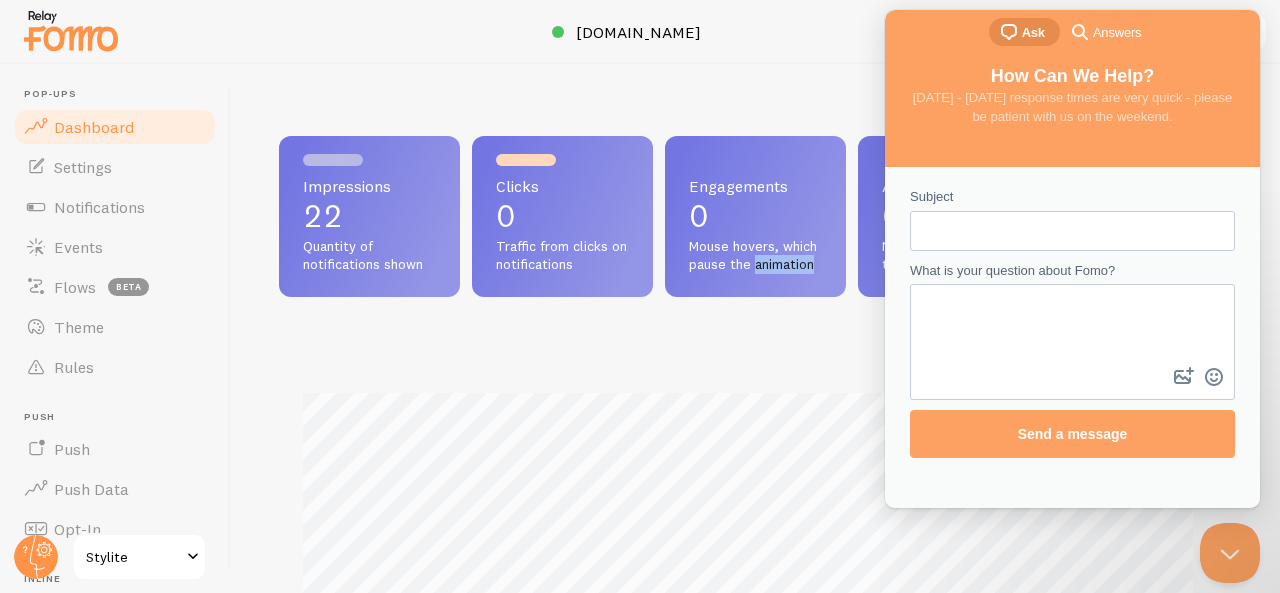 click on "Impressions
22
Quantity of notifications shown
Clicks
0
Traffic from clicks on notifications
Engagements
0
Mouse hovers, which pause the animation
Attributions
0
Number of attributed transactions
Value
Rs.0   Monetary value of transactions" at bounding box center (755, 216) 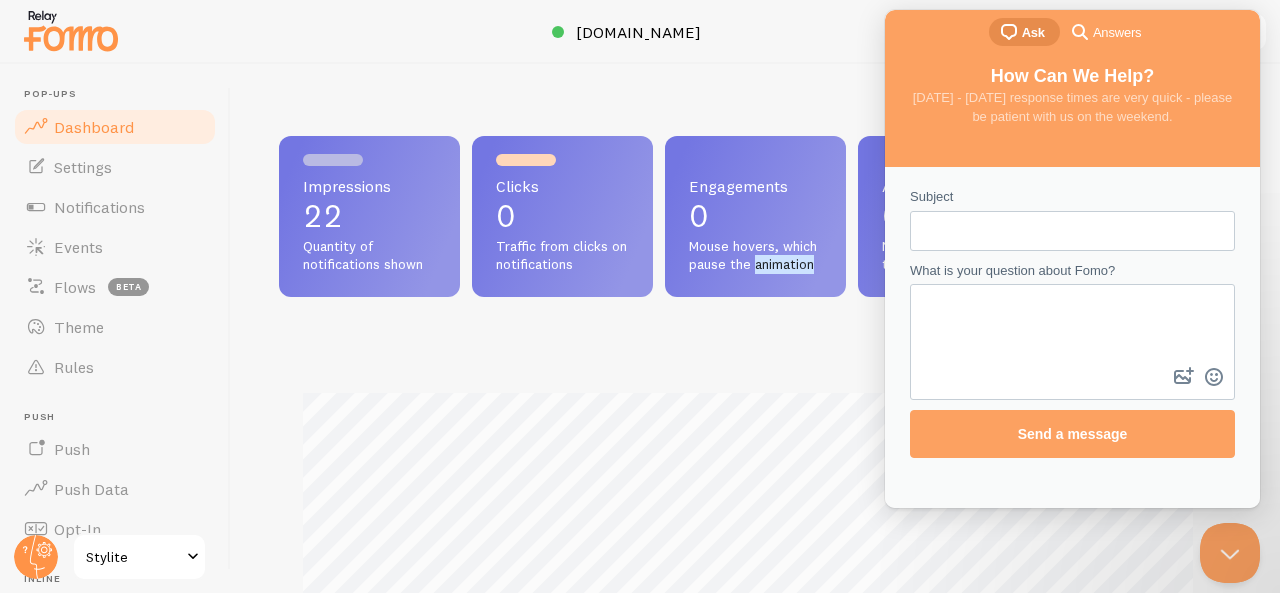 click on "chat-square" at bounding box center (1009, 32) 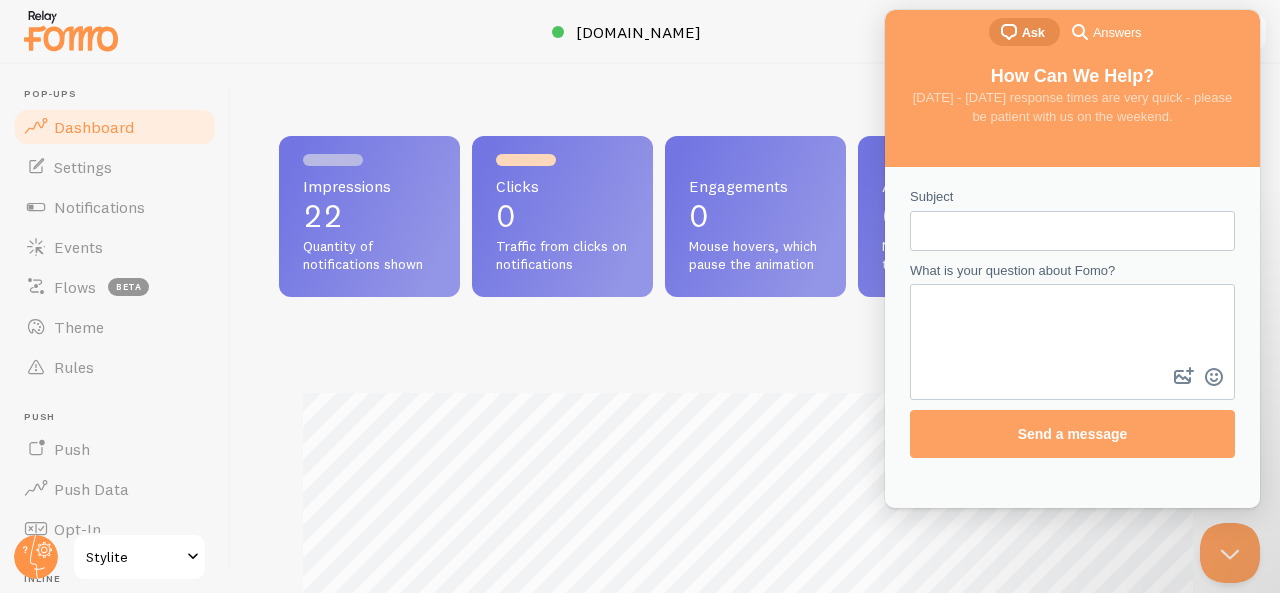 click on "Impressions
22
Quantity of notifications shown
Clicks
0
Traffic from clicks on notifications
Engagements
0
Mouse hovers, which pause the animation
Attributions
0
Number of attributed transactions
Value
Rs.0   Monetary value of transactions       Impressions Clicks                 Earn commission
Share Fomo and earn up to 25% ongoing revenue on all new
signups" at bounding box center (755, 328) 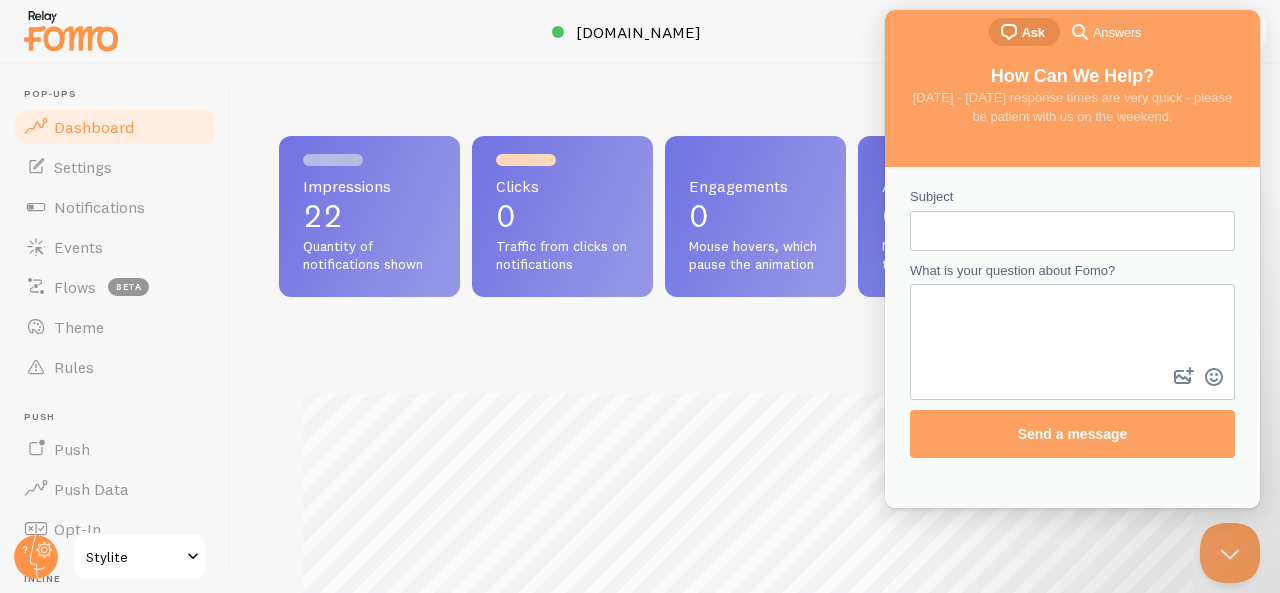 click on "Impressions
22
Quantity of notifications shown
Clicks
0
Traffic from clicks on notifications
Engagements
0
Mouse hovers, which pause the animation
Attributions
0
Number of attributed transactions
Value
Rs.0   Monetary value of transactions       Impressions Clicks                 Earn commission
Share Fomo and earn up to 25% ongoing revenue on all new
signups" at bounding box center [755, 328] 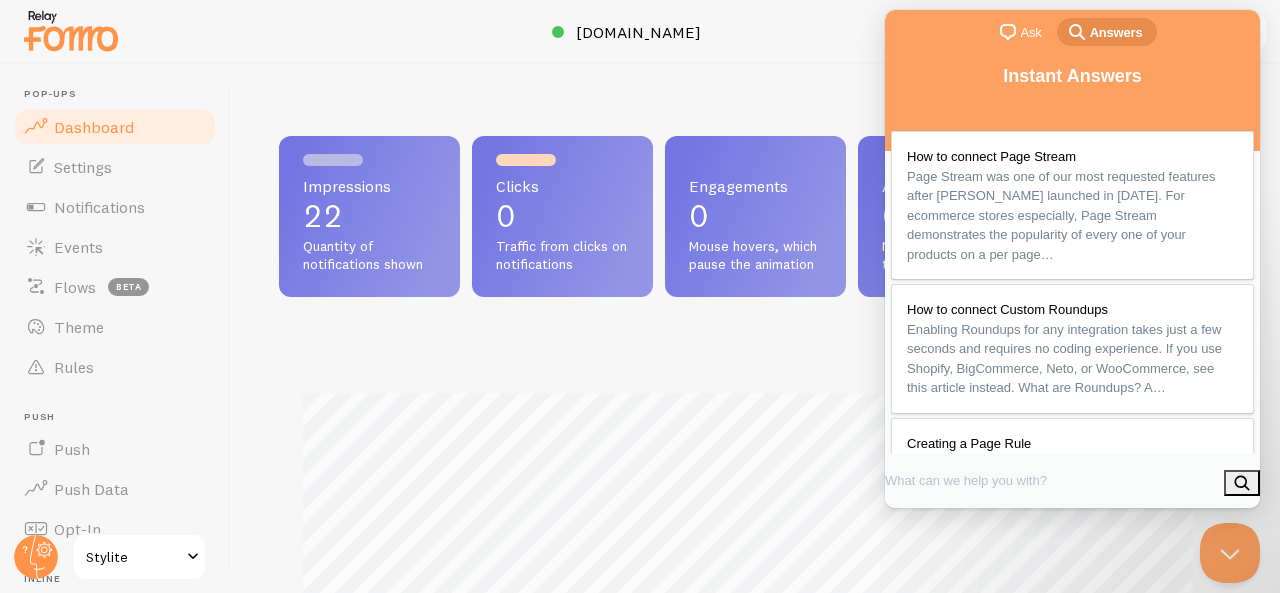 click on "Impressions
22
Quantity of notifications shown
Clicks
0
Traffic from clicks on notifications
Engagements
0
Mouse hovers, which pause the animation
Attributions
0
Number of attributed transactions
Value
Rs.0   Monetary value of transactions       Impressions Clicks                 Earn commission
Share Fomo and earn up to 25% ongoing revenue on all new
signups" at bounding box center [755, 328] 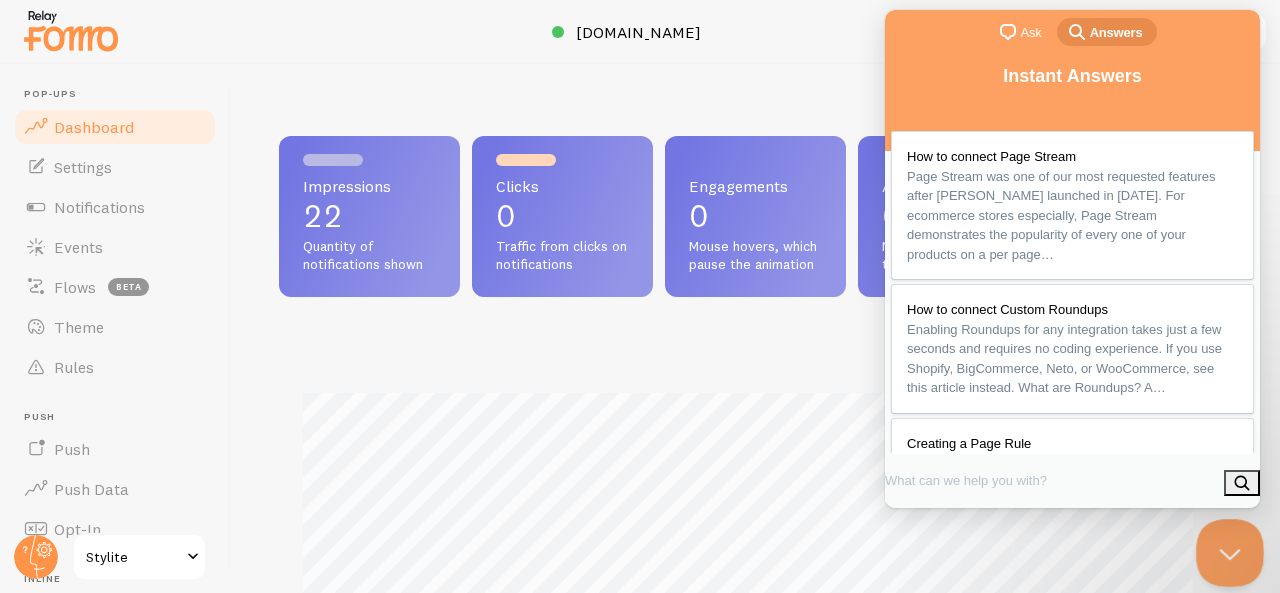 click at bounding box center [1226, 549] 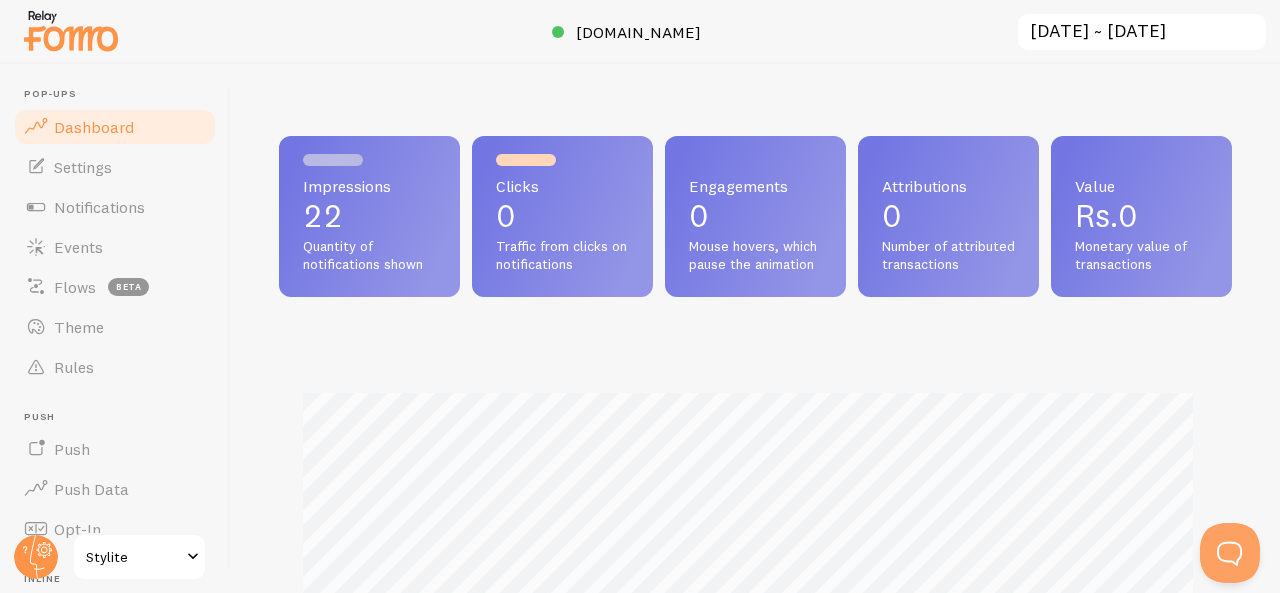 click at bounding box center [193, 557] 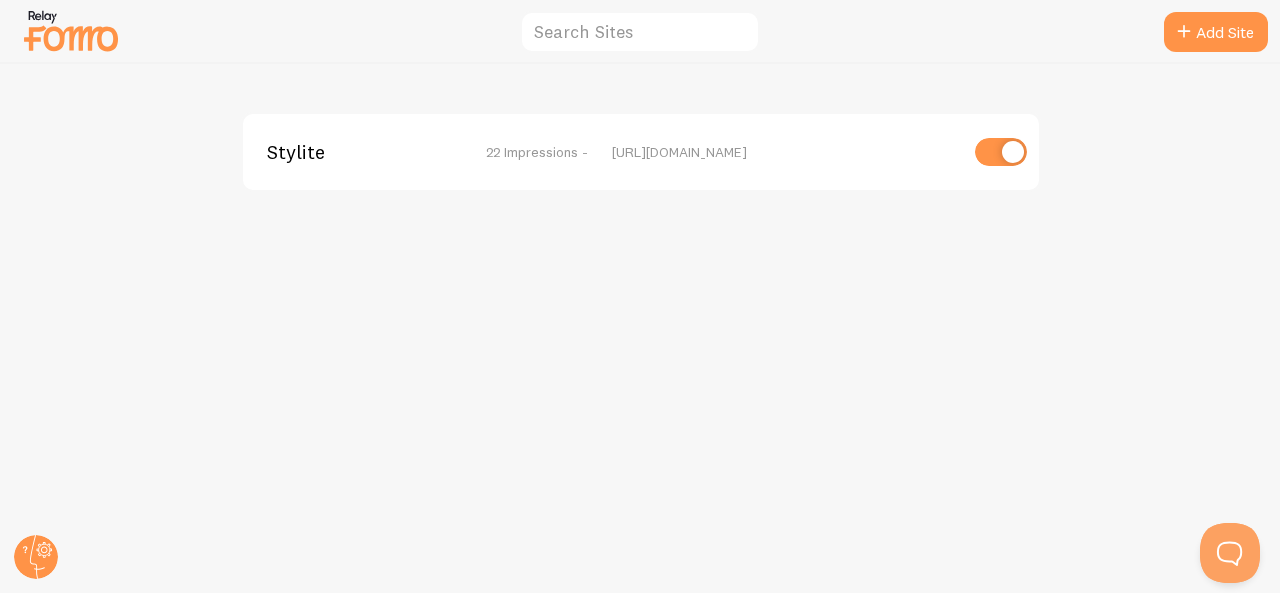 click at bounding box center (1001, 152) 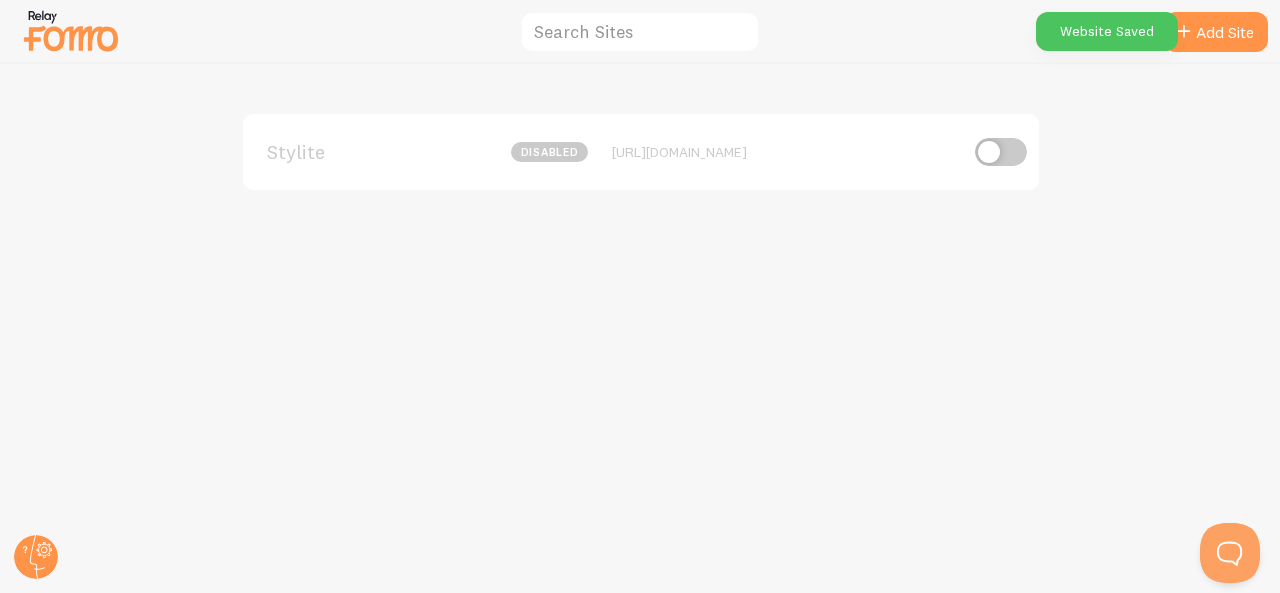 click on "Stylite   disabled   https://stylite.pk" at bounding box center [640, 328] 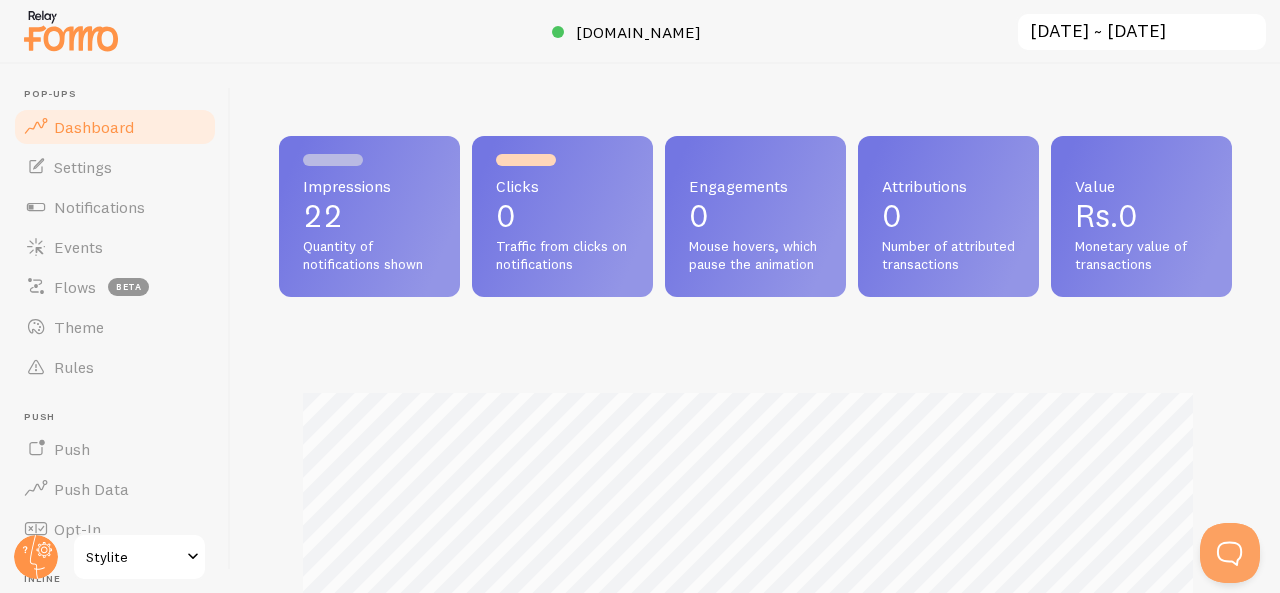 scroll, scrollTop: 0, scrollLeft: 0, axis: both 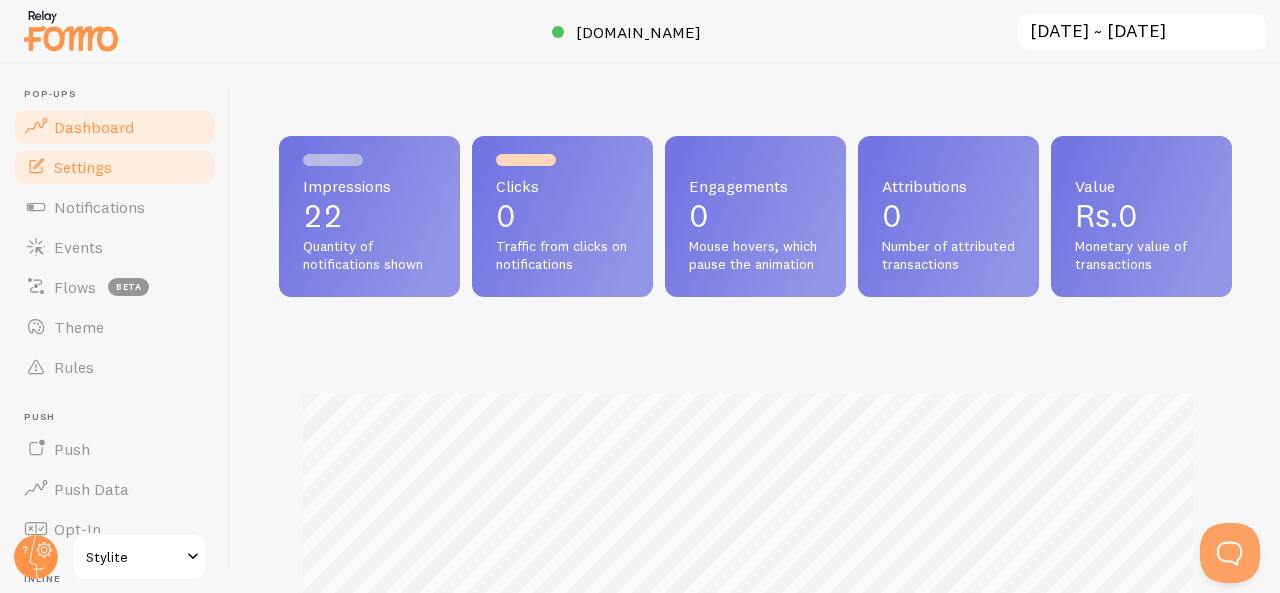 click on "Settings" at bounding box center (83, 167) 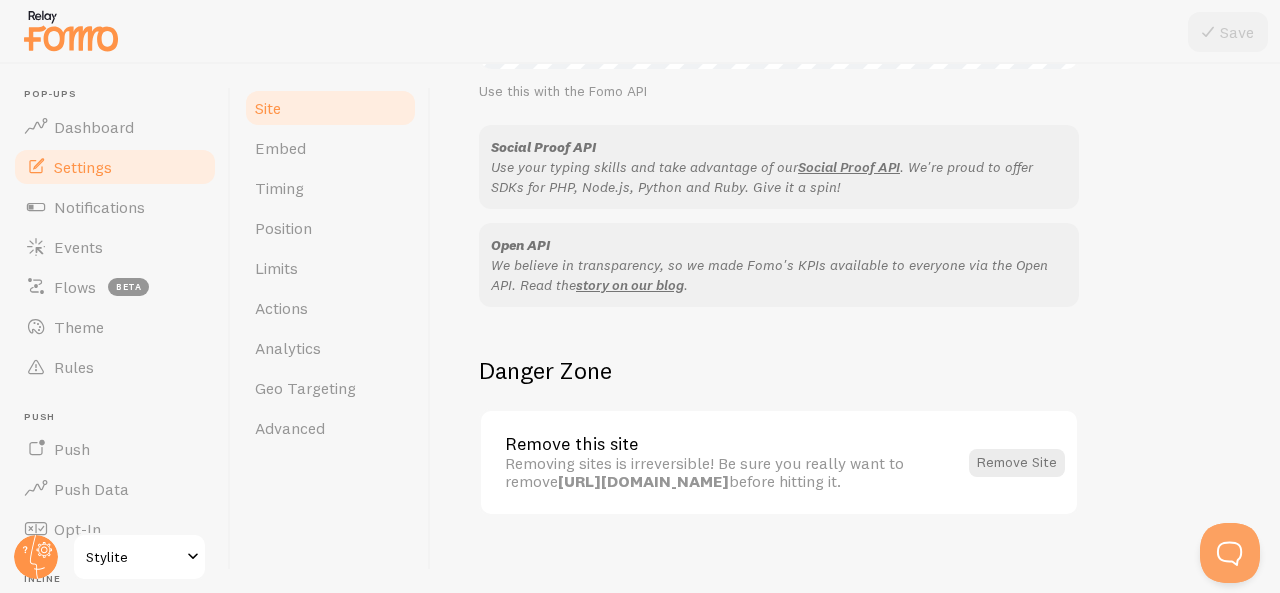 scroll, scrollTop: 1294, scrollLeft: 0, axis: vertical 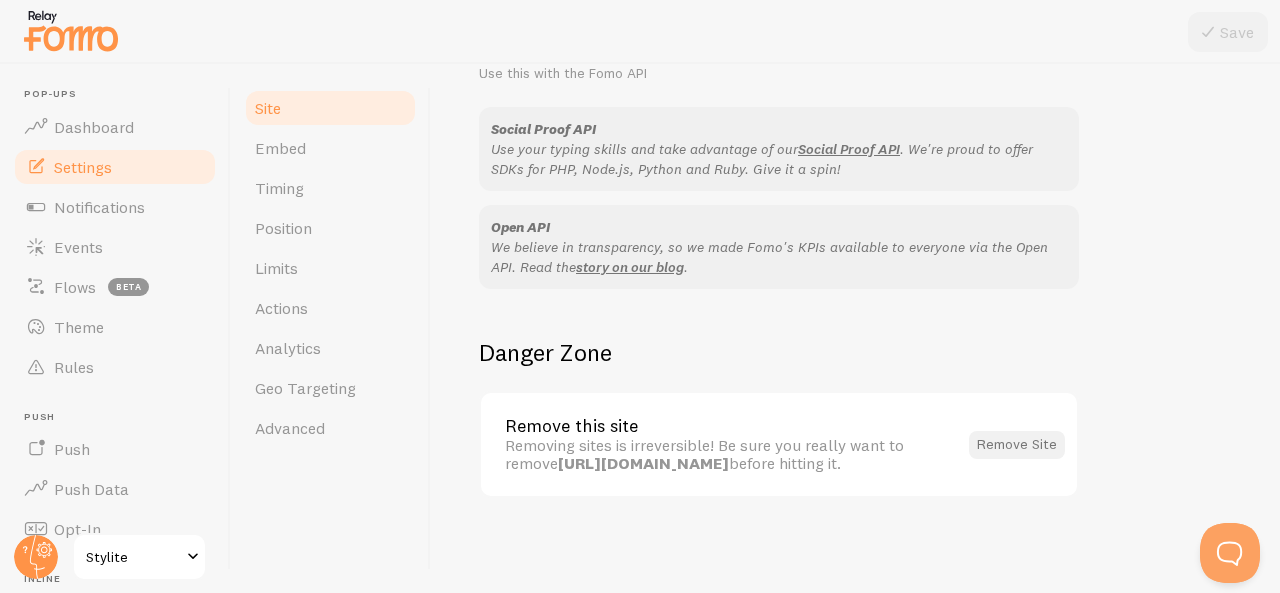 click on "Remove Site" at bounding box center (1017, 445) 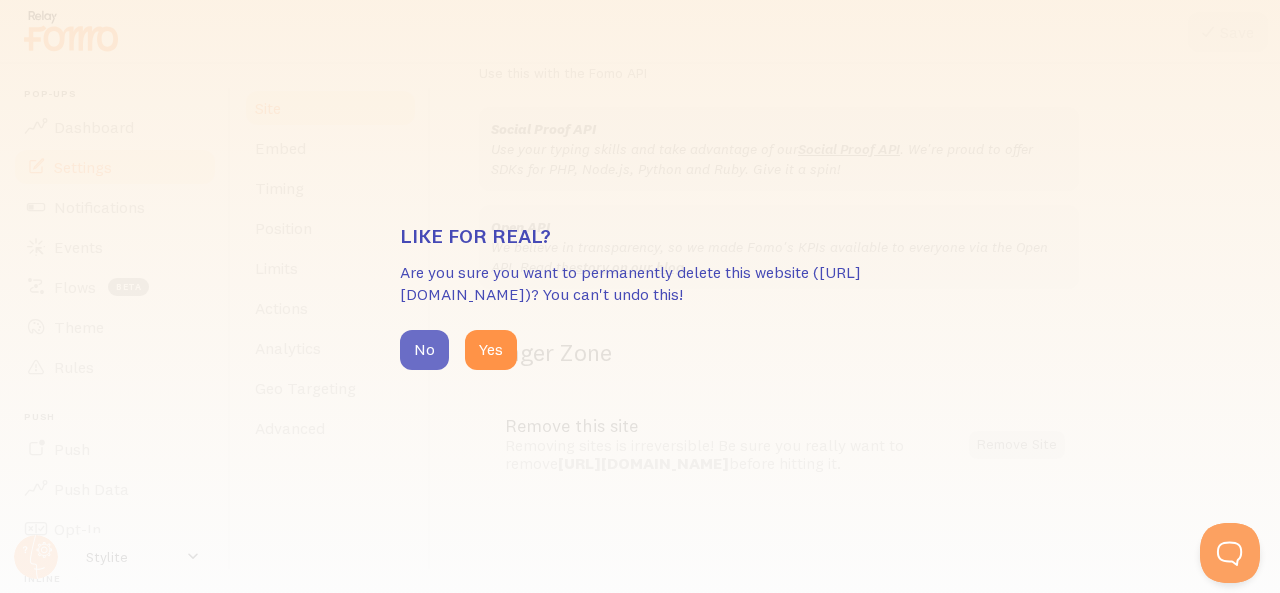 click on "No" at bounding box center (424, 350) 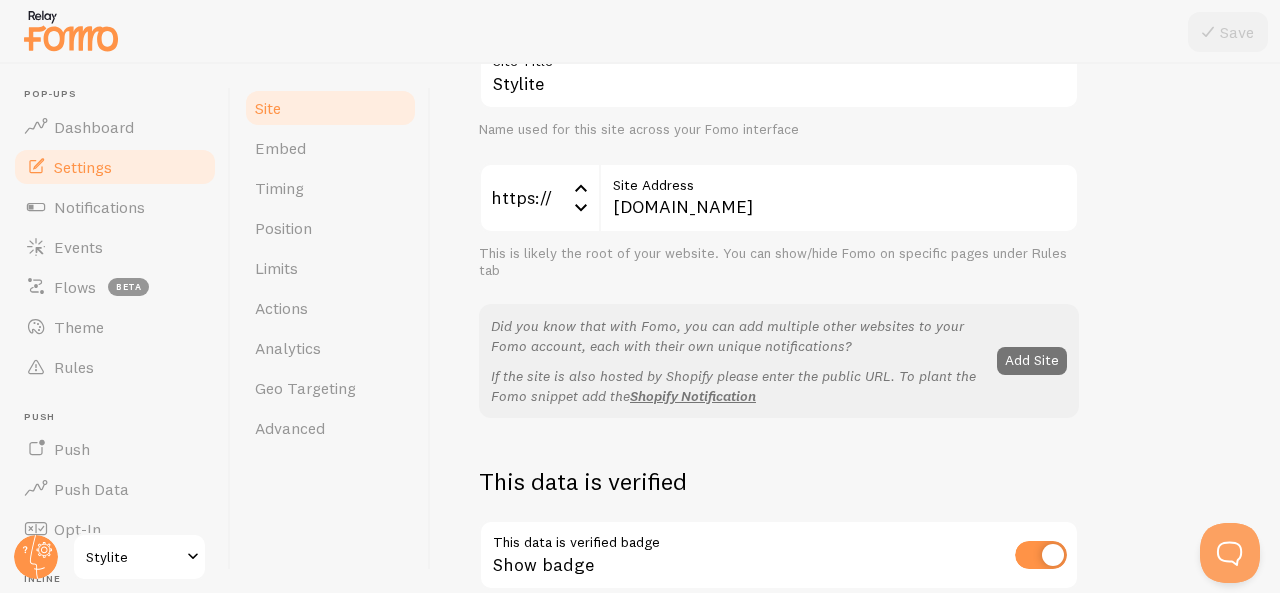 scroll, scrollTop: 68, scrollLeft: 0, axis: vertical 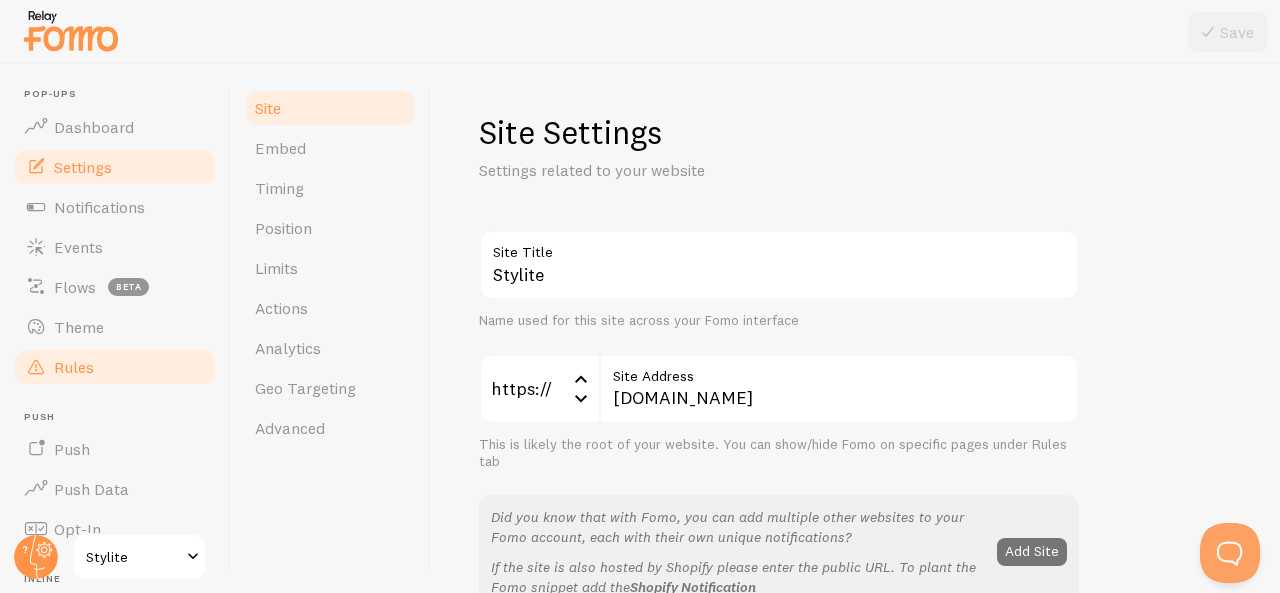 click at bounding box center (36, 367) 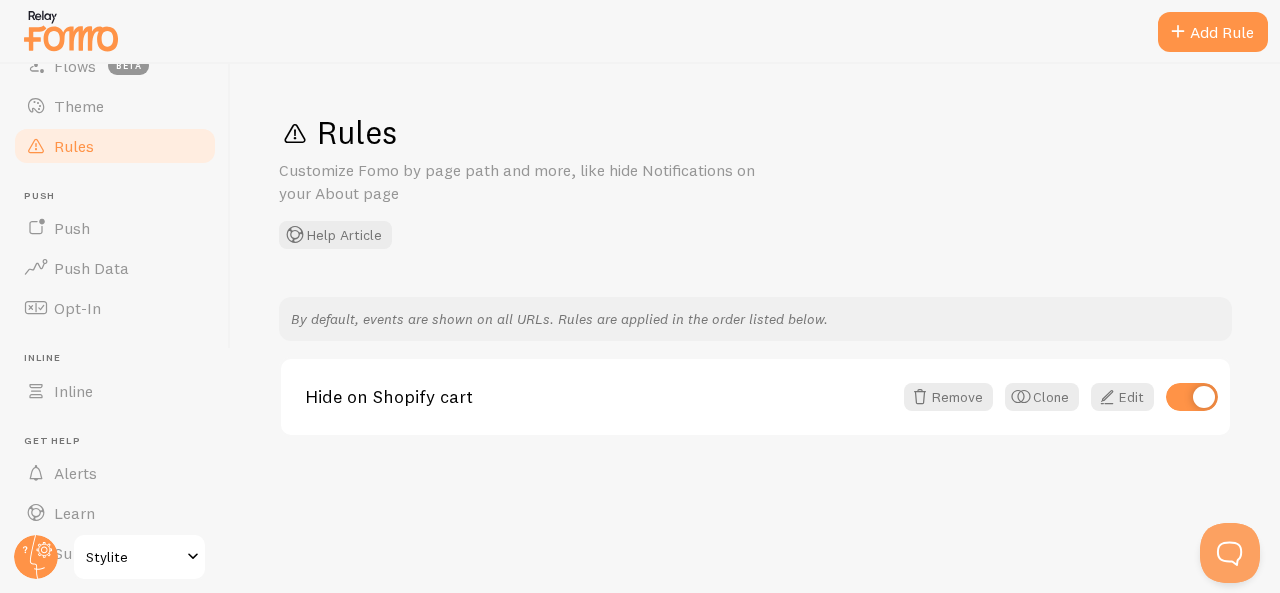 scroll, scrollTop: 272, scrollLeft: 0, axis: vertical 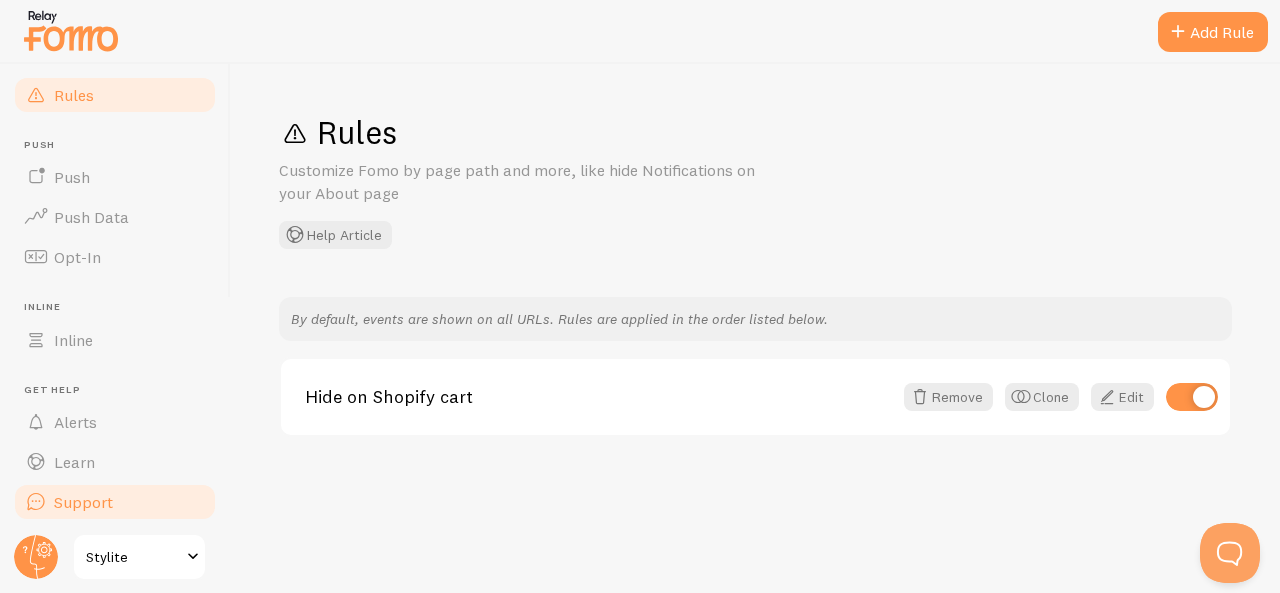 click on "Support" at bounding box center [83, 502] 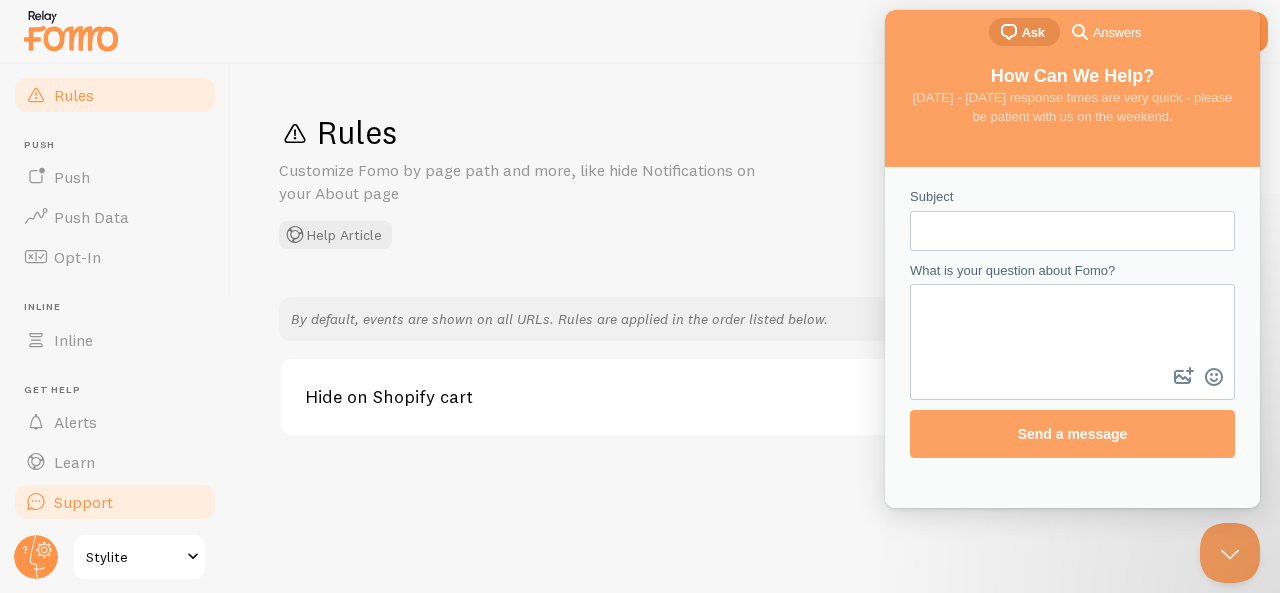 scroll, scrollTop: 0, scrollLeft: 0, axis: both 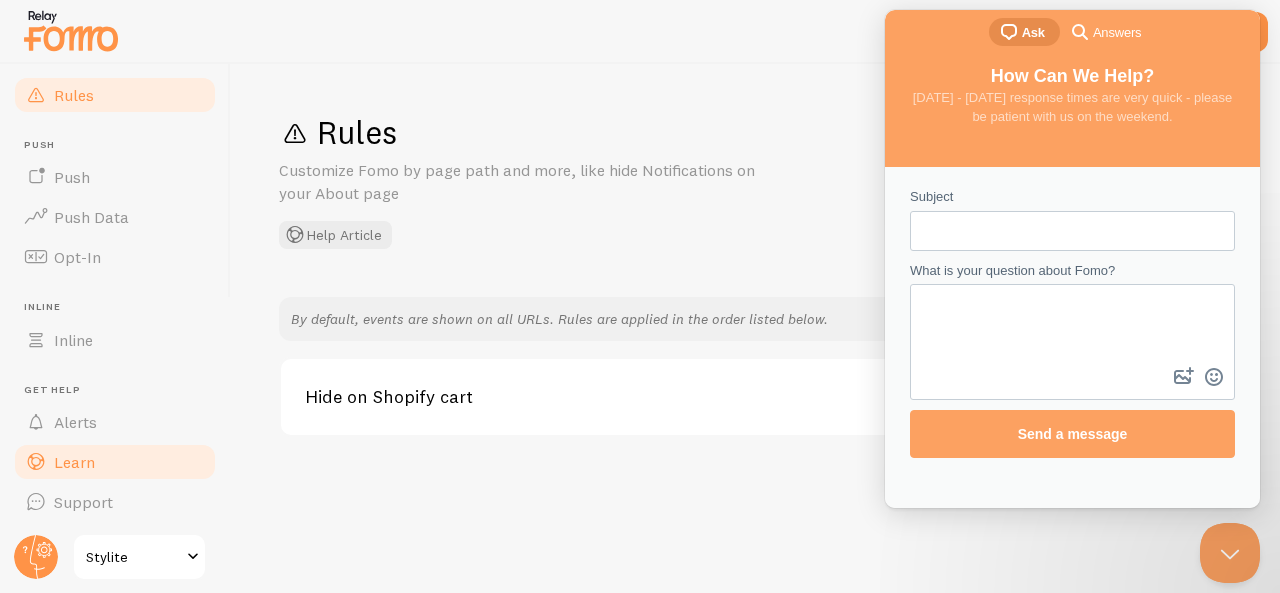 click on "Learn" at bounding box center (115, 462) 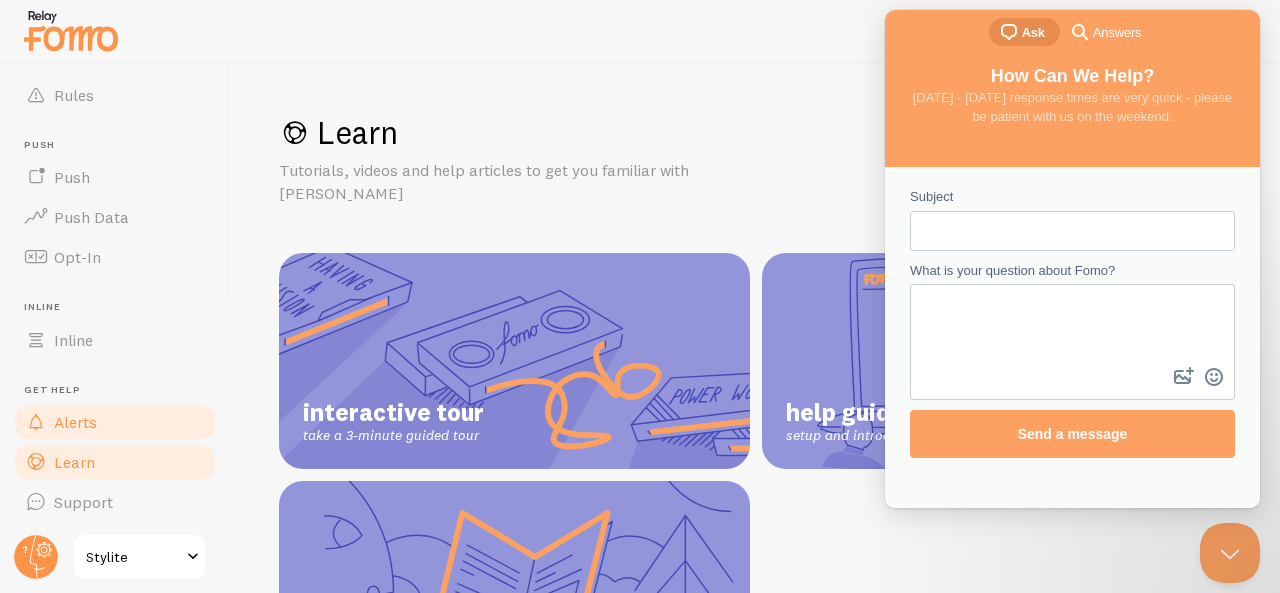 drag, startPoint x: 109, startPoint y: 395, endPoint x: 109, endPoint y: 417, distance: 22 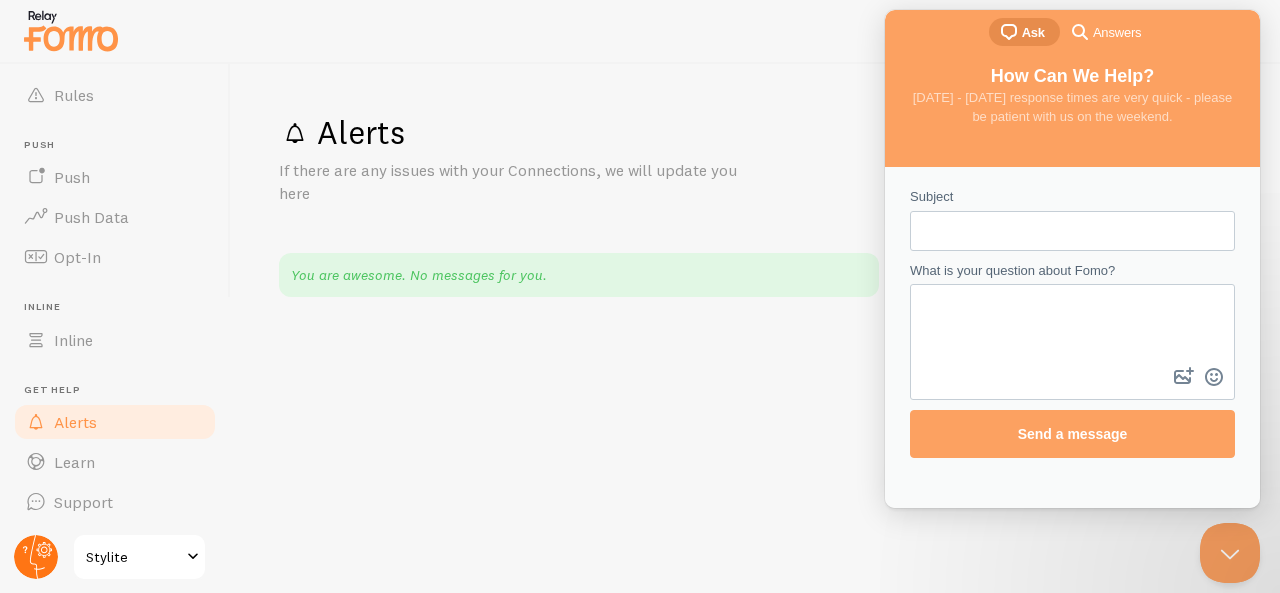 click 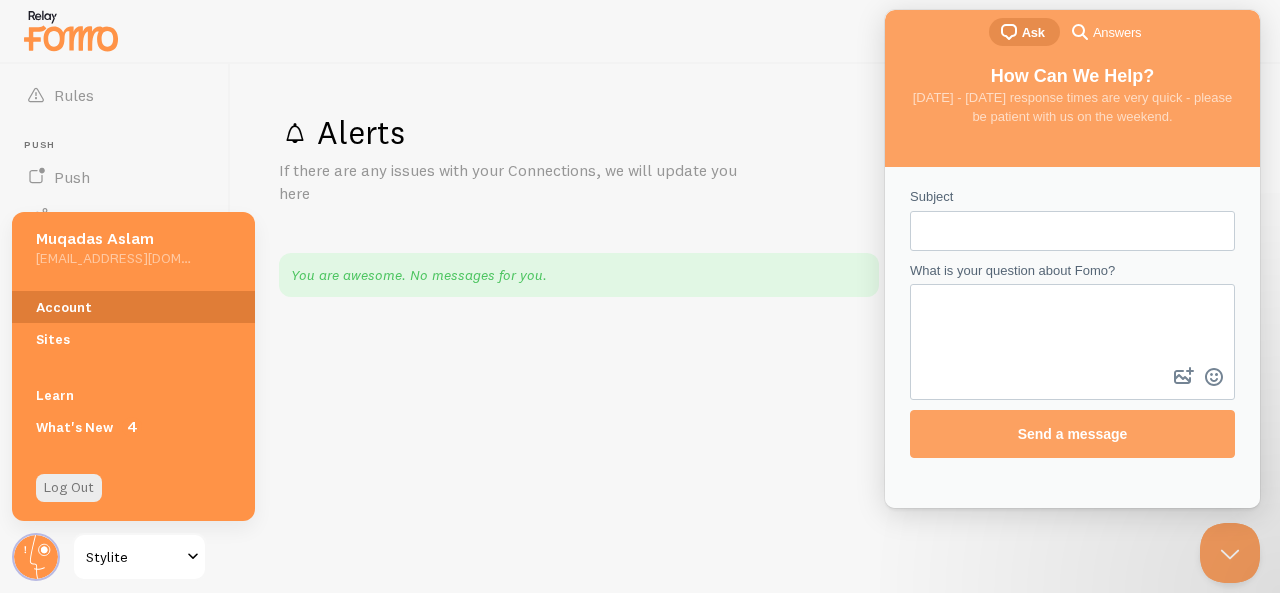 click on "Account" at bounding box center [133, 307] 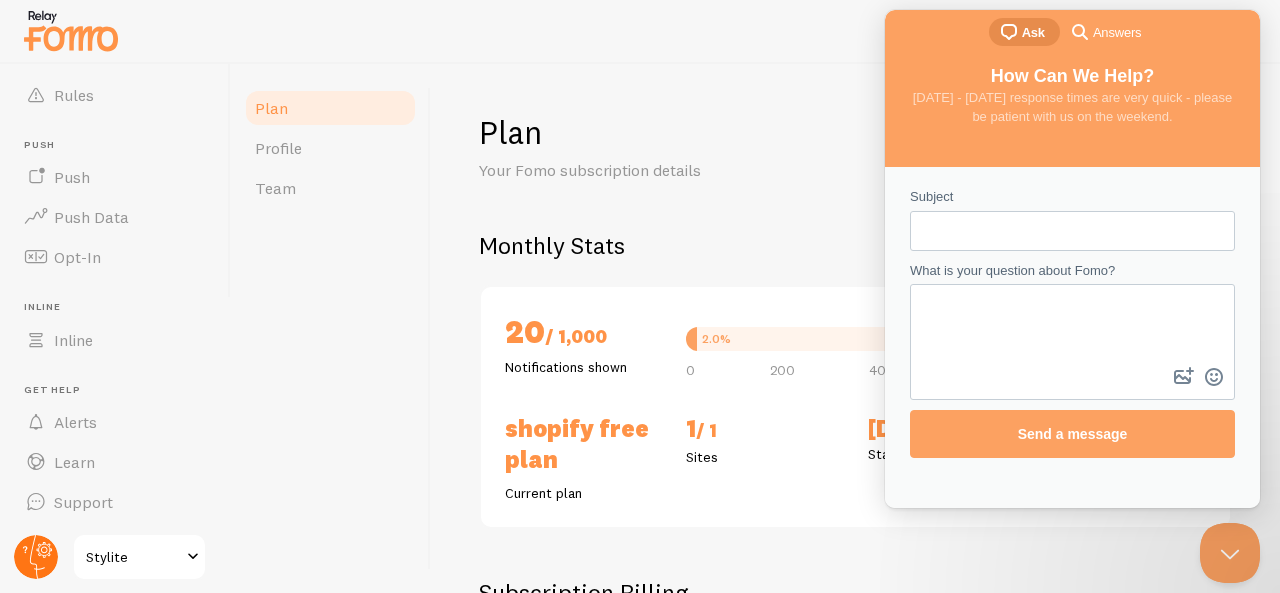 click 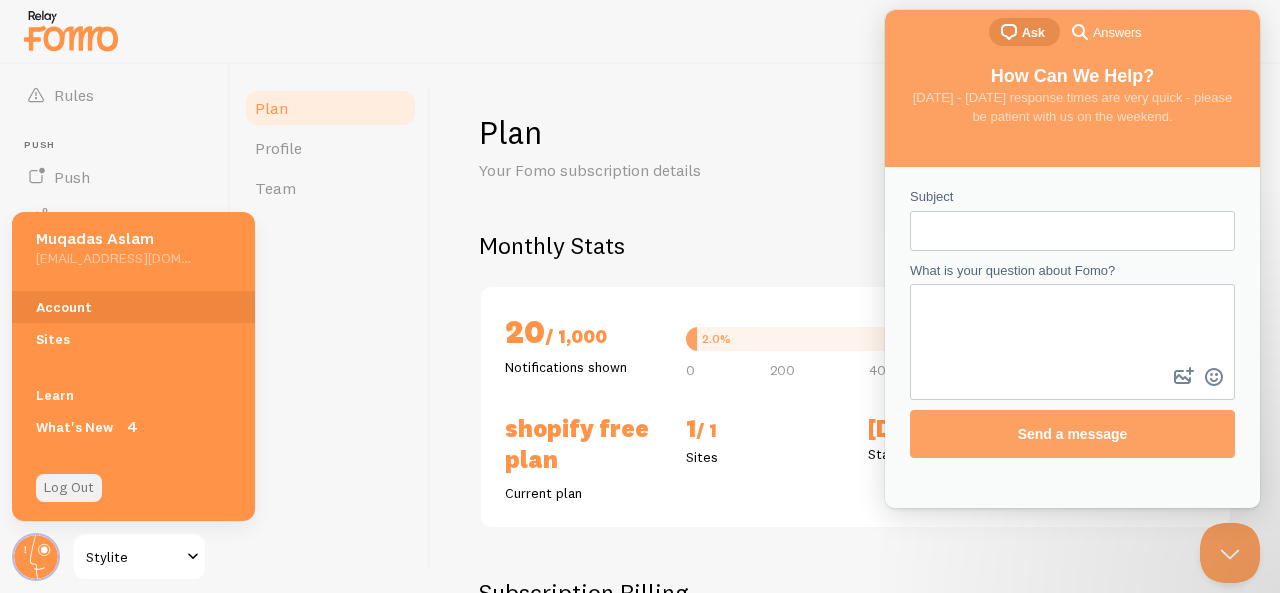 click on "Log Out" at bounding box center [69, 488] 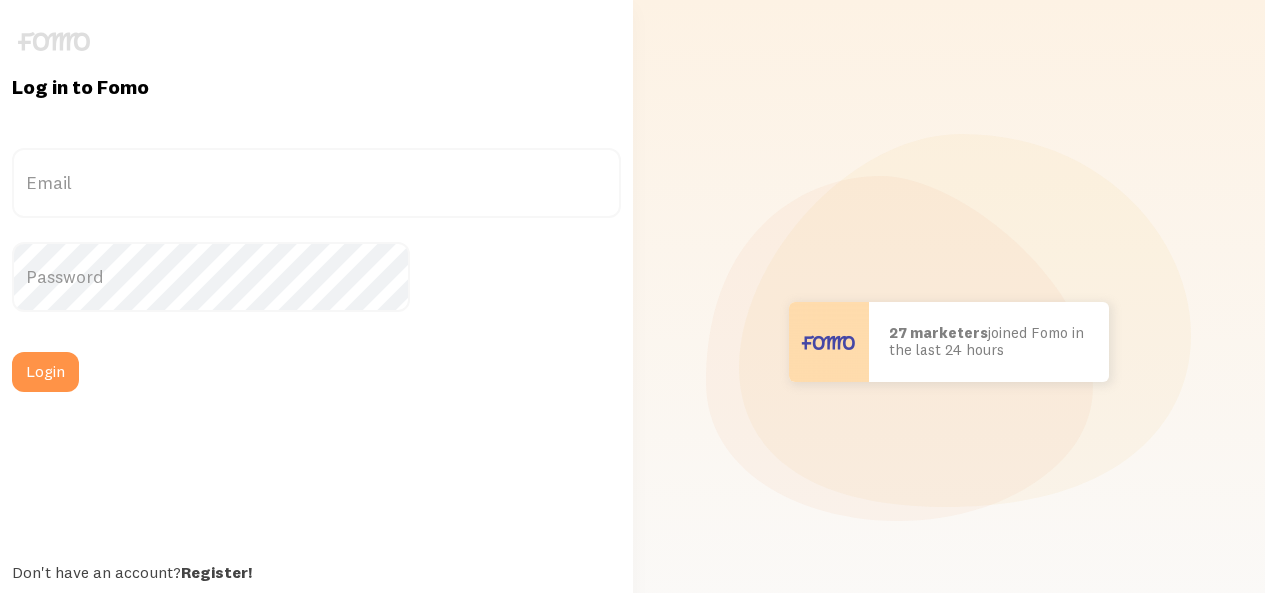 scroll, scrollTop: 0, scrollLeft: 0, axis: both 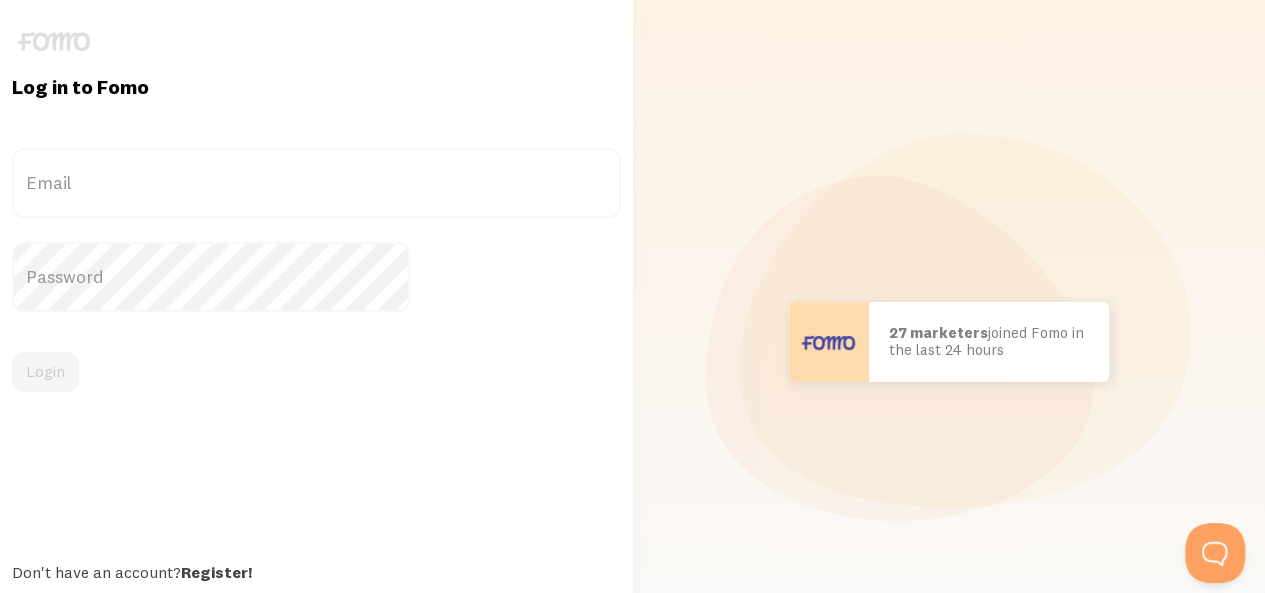 click on "Log in to Fomo
Email
Password
Login
Don't have an account?  Register!
Forgot your password?  Reset!" at bounding box center [316, 342] 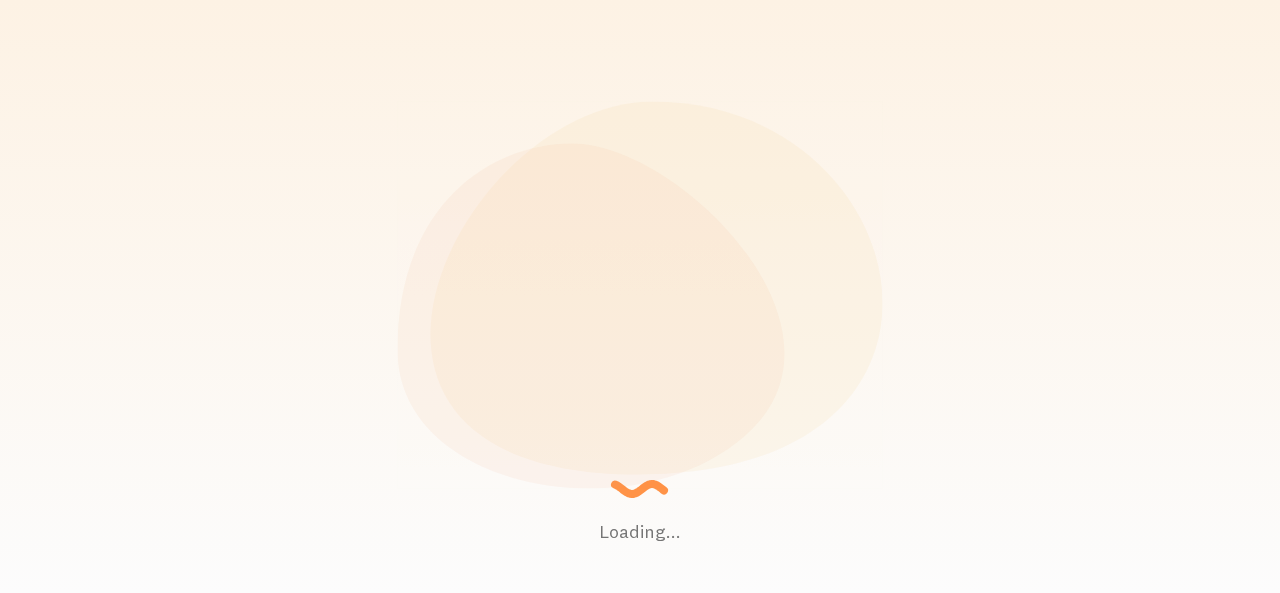 scroll, scrollTop: 0, scrollLeft: 0, axis: both 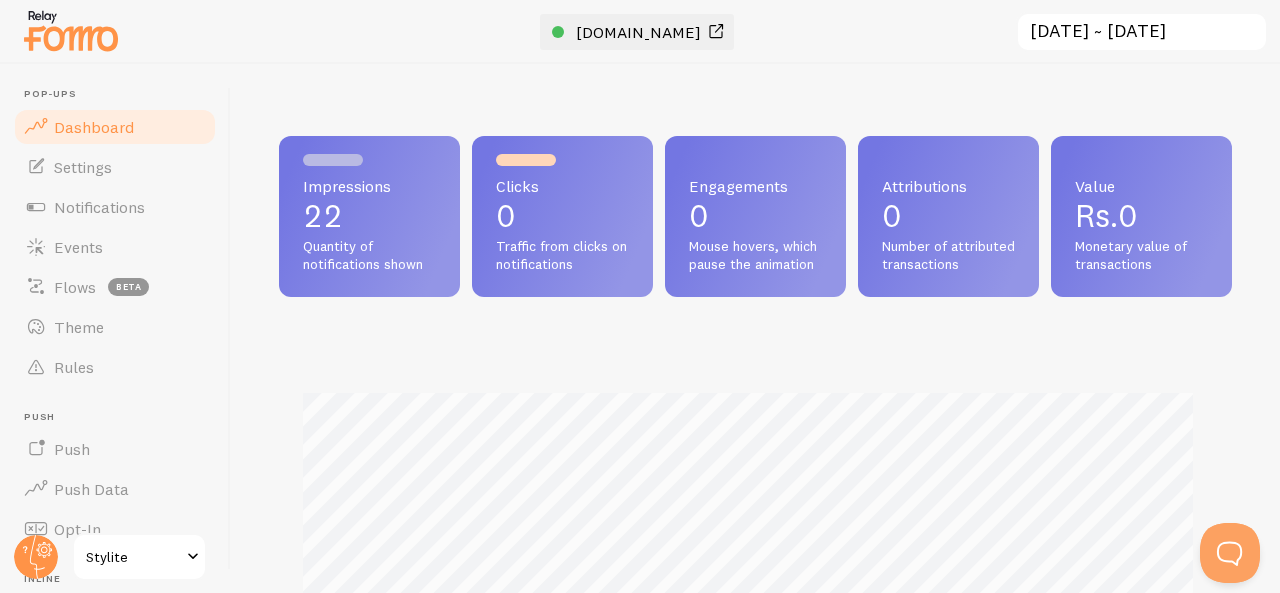 click at bounding box center [716, 32] 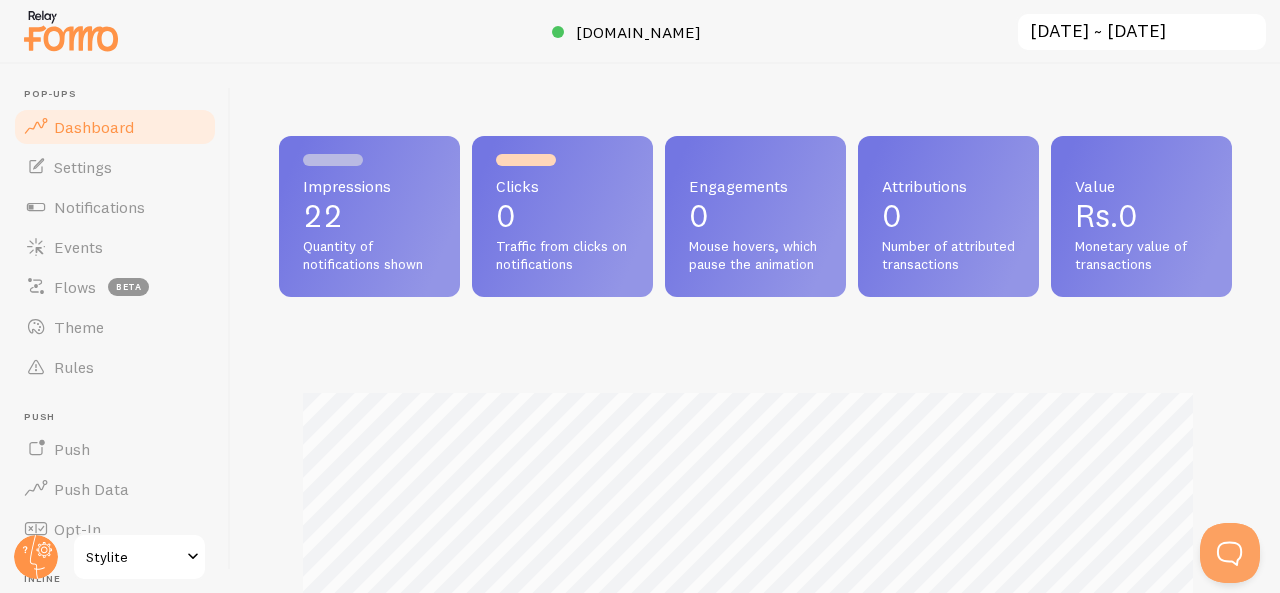 drag, startPoint x: 79, startPoint y: 39, endPoint x: 368, endPoint y: 29, distance: 289.17297 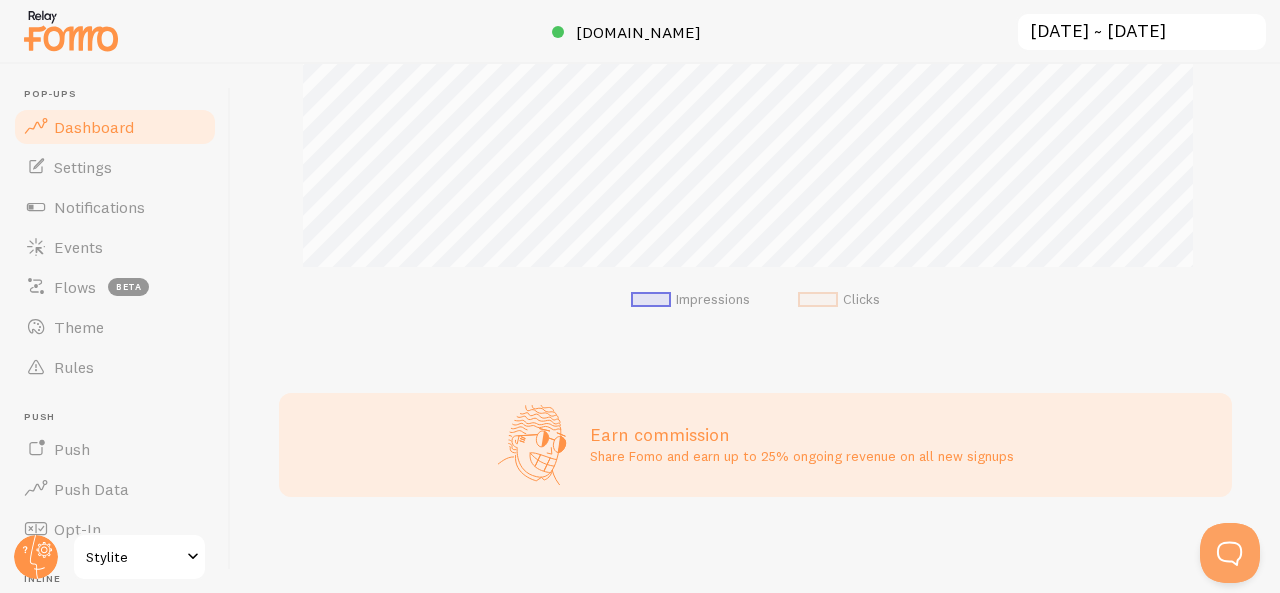 scroll, scrollTop: 698, scrollLeft: 0, axis: vertical 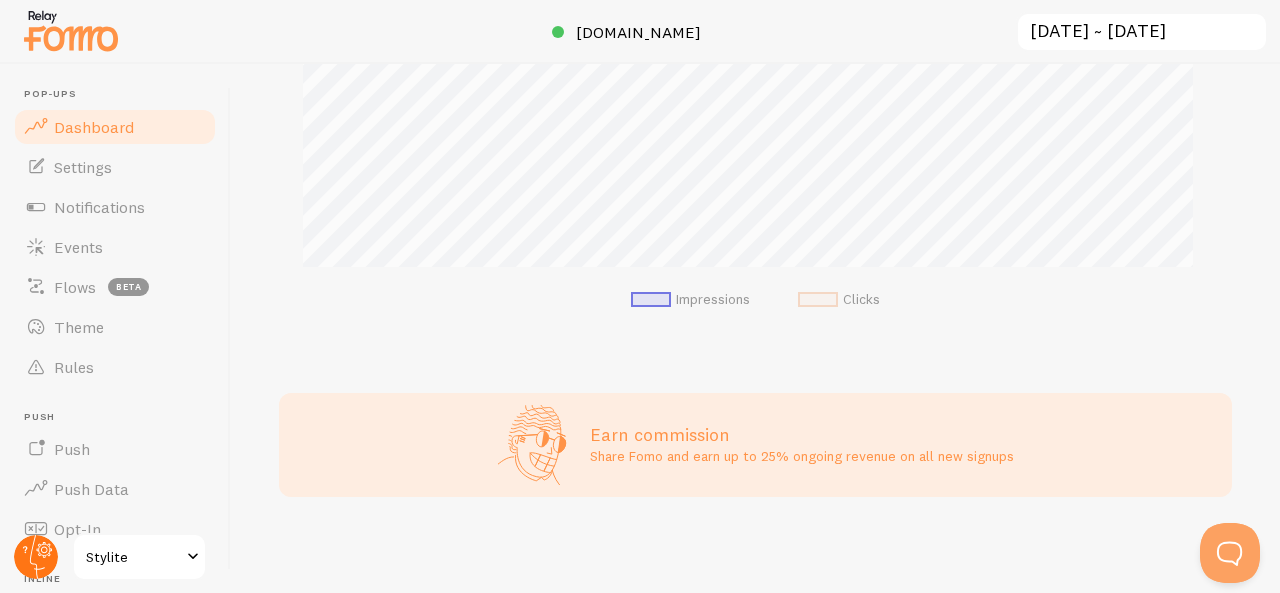 click 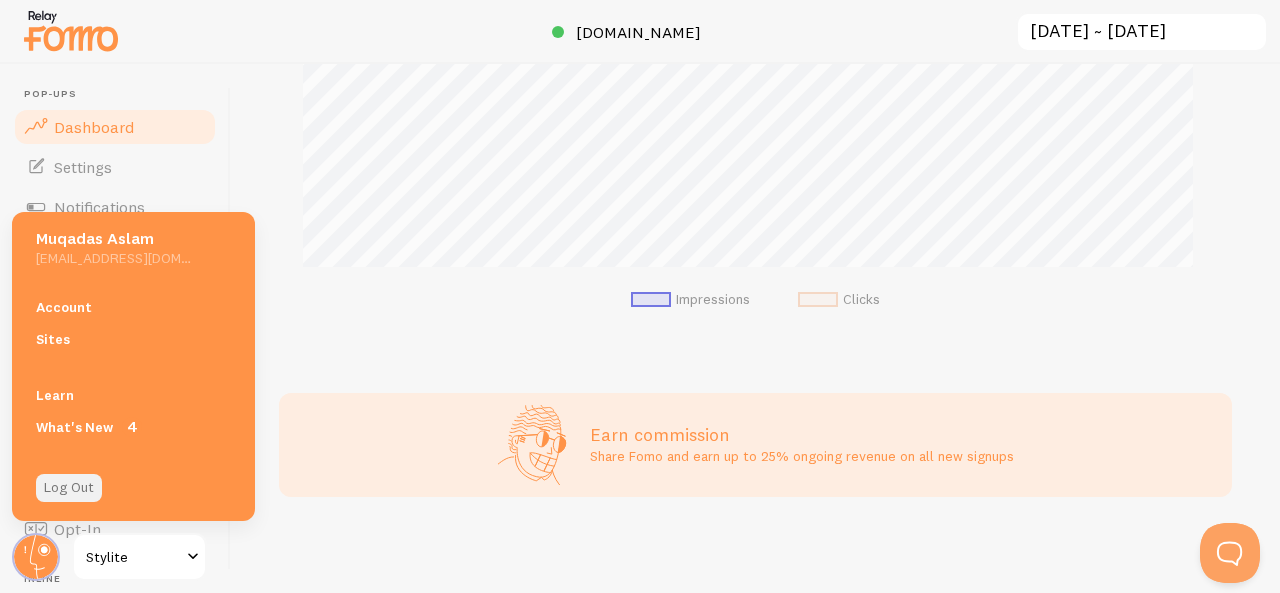 click on "Log Out" at bounding box center [69, 488] 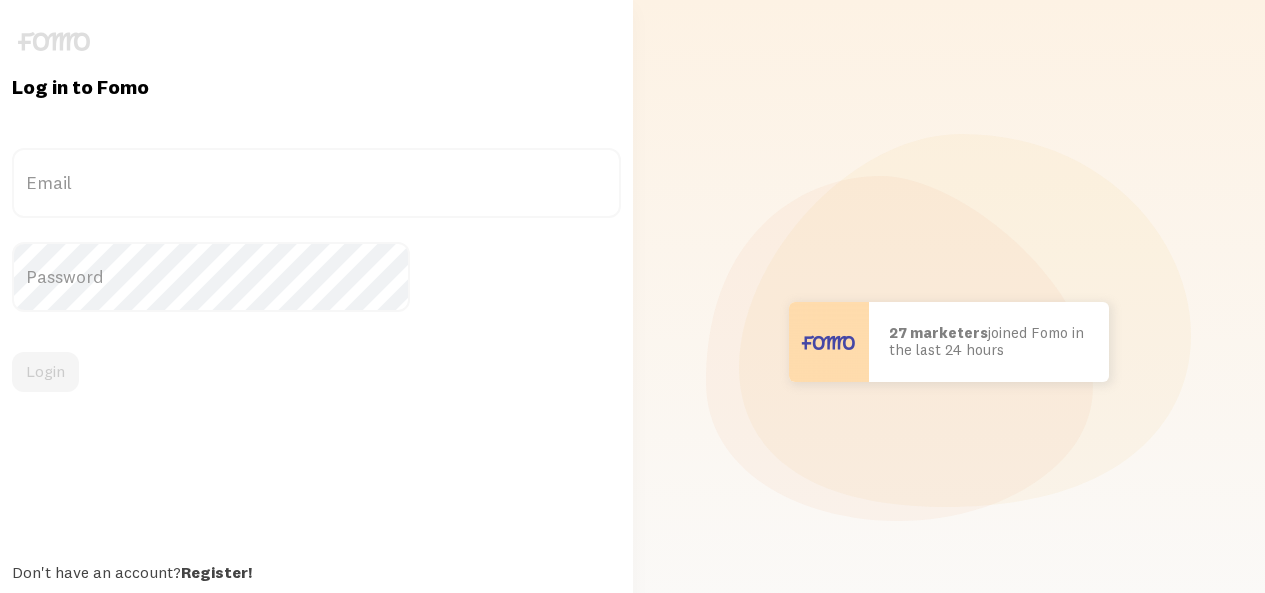 scroll, scrollTop: 0, scrollLeft: 0, axis: both 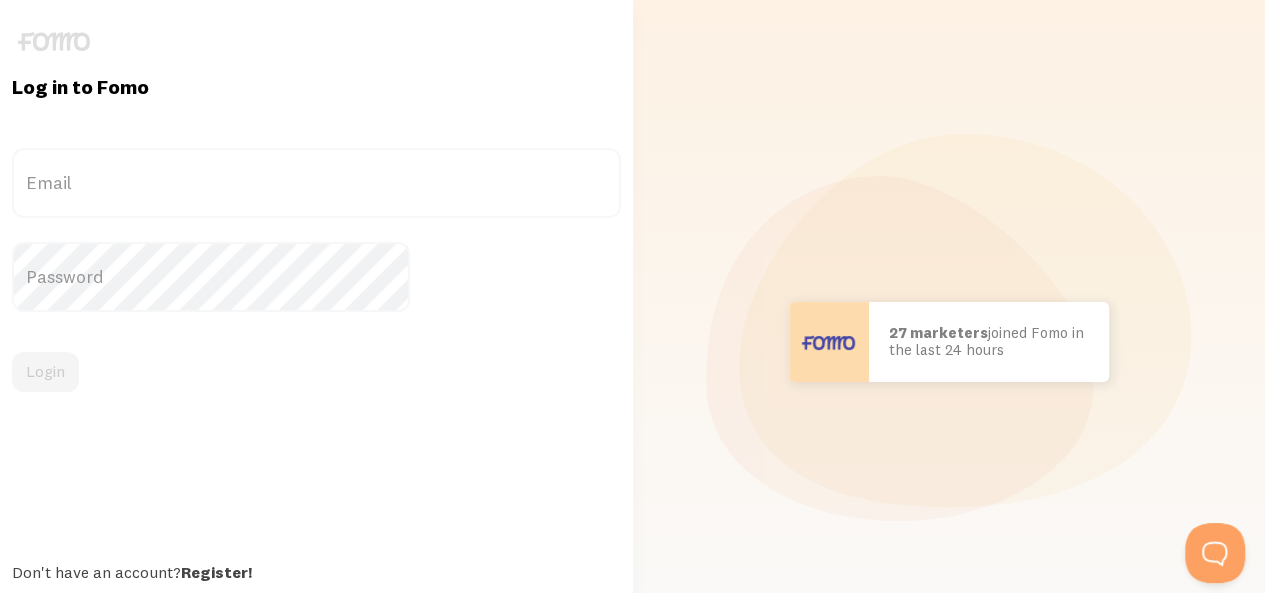 click on "Log in to Fomo
Email
Password
Login
Don't have an account?  Register!
Forgot your password?  Reset!" at bounding box center (316, 342) 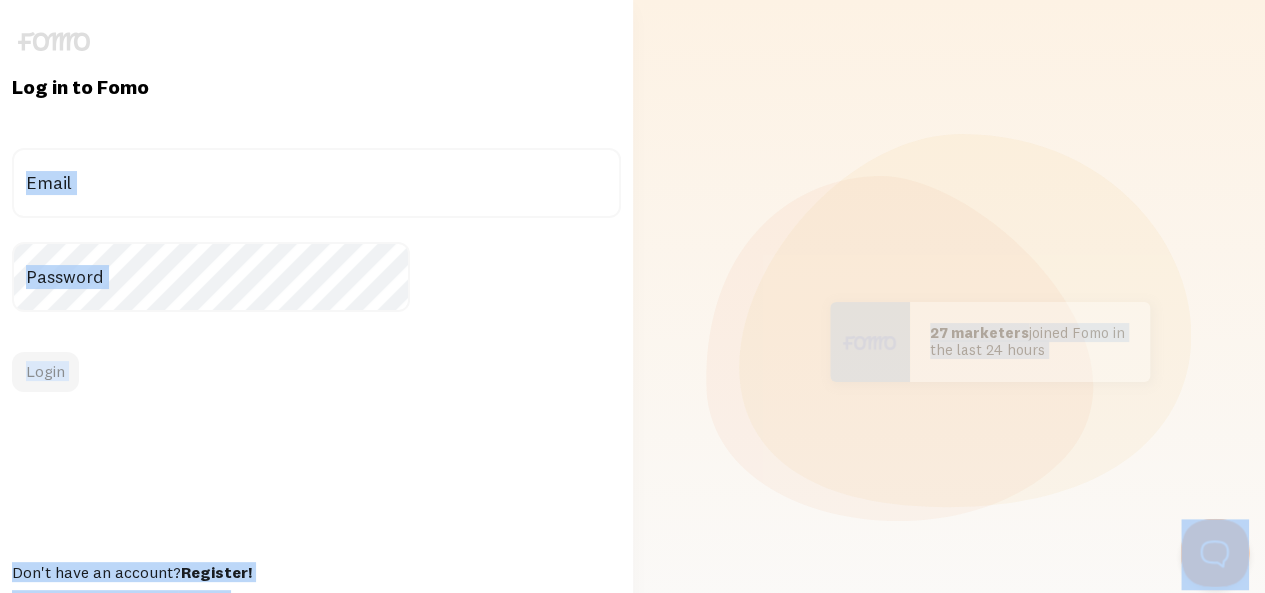 drag, startPoint x: 1785, startPoint y: 658, endPoint x: 1219, endPoint y: 543, distance: 577.5647 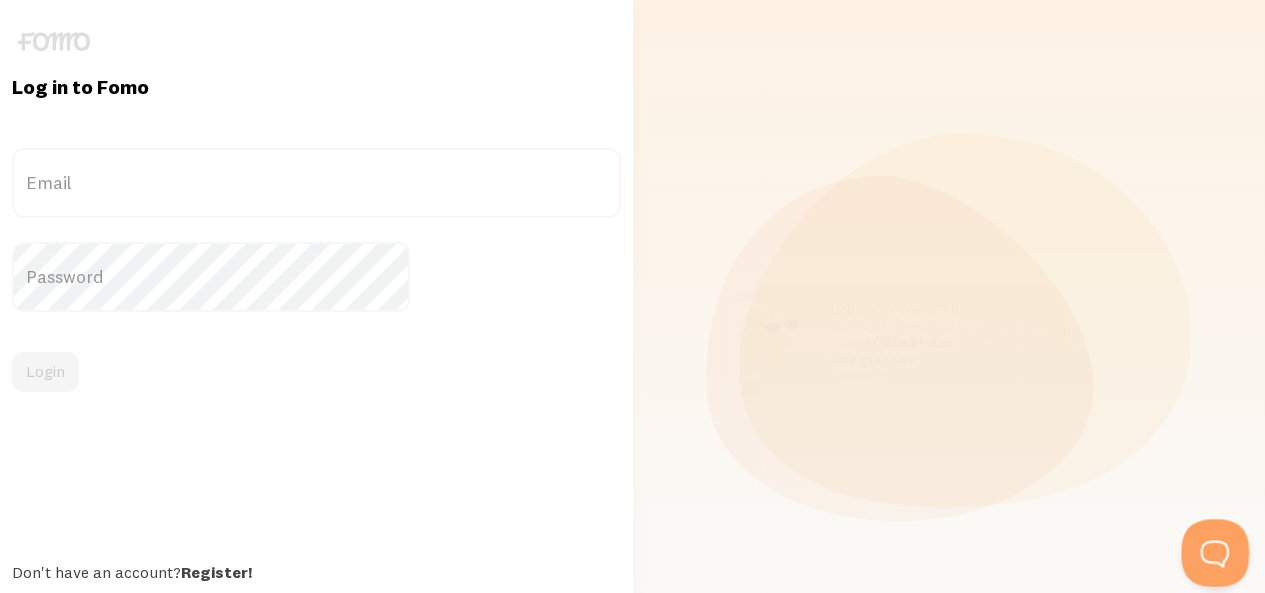 click at bounding box center (1211, 549) 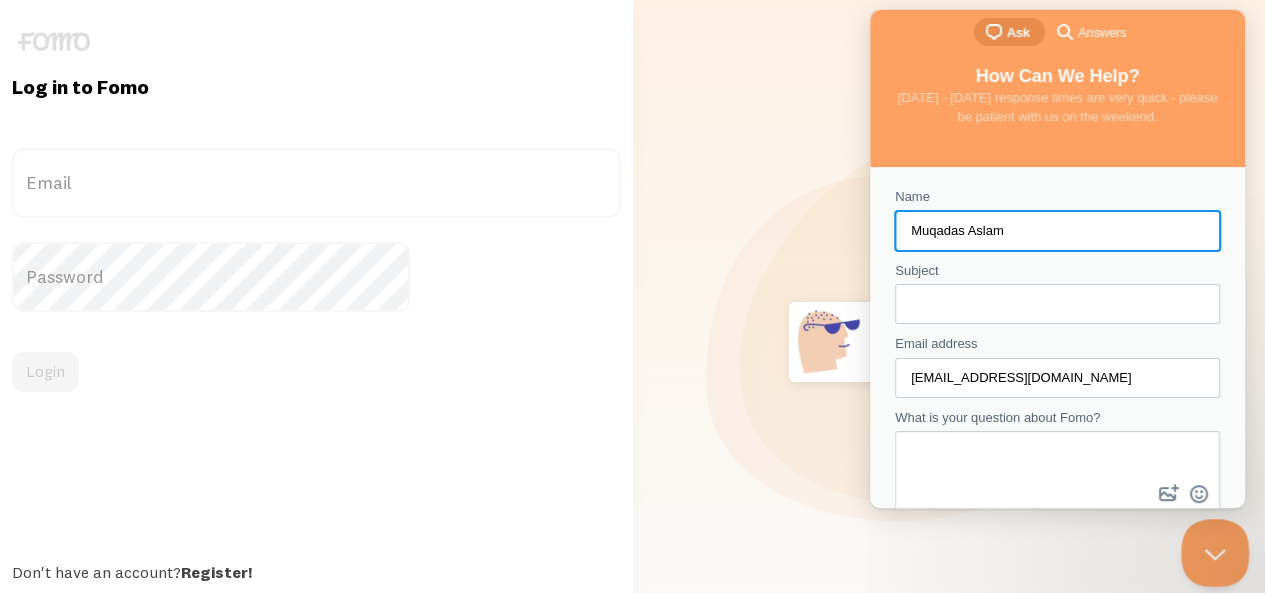 scroll, scrollTop: 0, scrollLeft: 0, axis: both 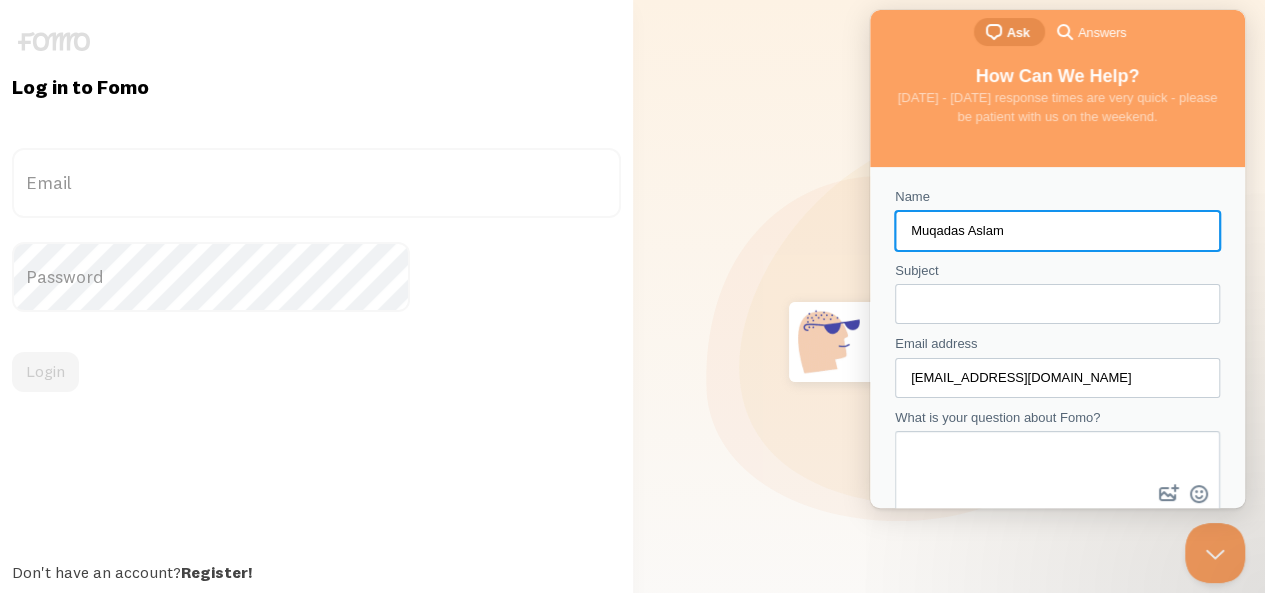 click on "[PERSON_NAME] in [GEOGRAPHIC_DATA] bought
Sweet Ass Sunglasses
37 seconds ago
[PERSON_NAME] in [GEOGRAPHIC_DATA] joined our  How to Be Funny  mailing list
1 hour ago
27 marketers  joined Fomo in the last 24 hours" at bounding box center (949, 342) 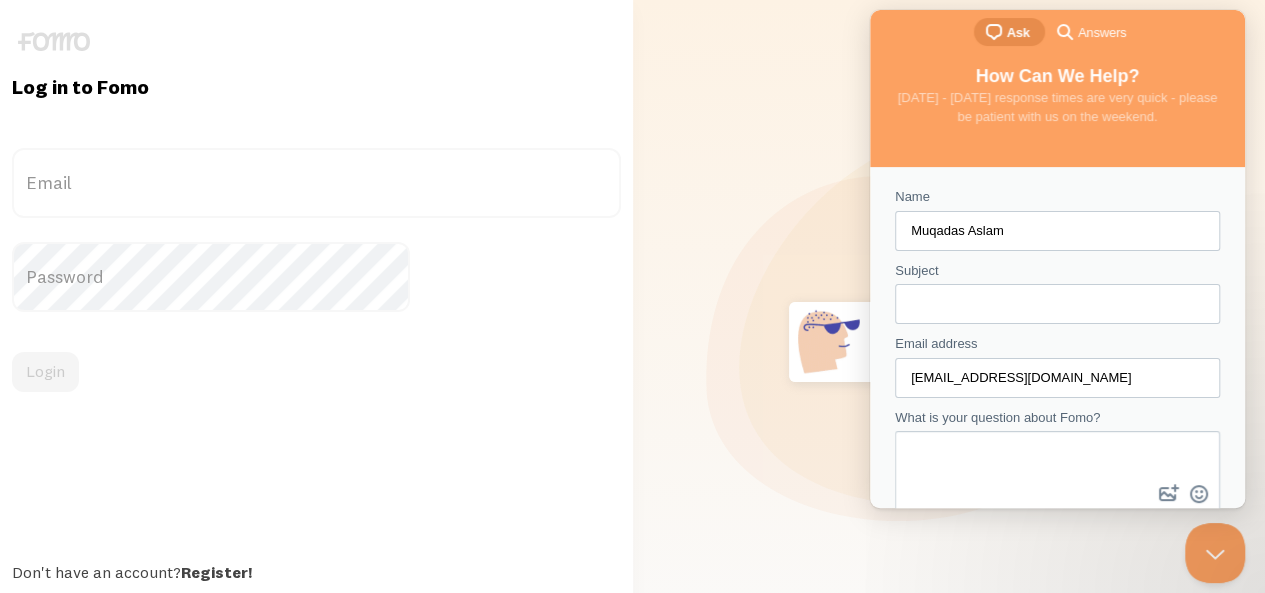 click on "[PERSON_NAME] in [GEOGRAPHIC_DATA] bought
Sweet Ass Sunglasses
37 seconds ago
[PERSON_NAME] in [GEOGRAPHIC_DATA] joined our  How to Be Funny  mailing list
1 hour ago
27 marketers  joined Fomo in the last 24 hours" at bounding box center [949, 342] 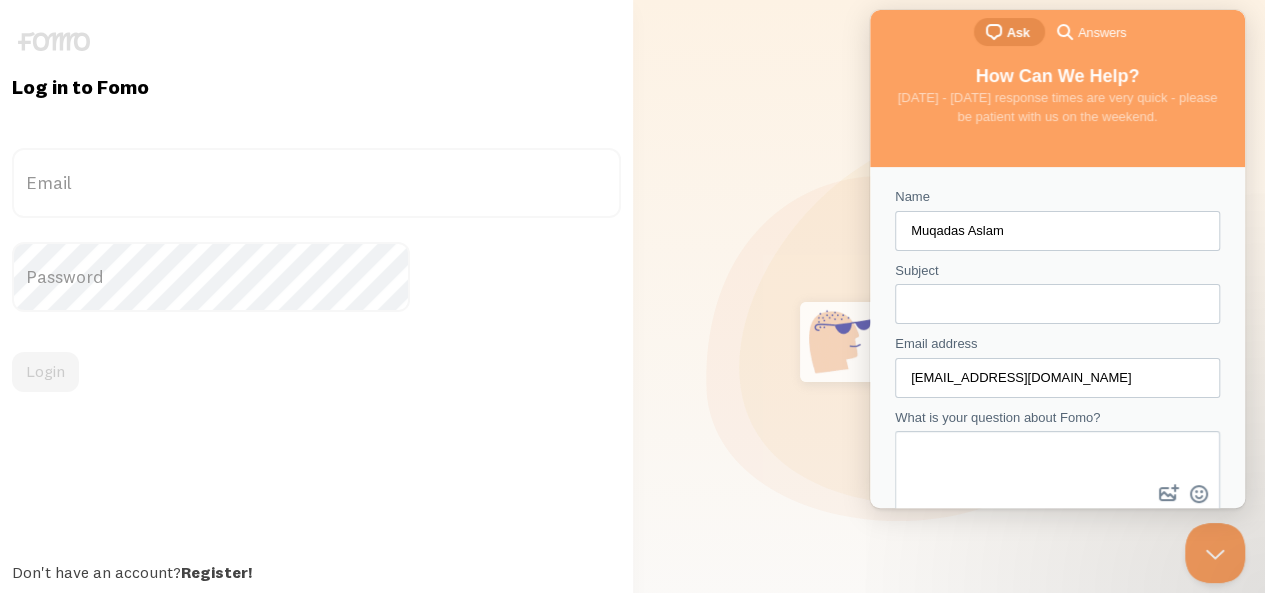scroll, scrollTop: 76, scrollLeft: 0, axis: vertical 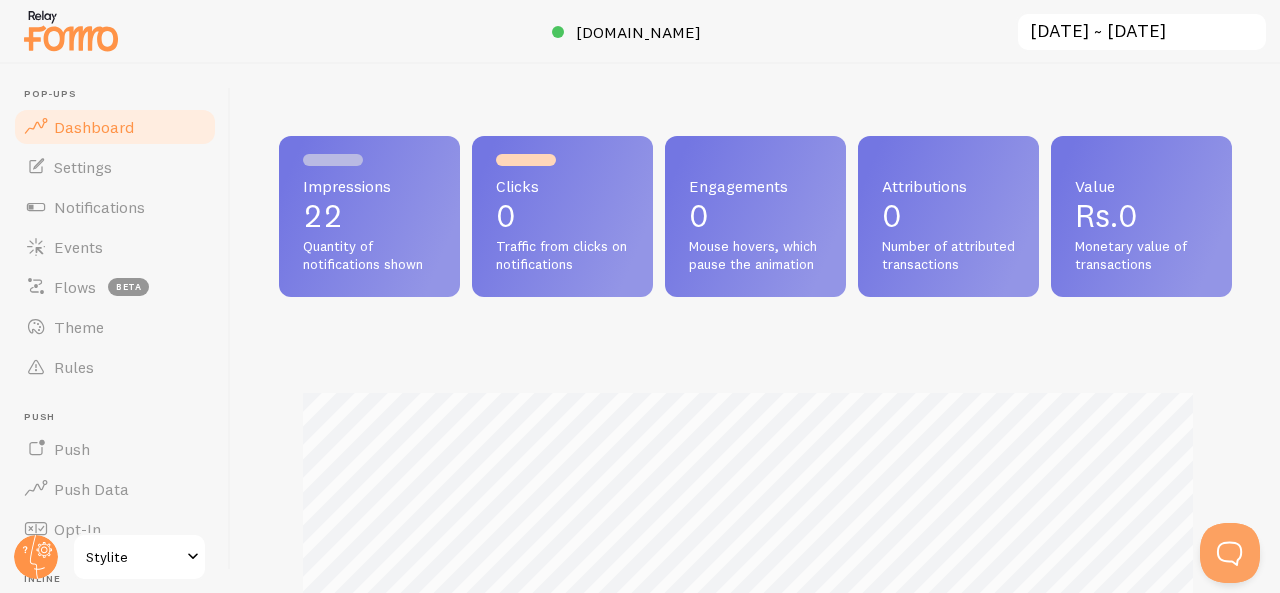 click on "[DATE] ~ [DATE]" at bounding box center (1142, 32) 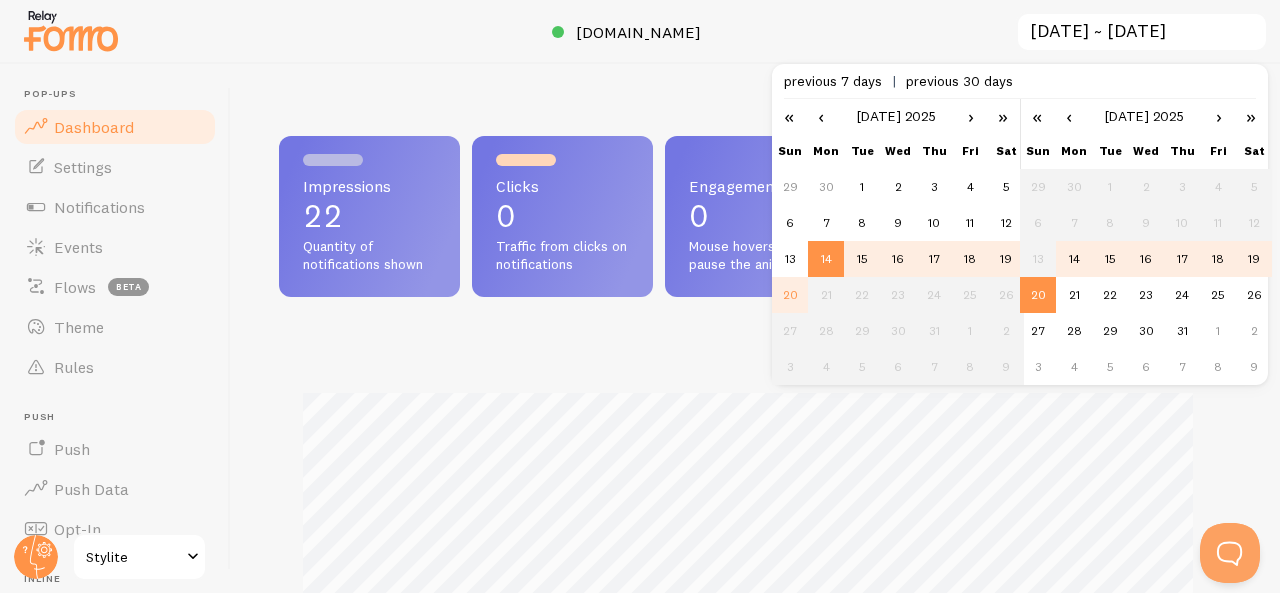 drag, startPoint x: 1239, startPoint y: 38, endPoint x: 815, endPoint y: 407, distance: 562.08276 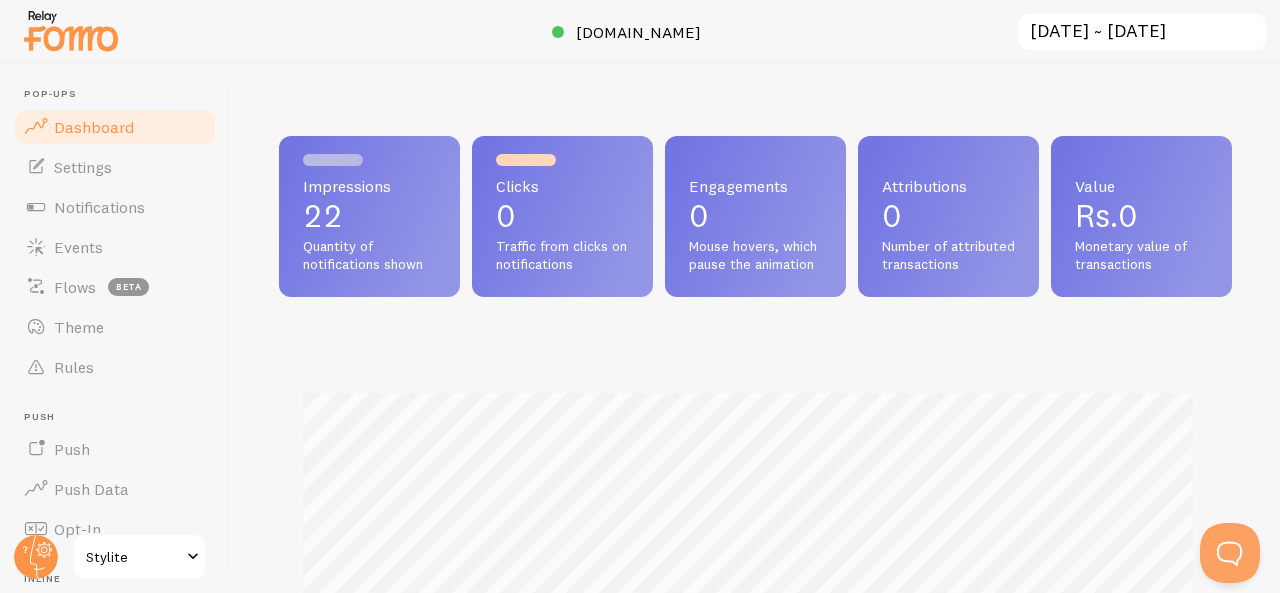 drag, startPoint x: 688, startPoint y: 36, endPoint x: 614, endPoint y: 84, distance: 88.20431 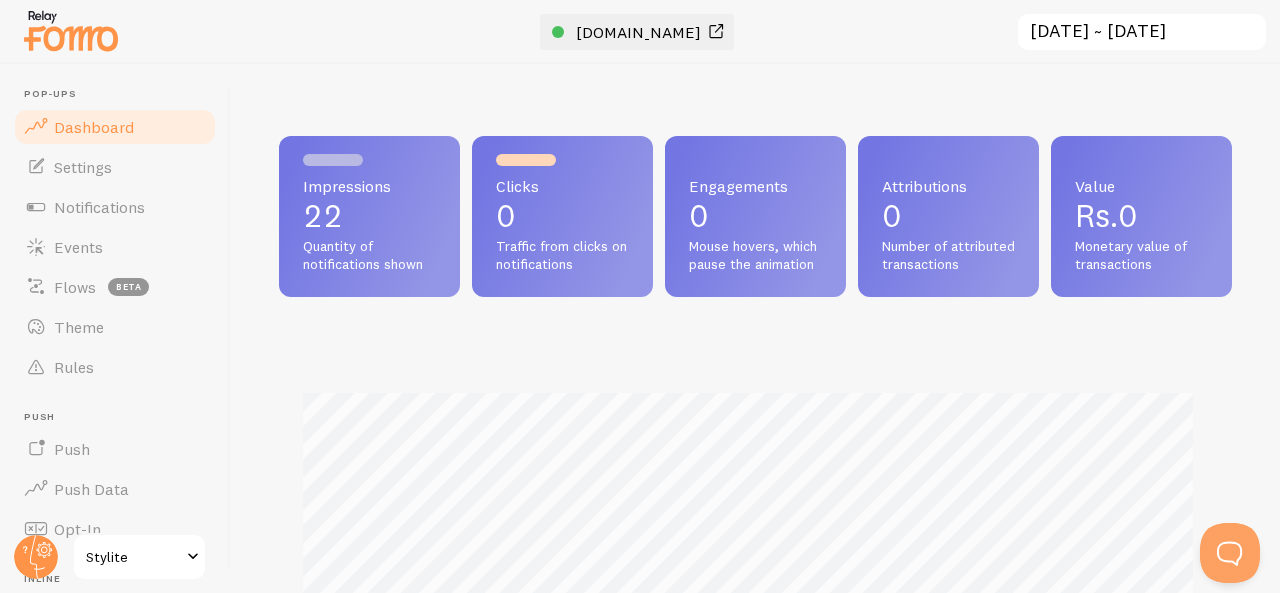 click at bounding box center (716, 32) 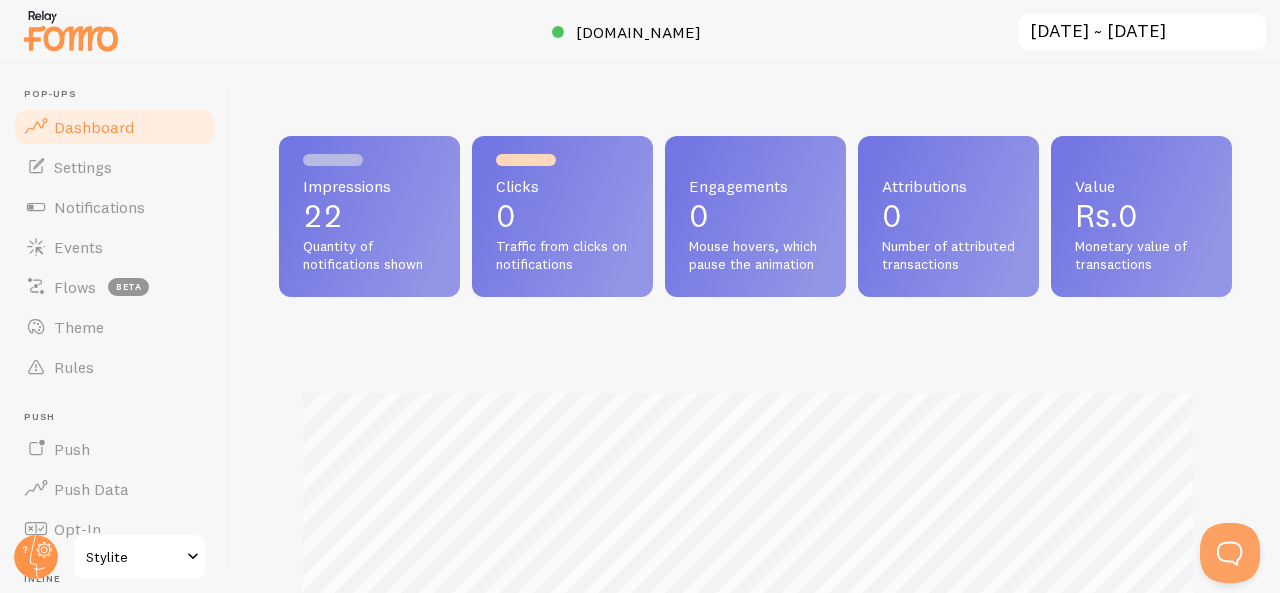 click at bounding box center (193, 557) 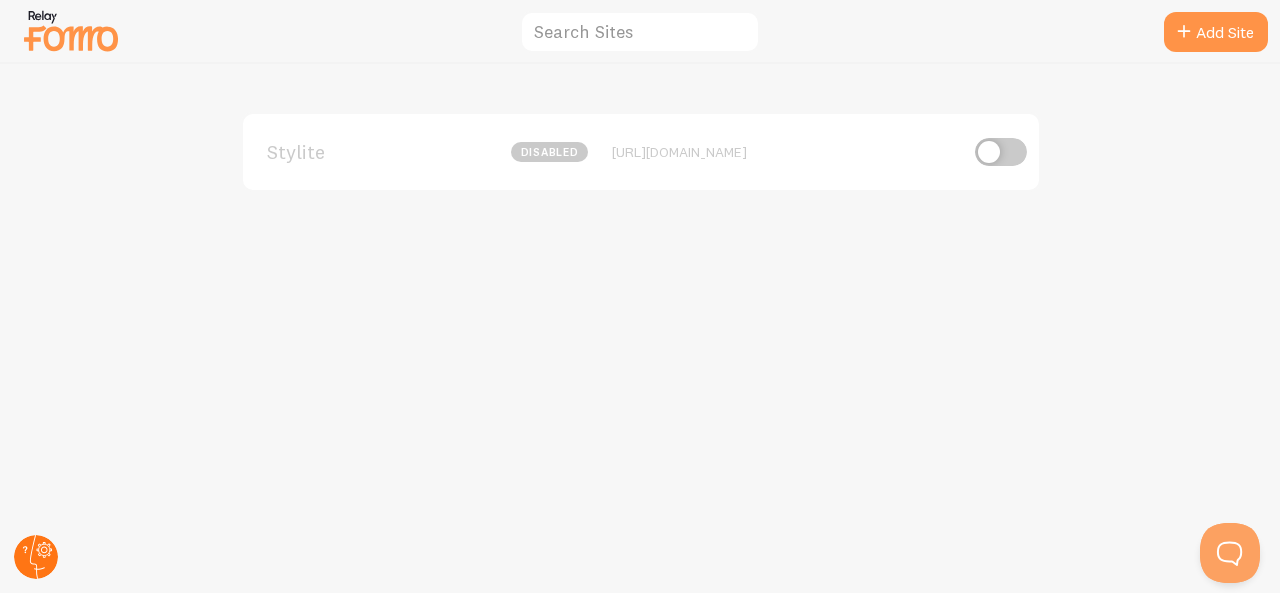 click 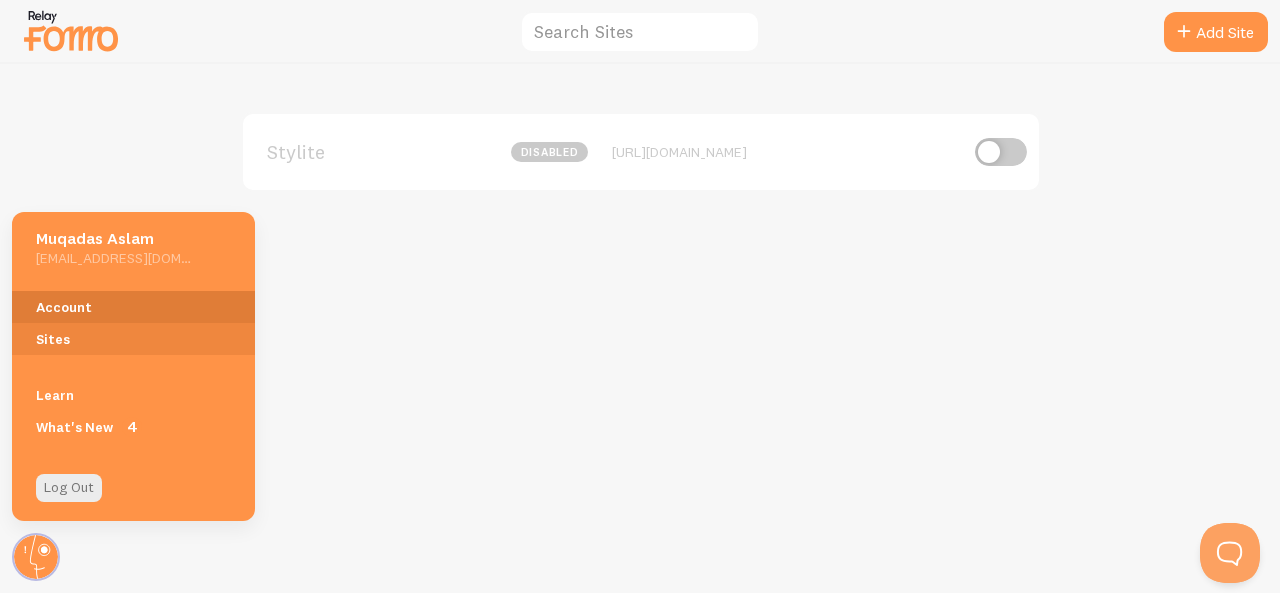 click on "Account" at bounding box center [133, 307] 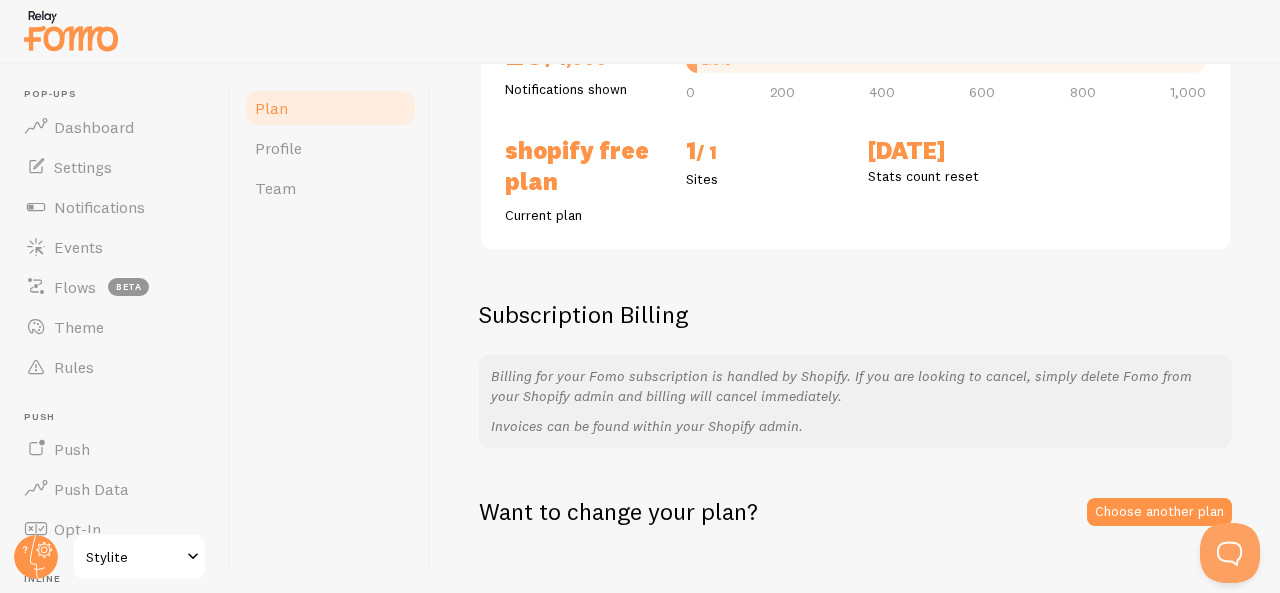 scroll, scrollTop: 306, scrollLeft: 0, axis: vertical 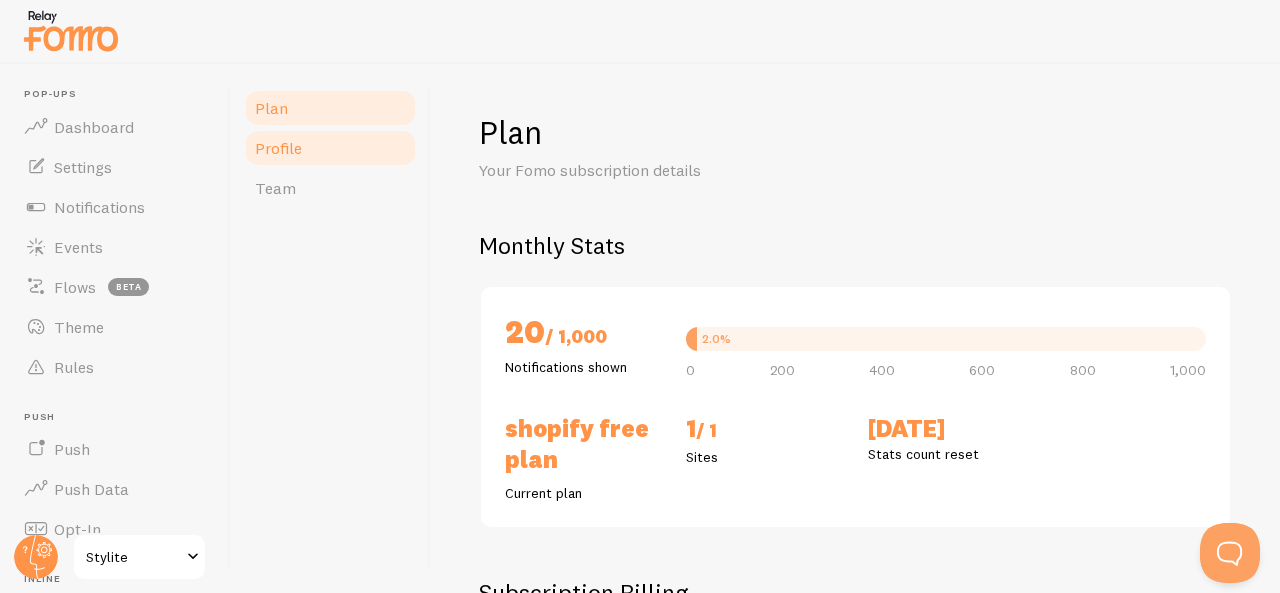 click on "Profile" at bounding box center (330, 148) 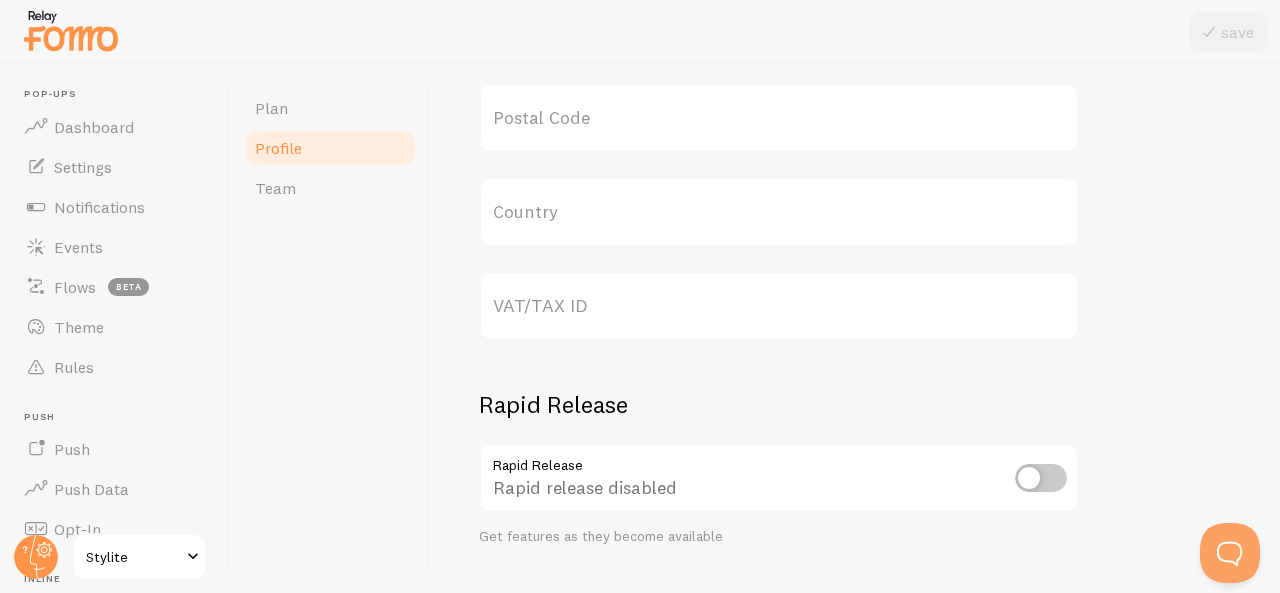 scroll, scrollTop: 1119, scrollLeft: 0, axis: vertical 